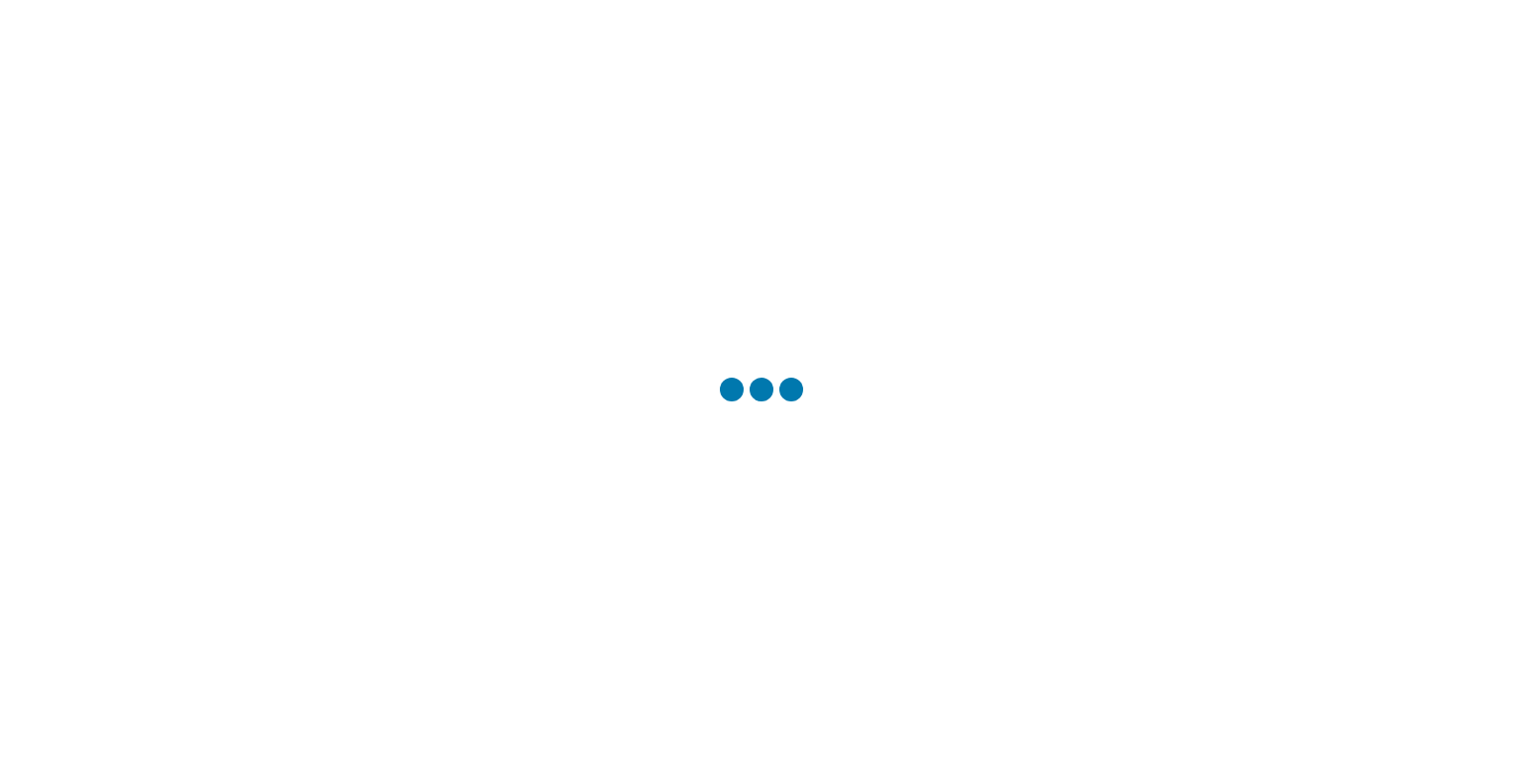 scroll, scrollTop: 0, scrollLeft: 0, axis: both 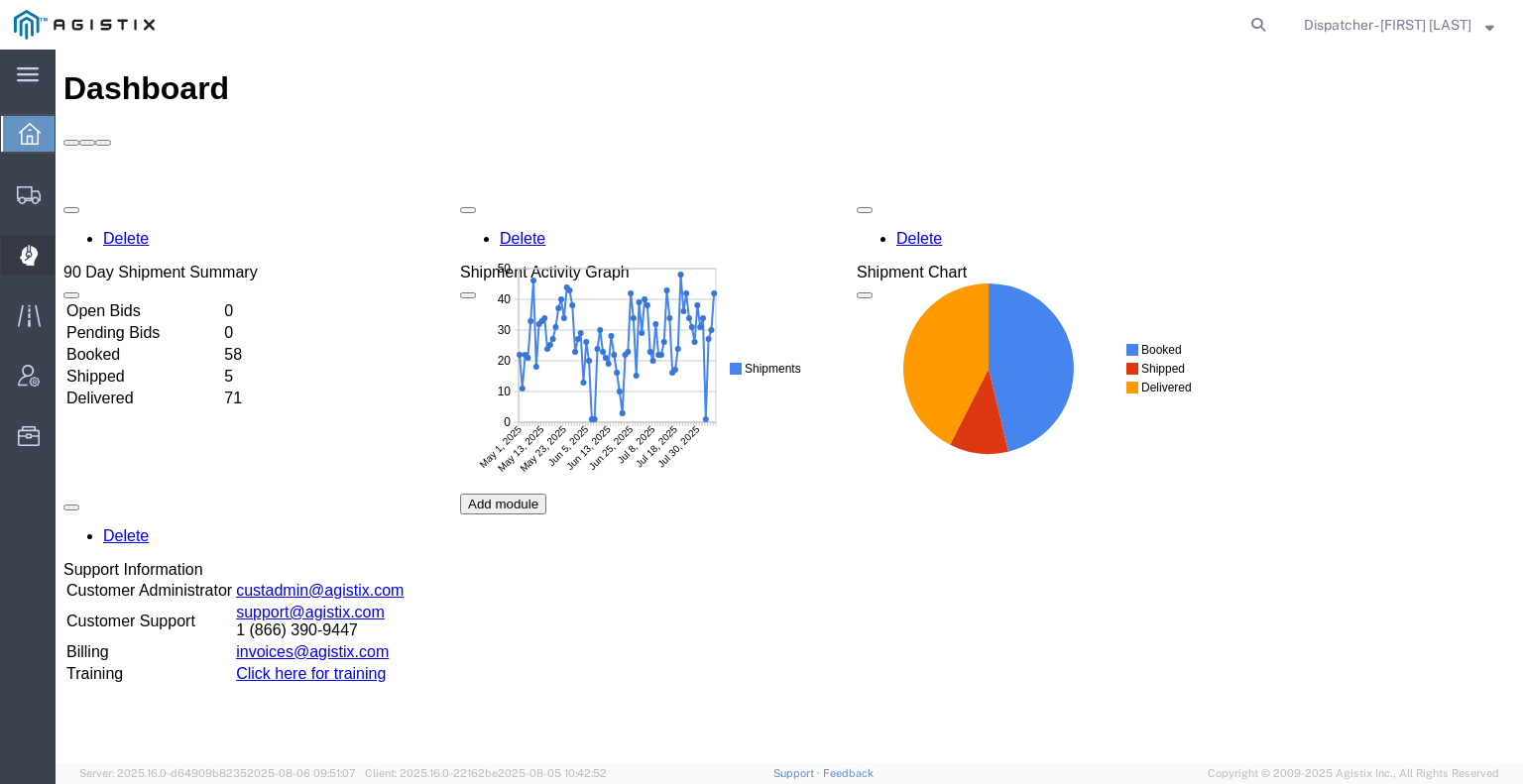 click 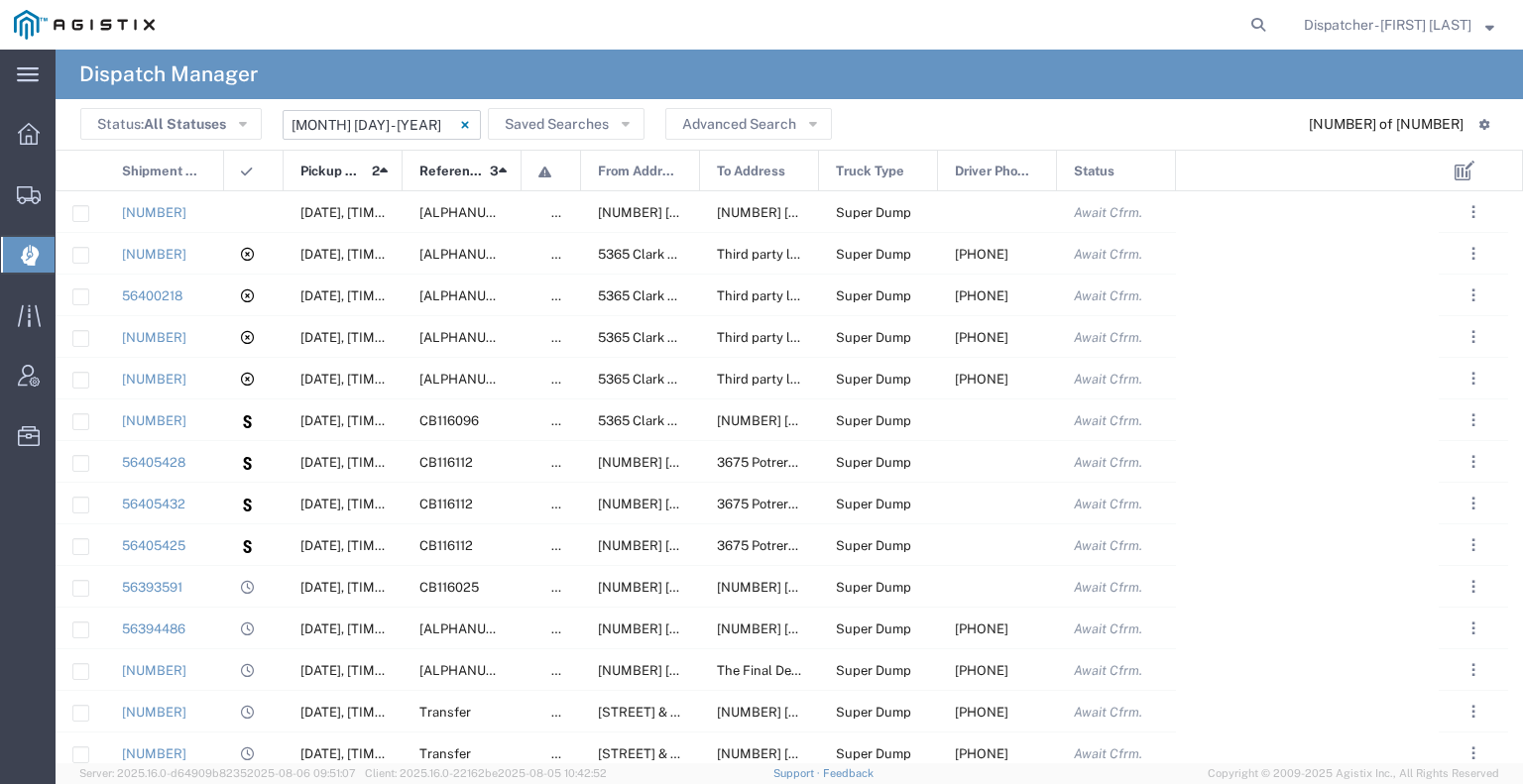 click on "[DATE] - [DATE]" 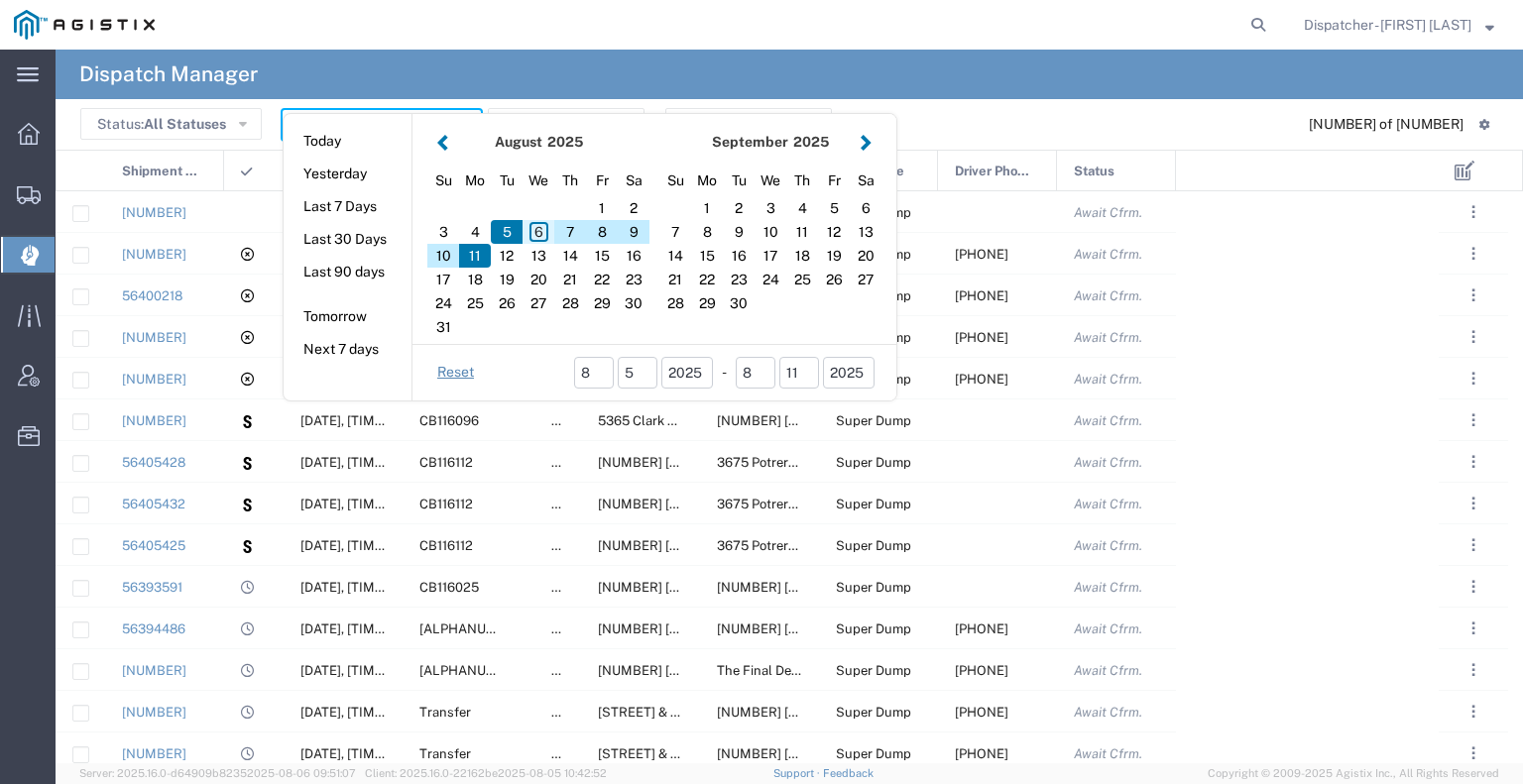 click on "6" 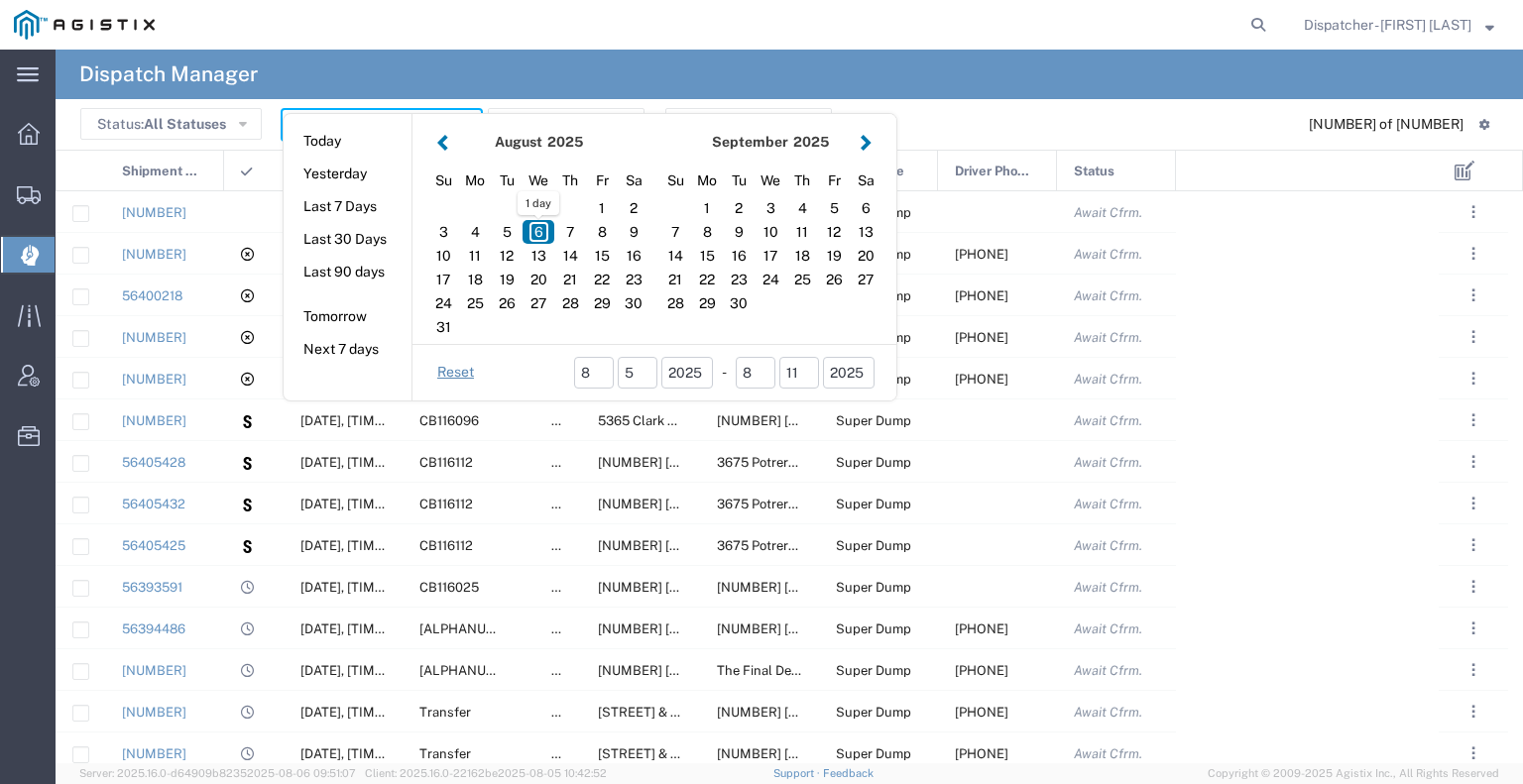 click on "6" 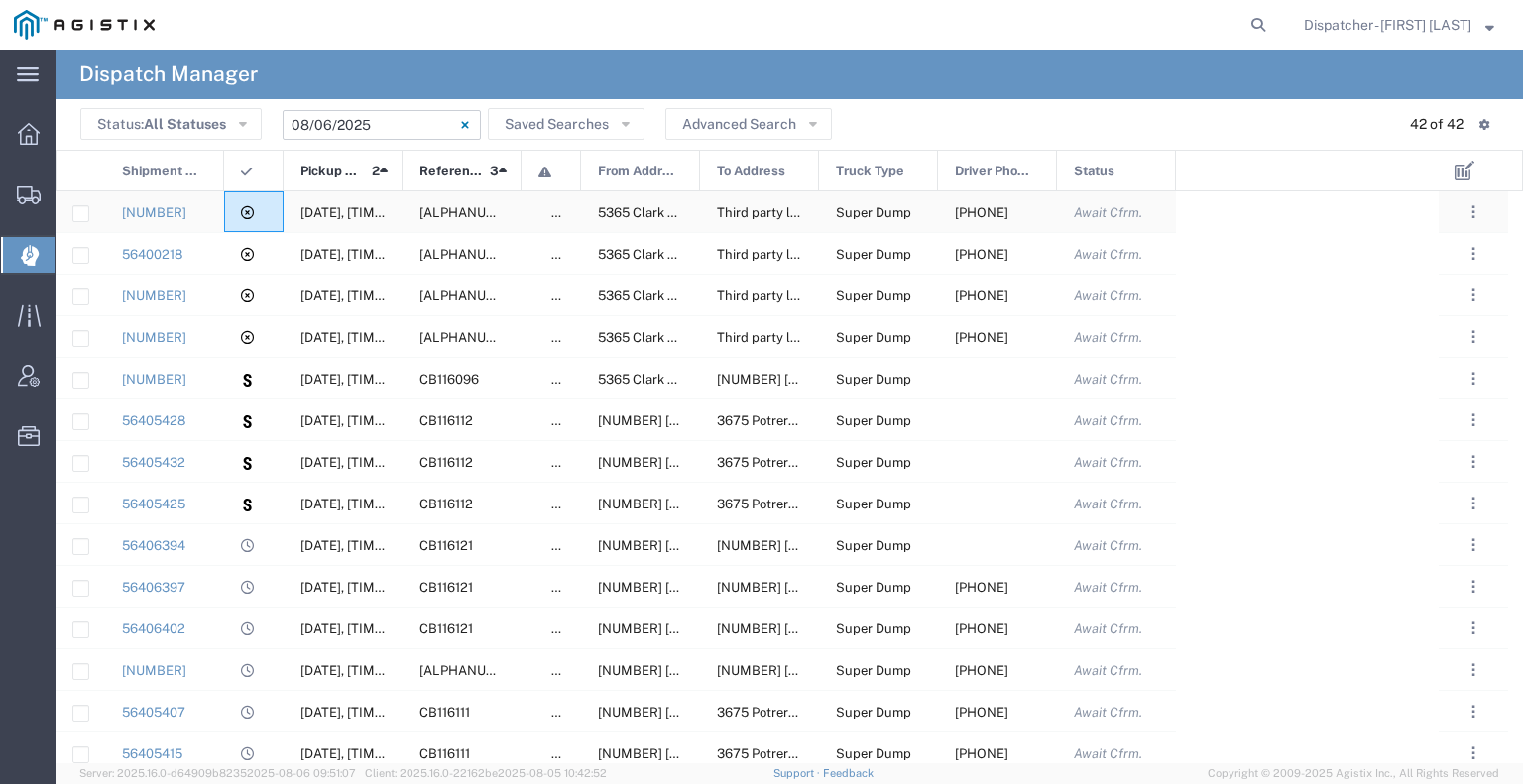 click 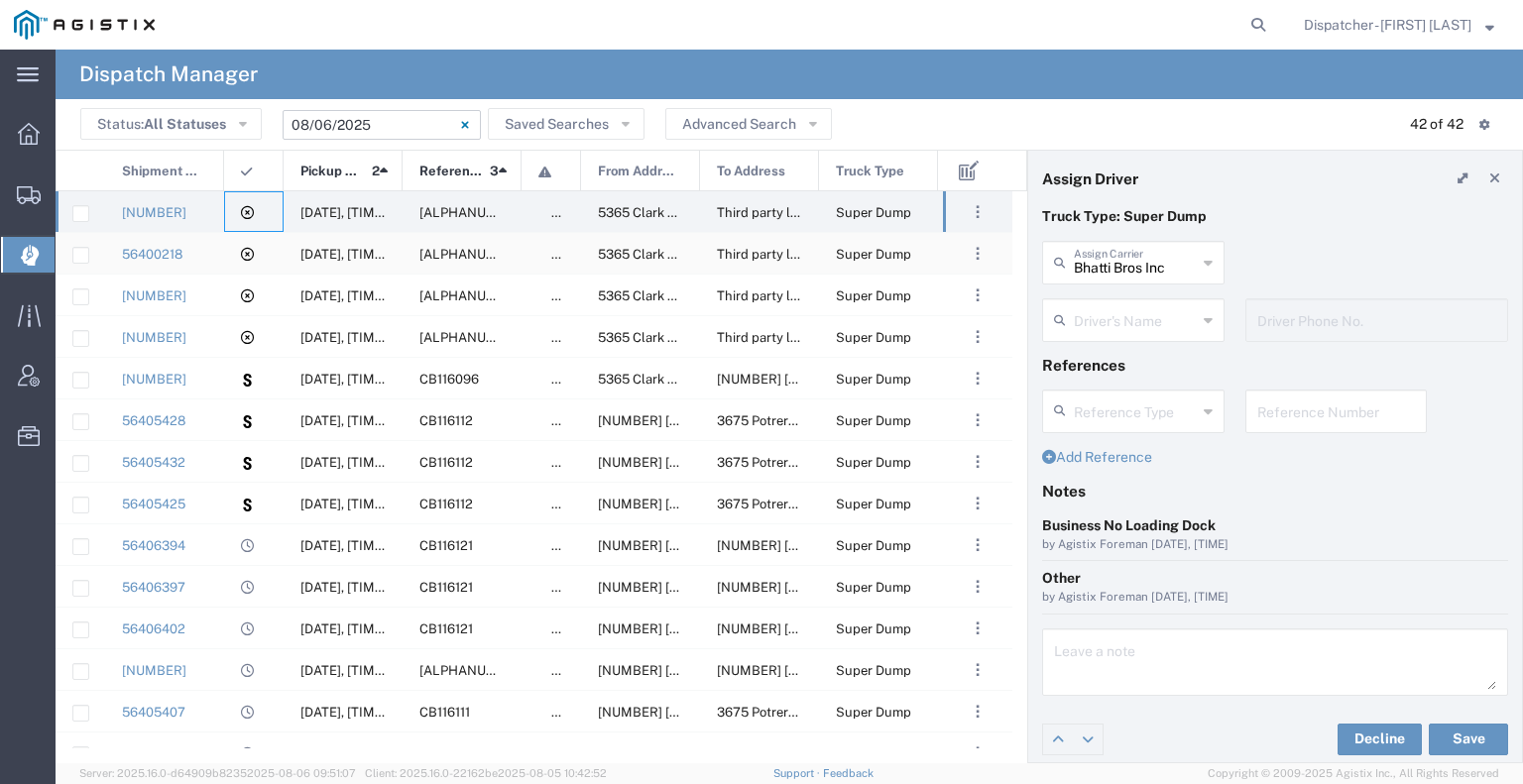 click on "56400218" 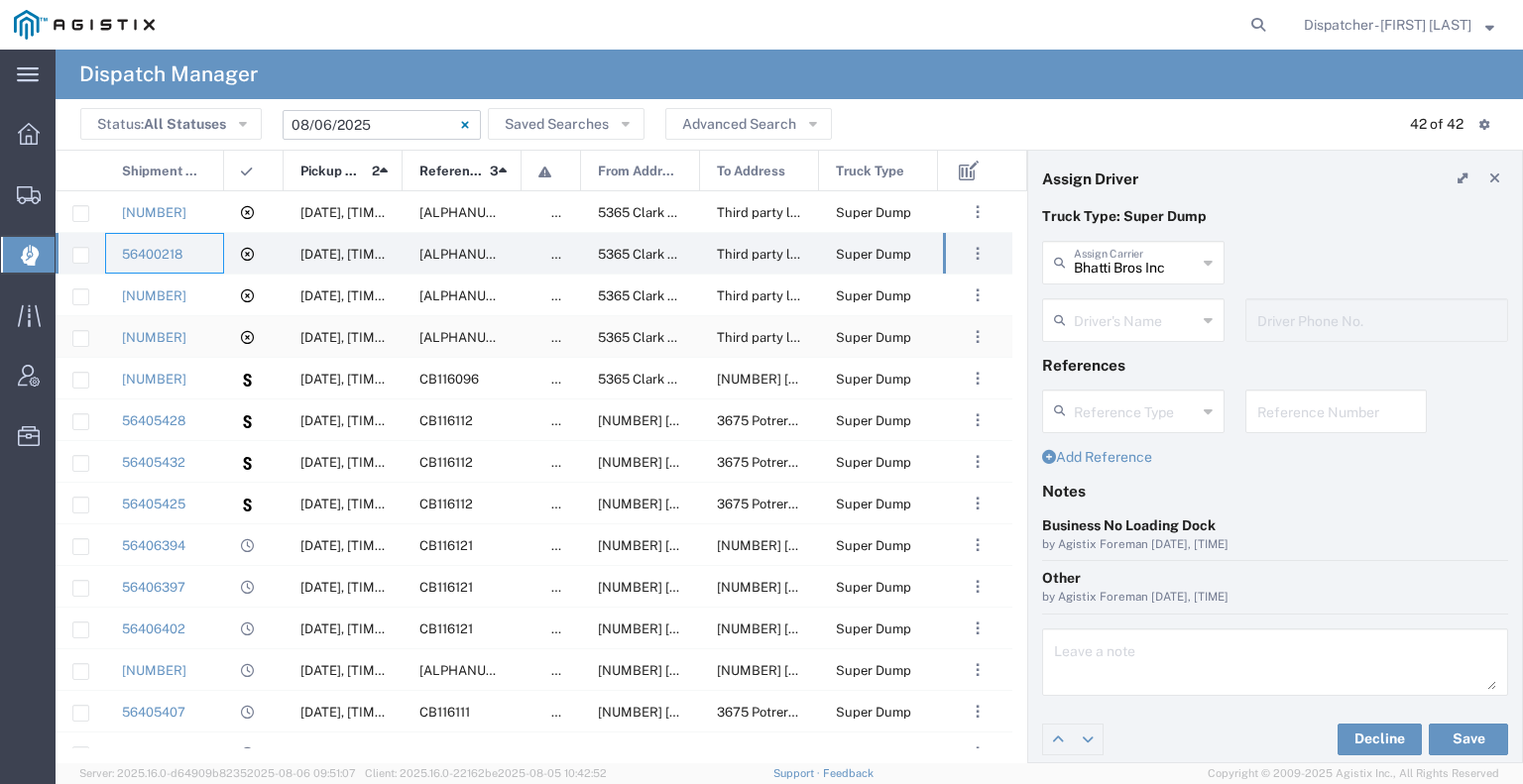 click 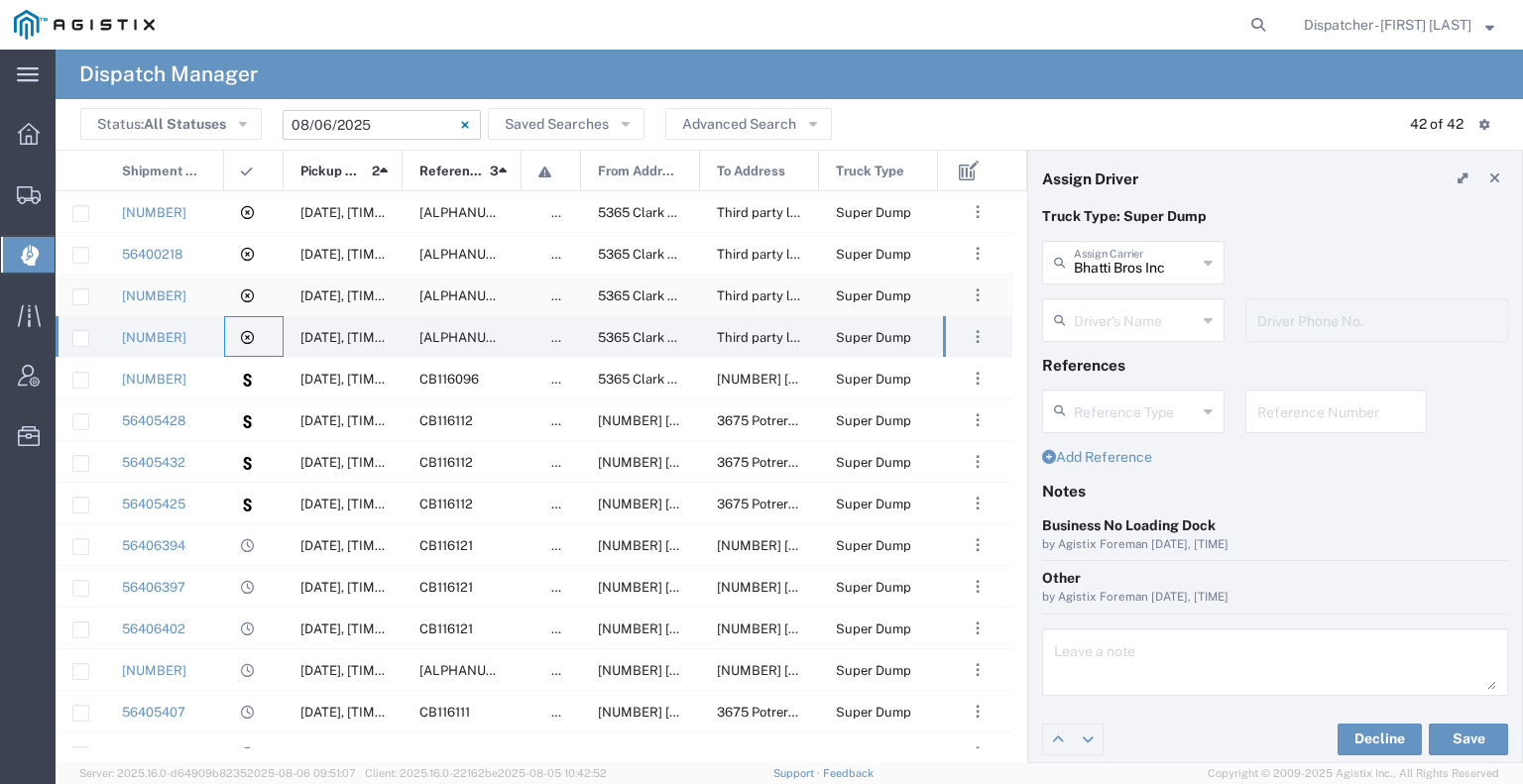 click 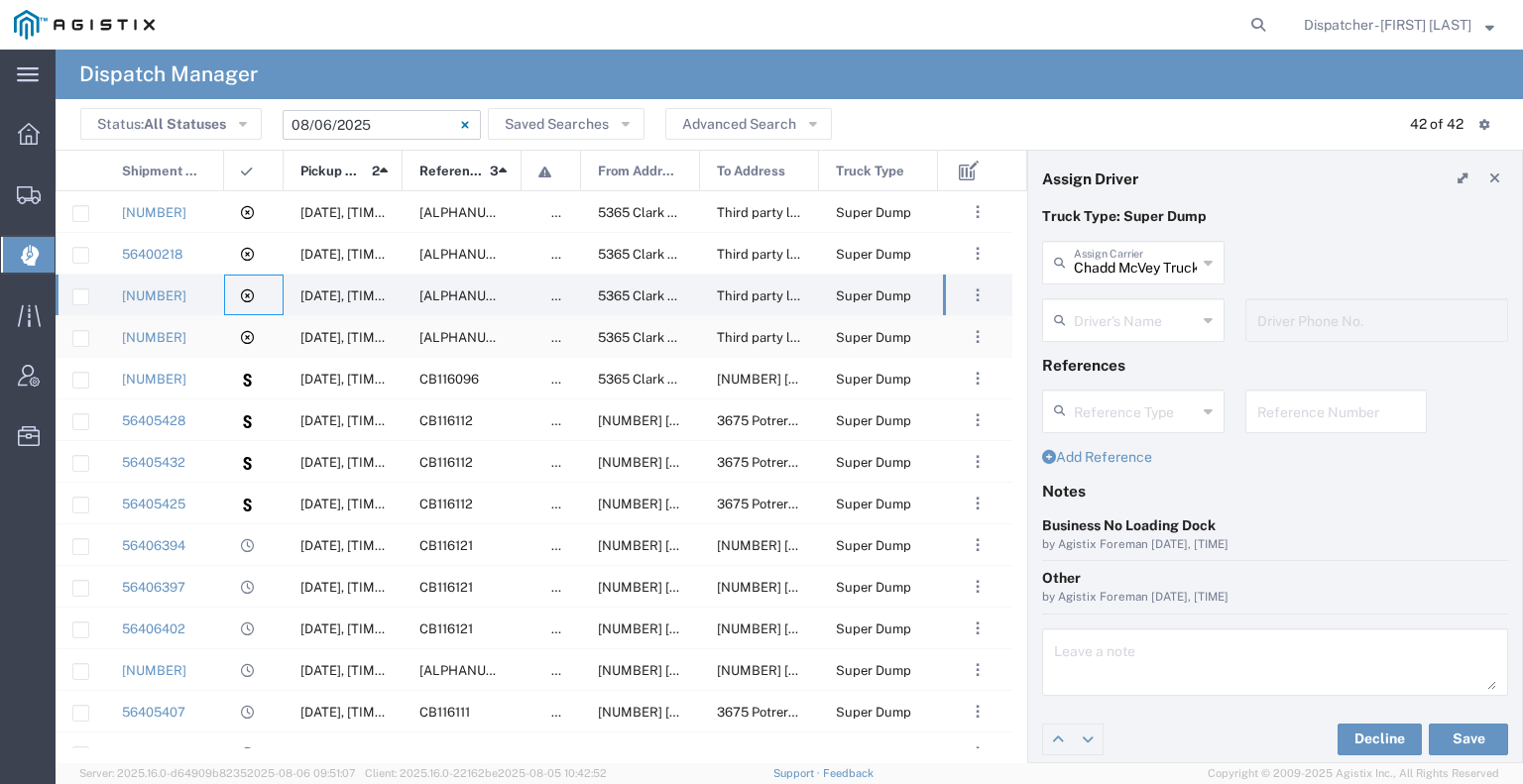 click 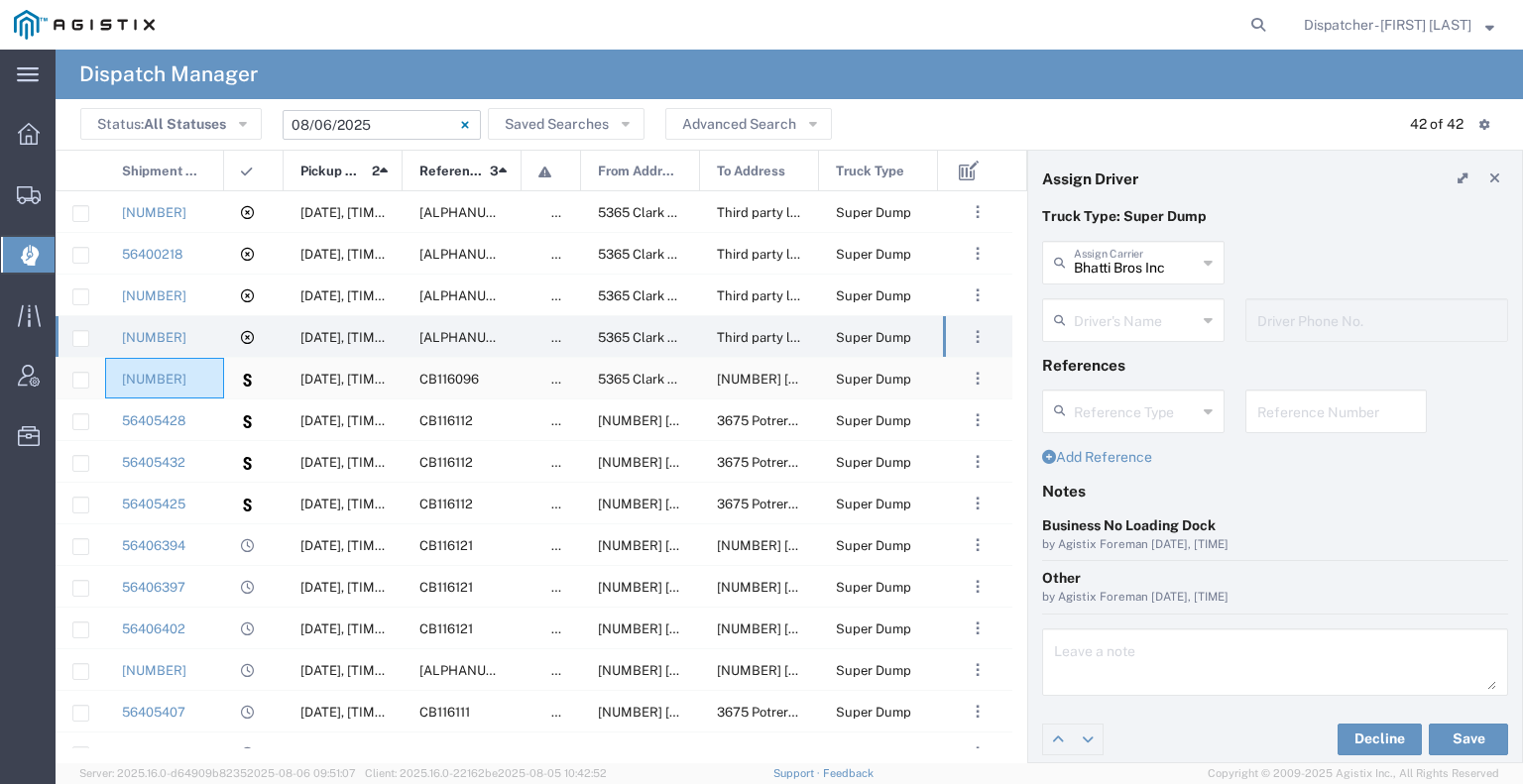 click on "[NUMBER]" 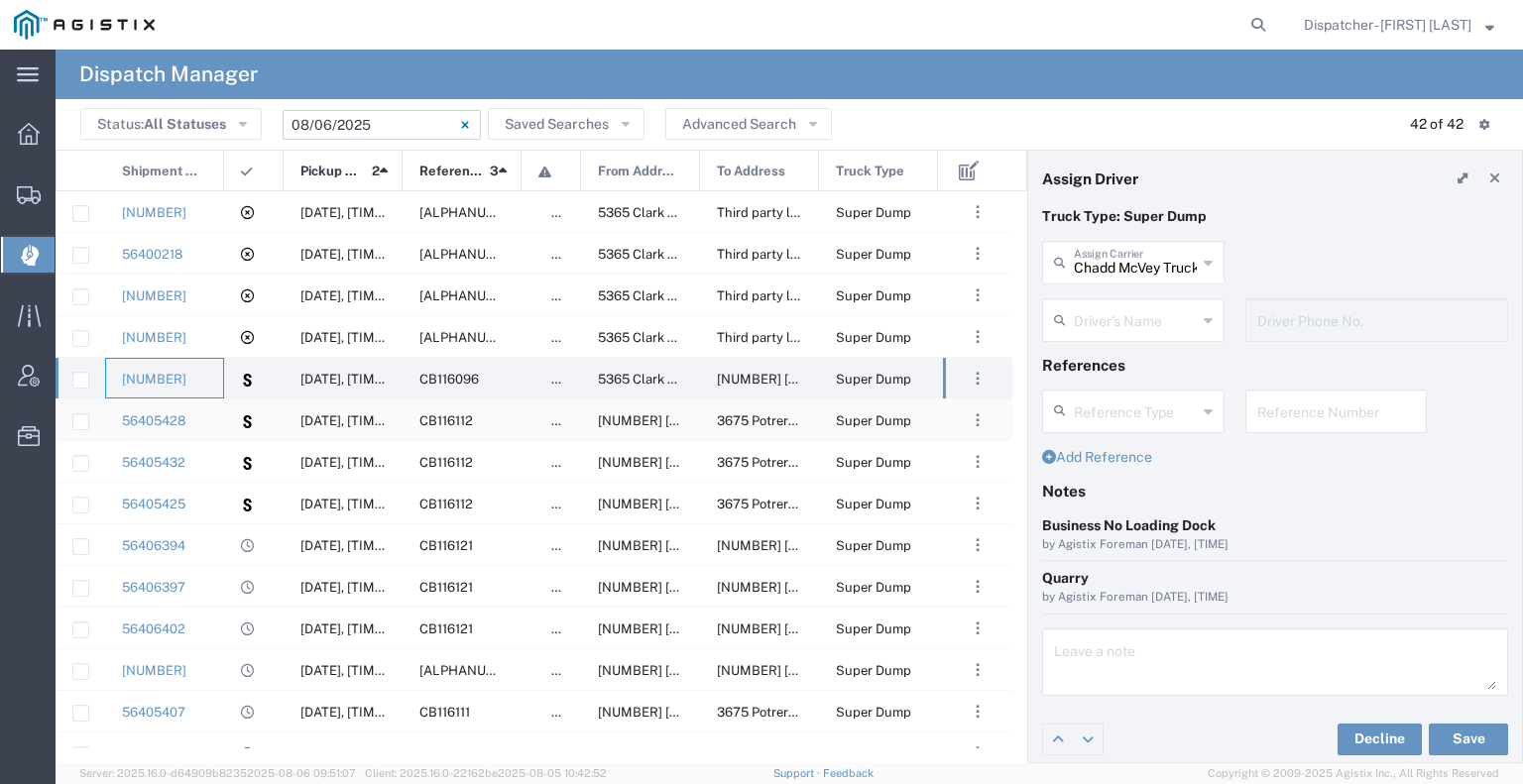 click 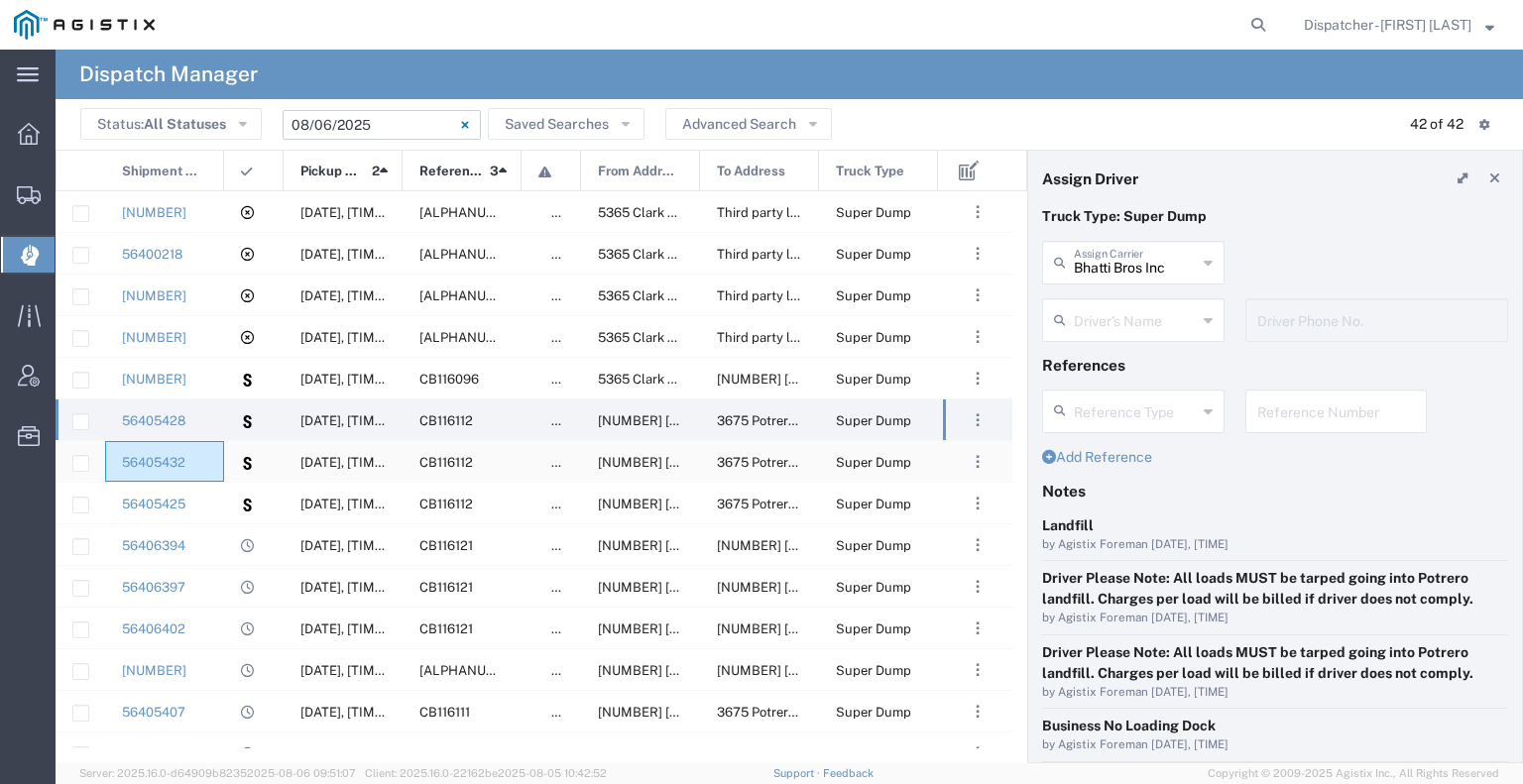 click on "56405432" 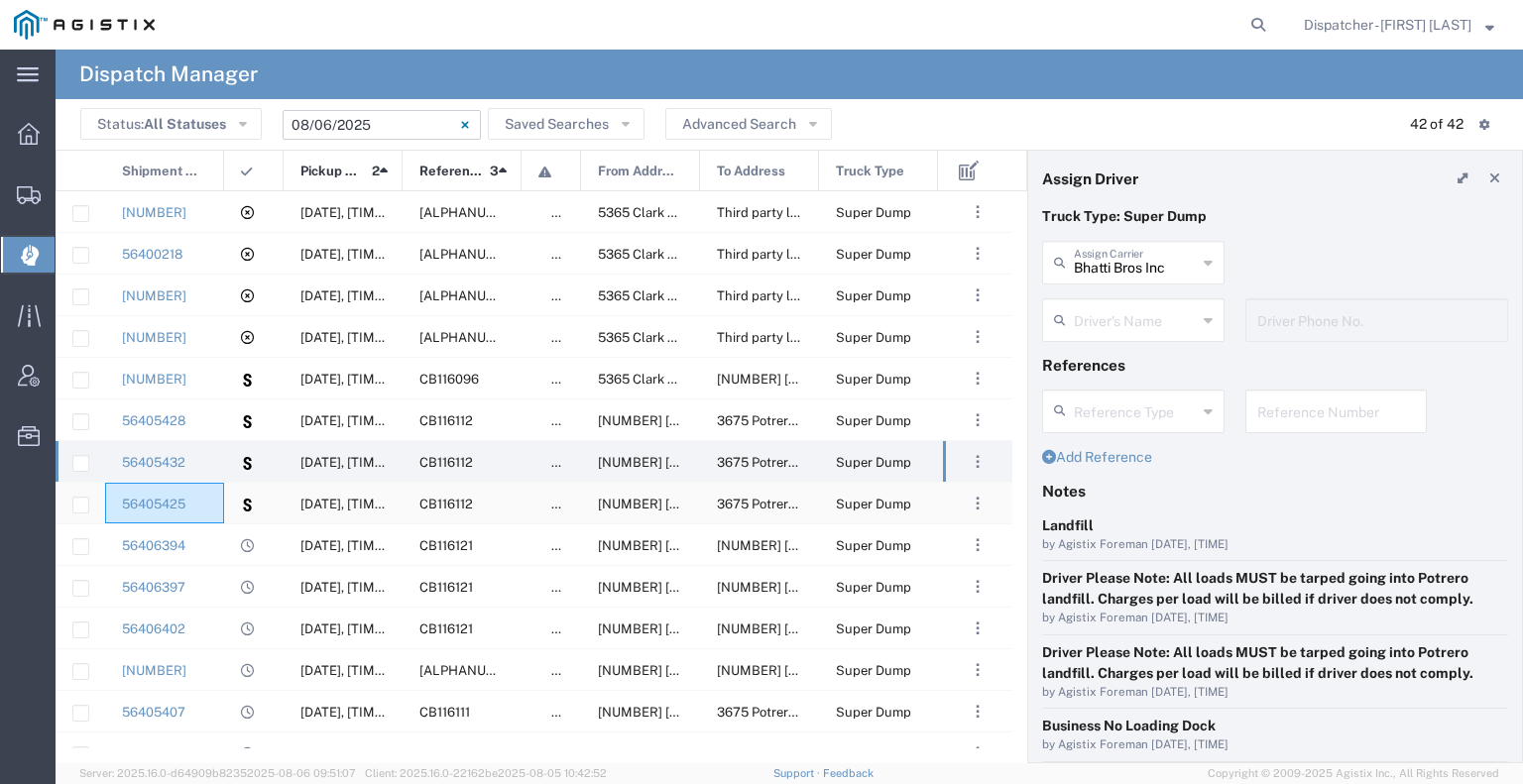 click on "56405425" 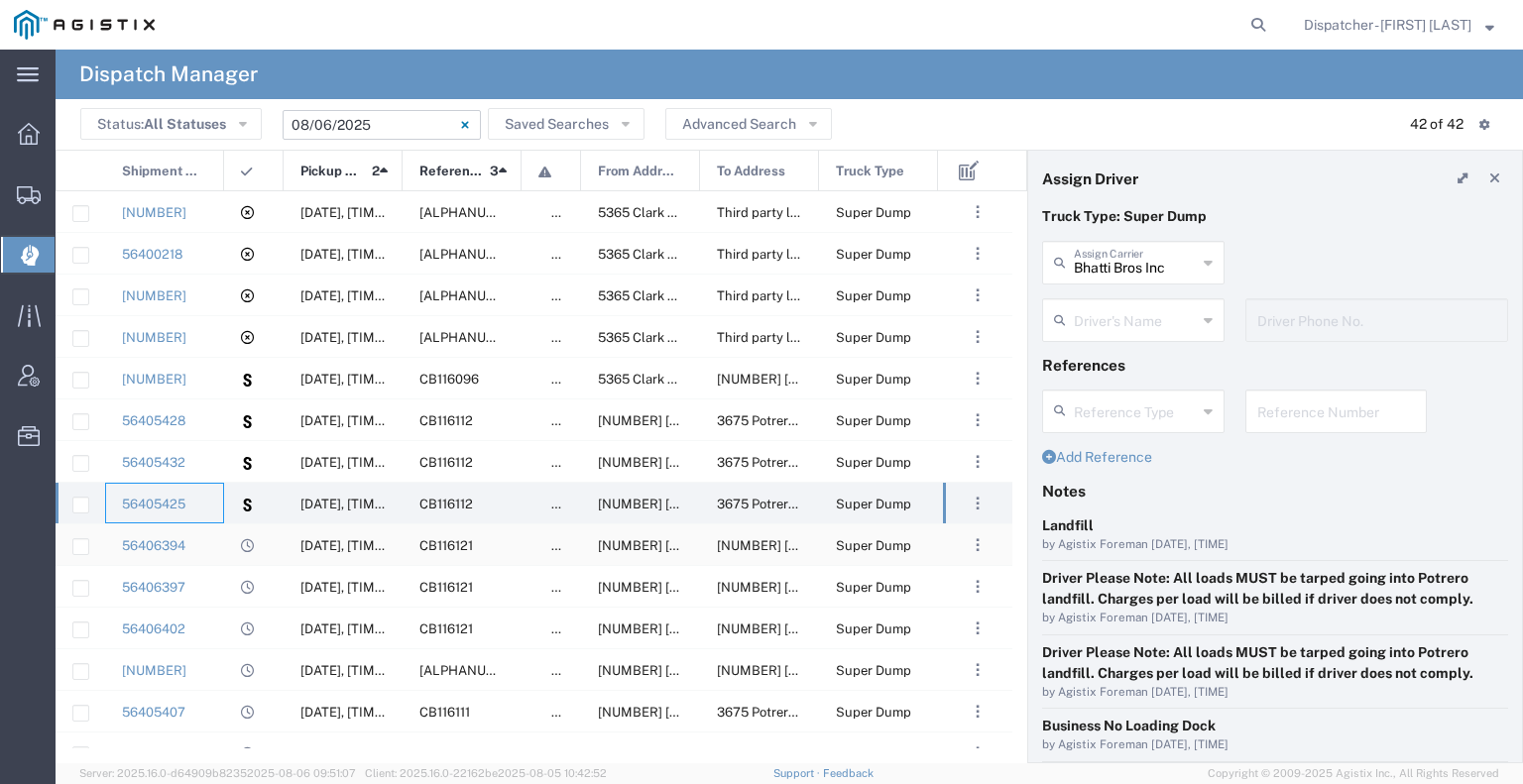 click on "56406394" 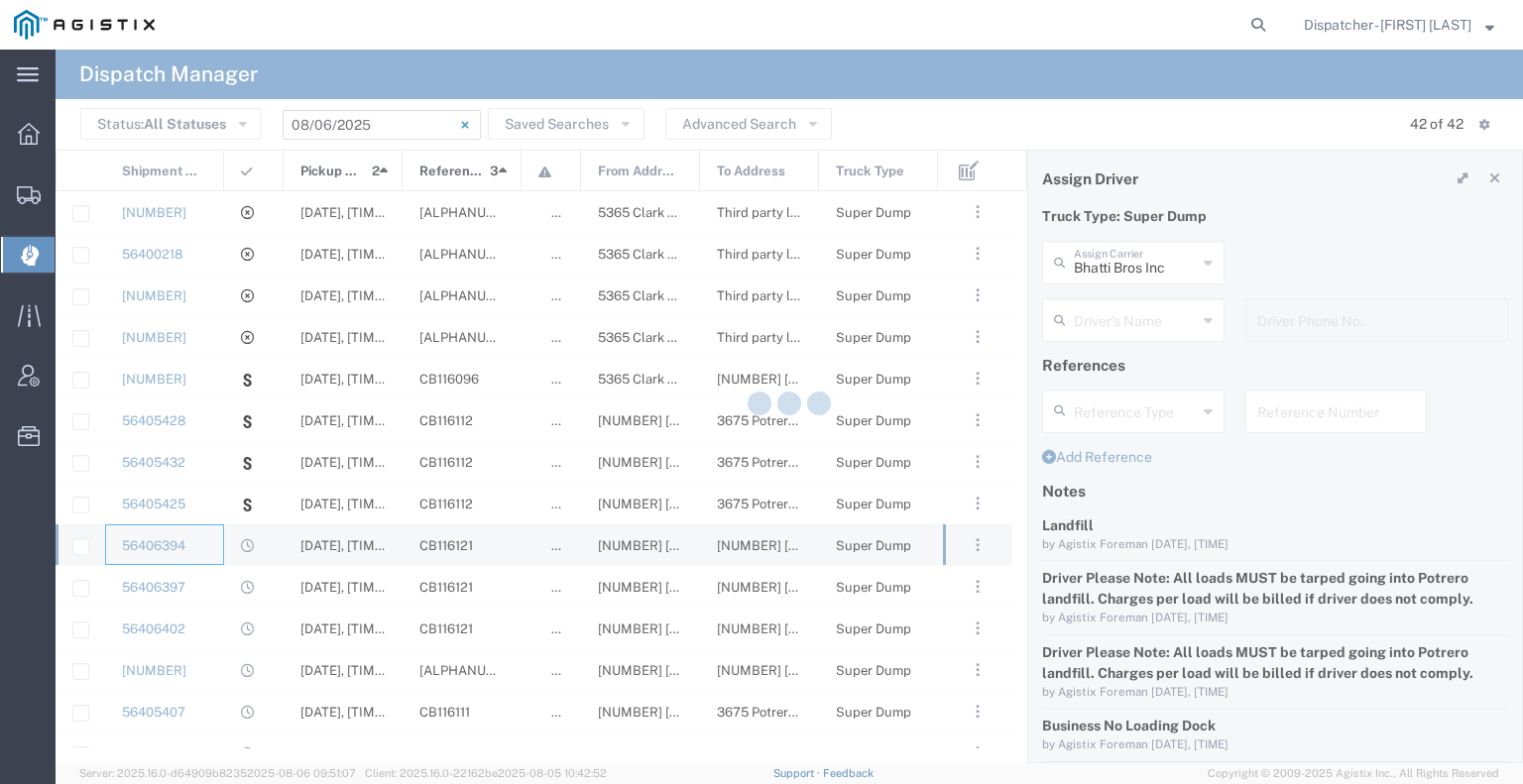 type on "[FIRST] [LAST]" 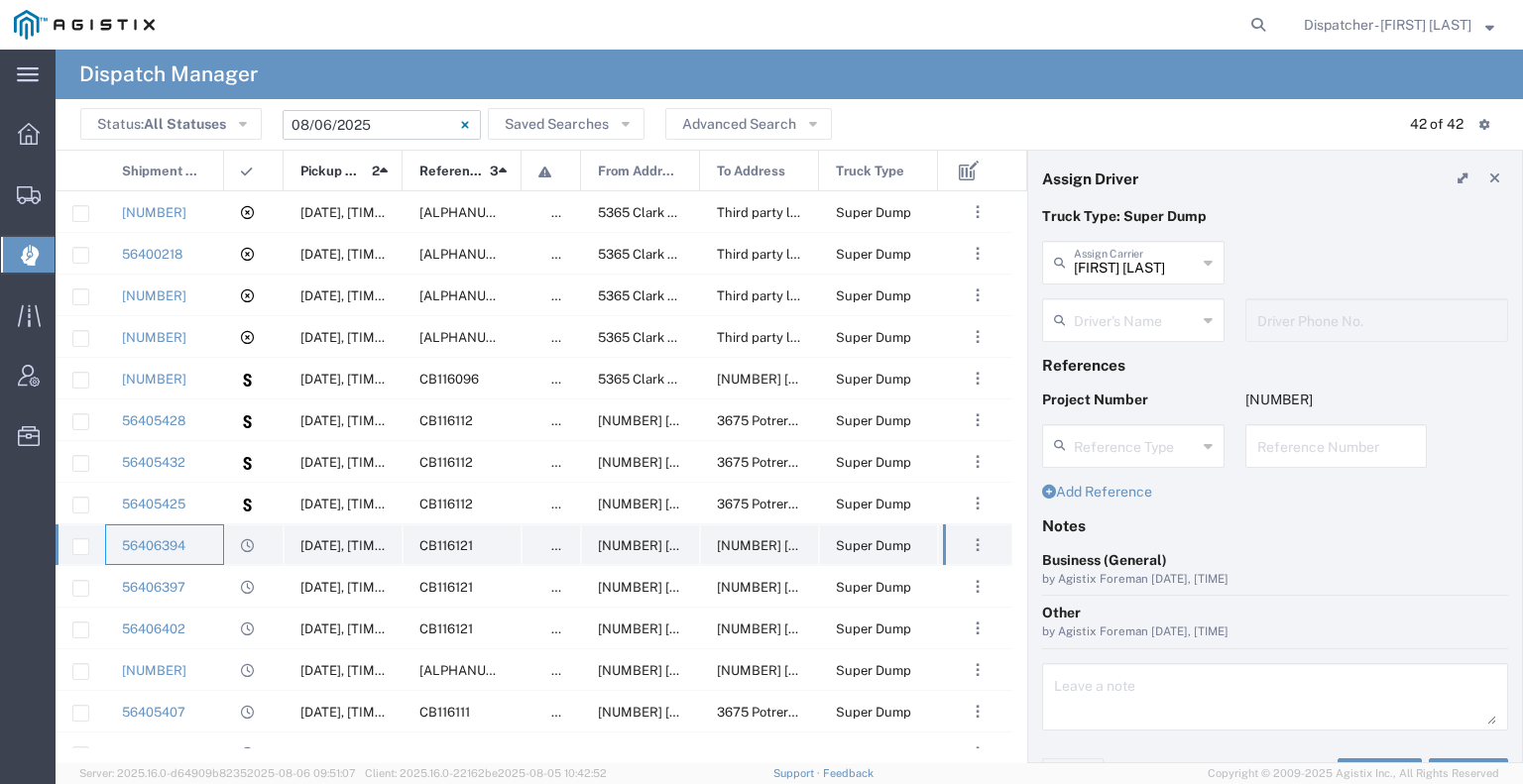 type on "[FIRST] [LAST]" 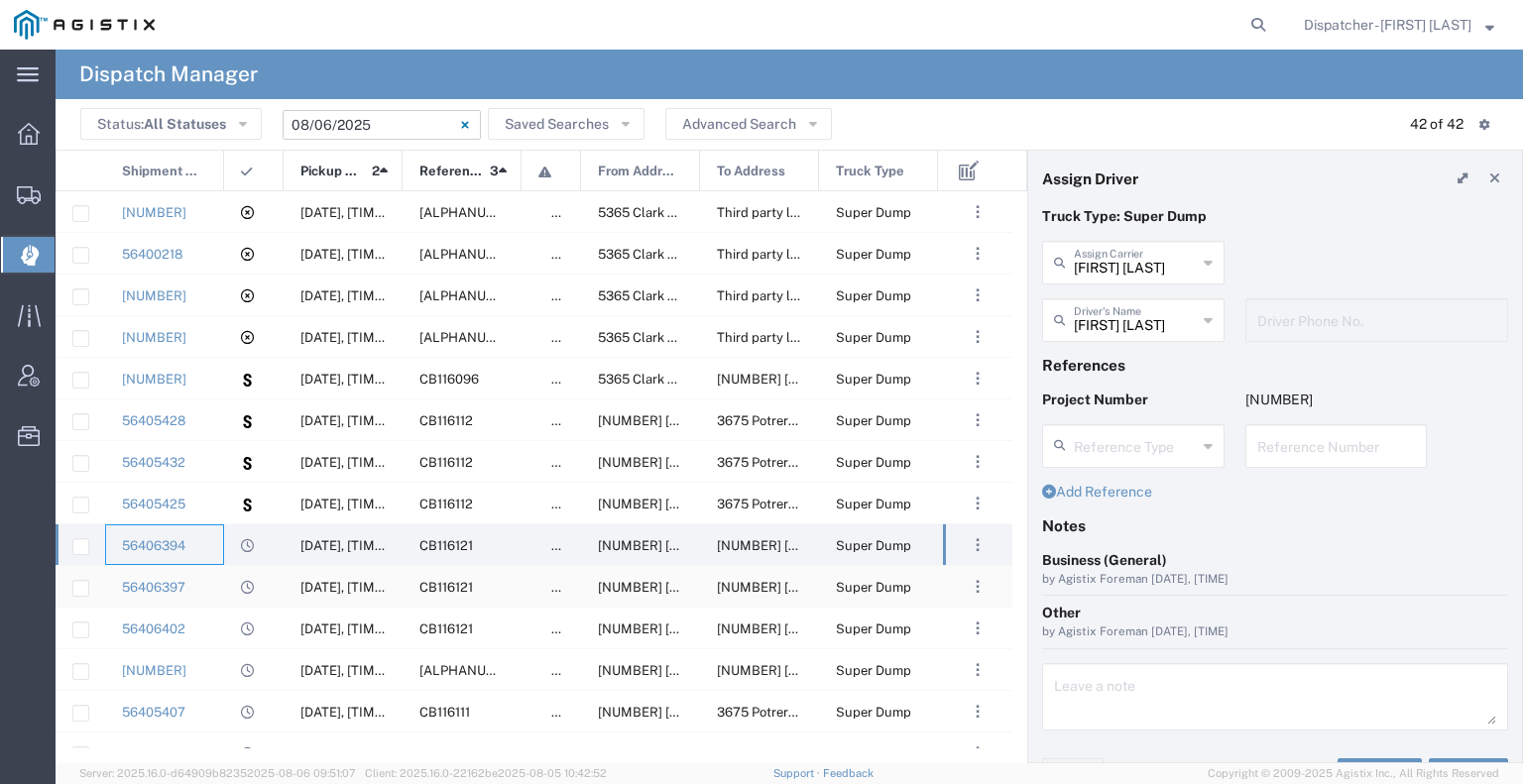 click on "56406397" 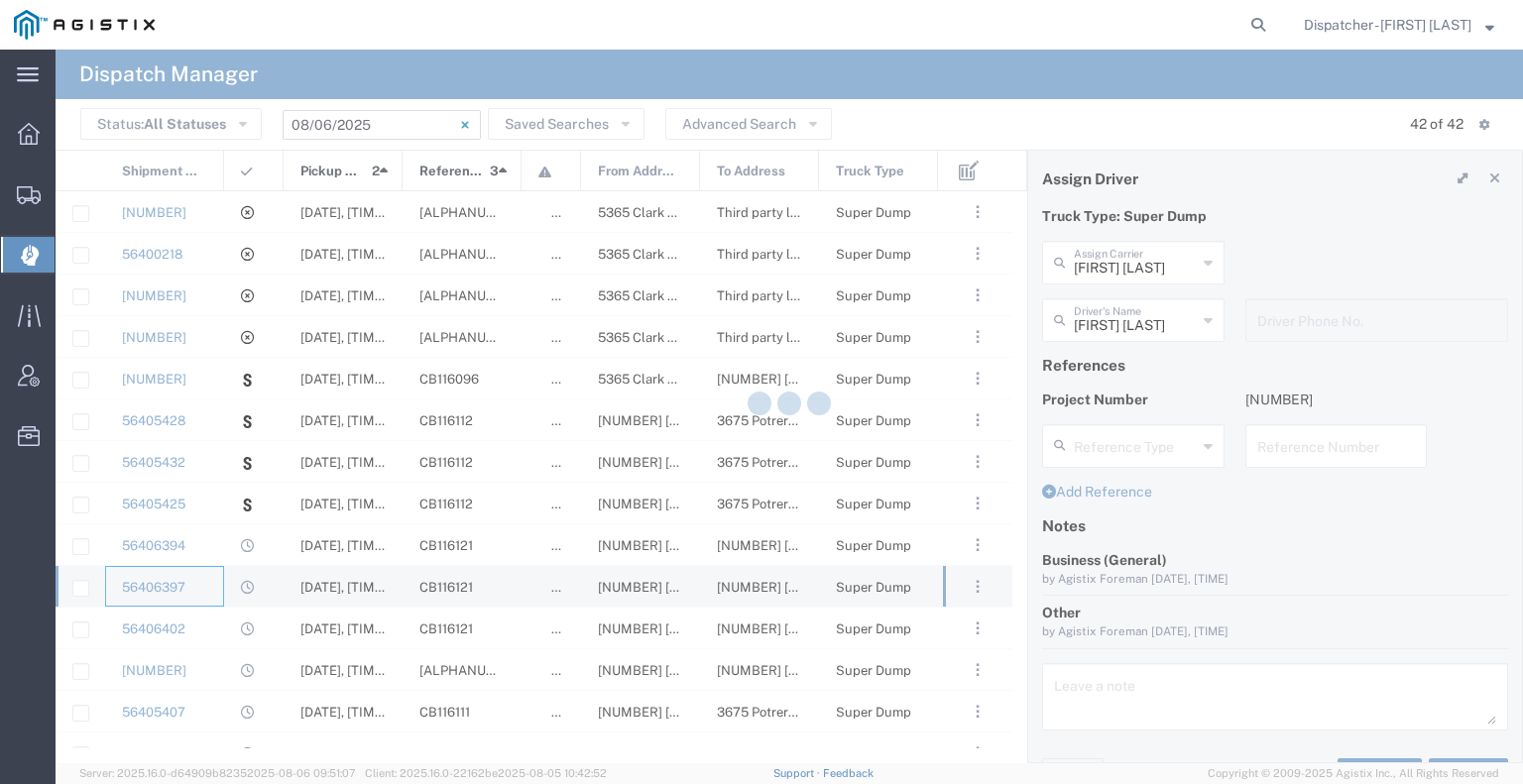 type 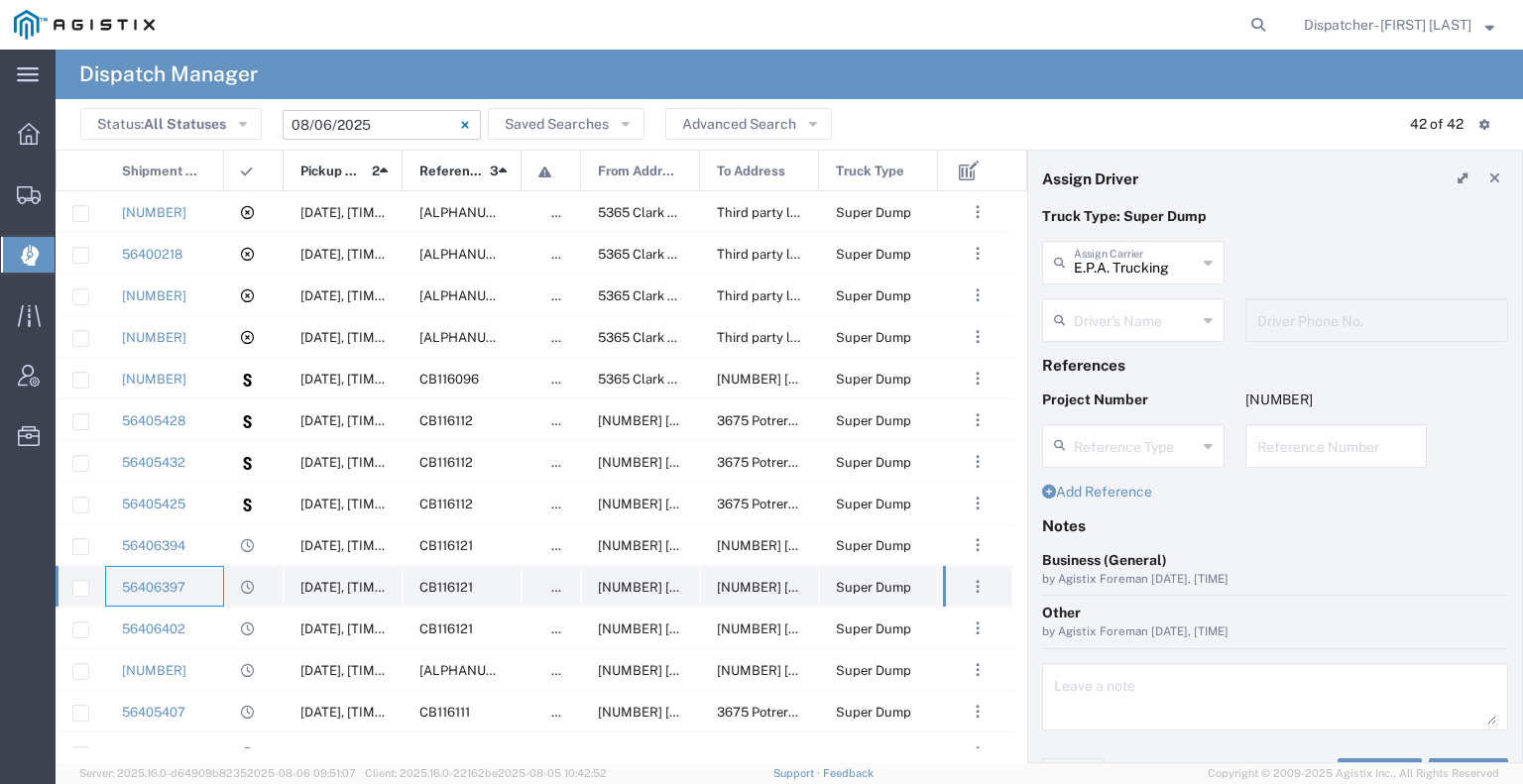 type on "[FIRST] [LAST]" 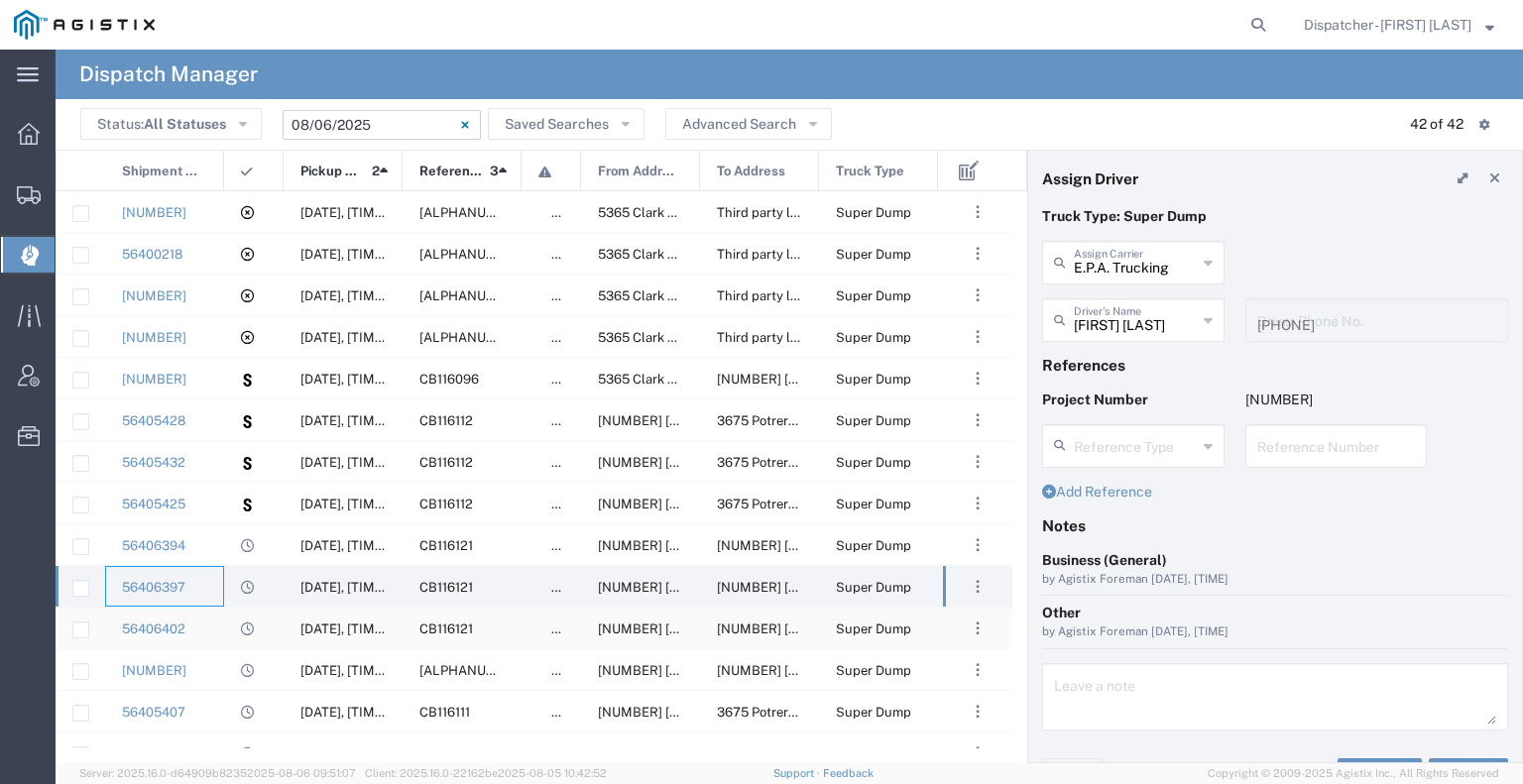 click on "56406402" 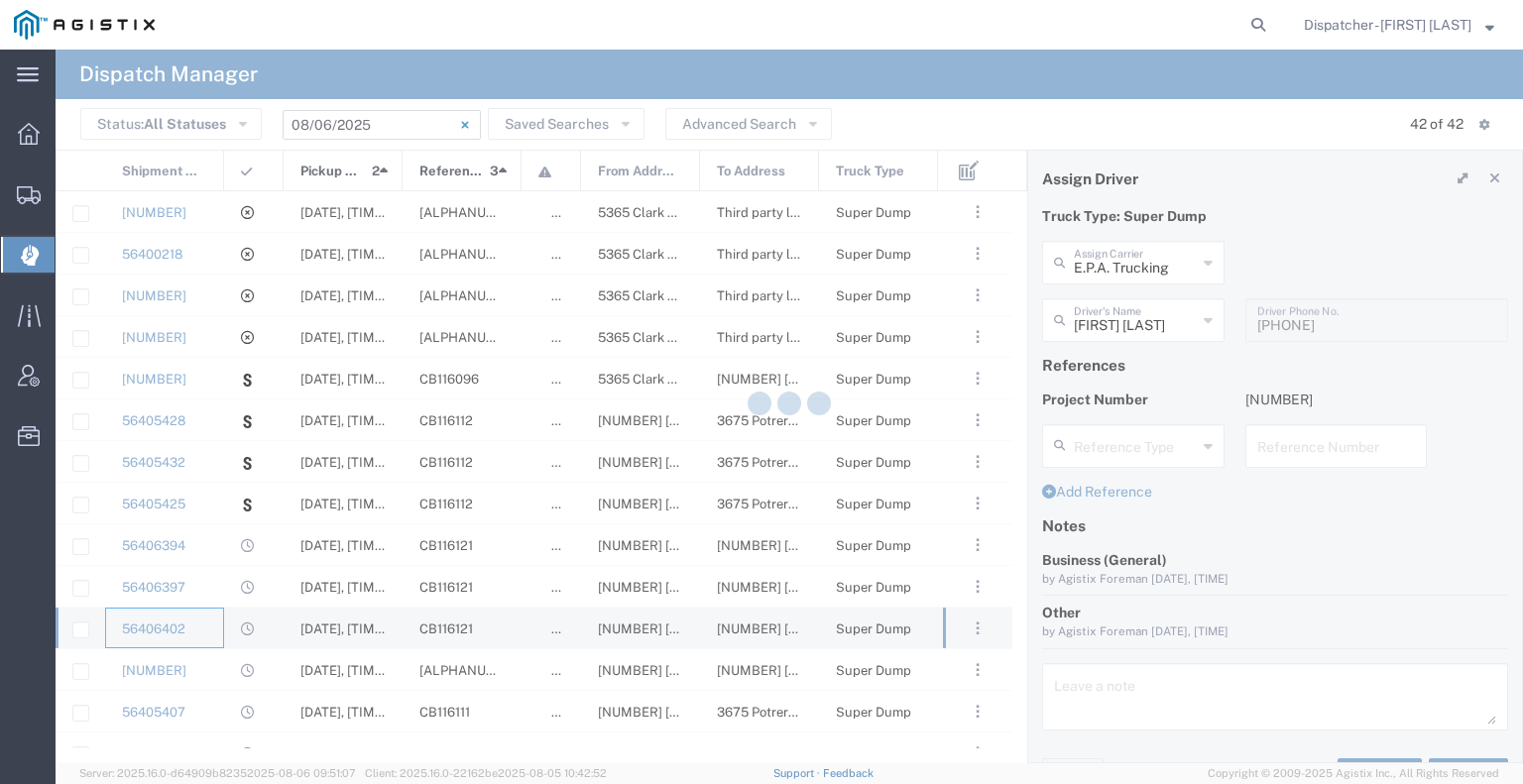 type on "[FIRST] [LAST]" 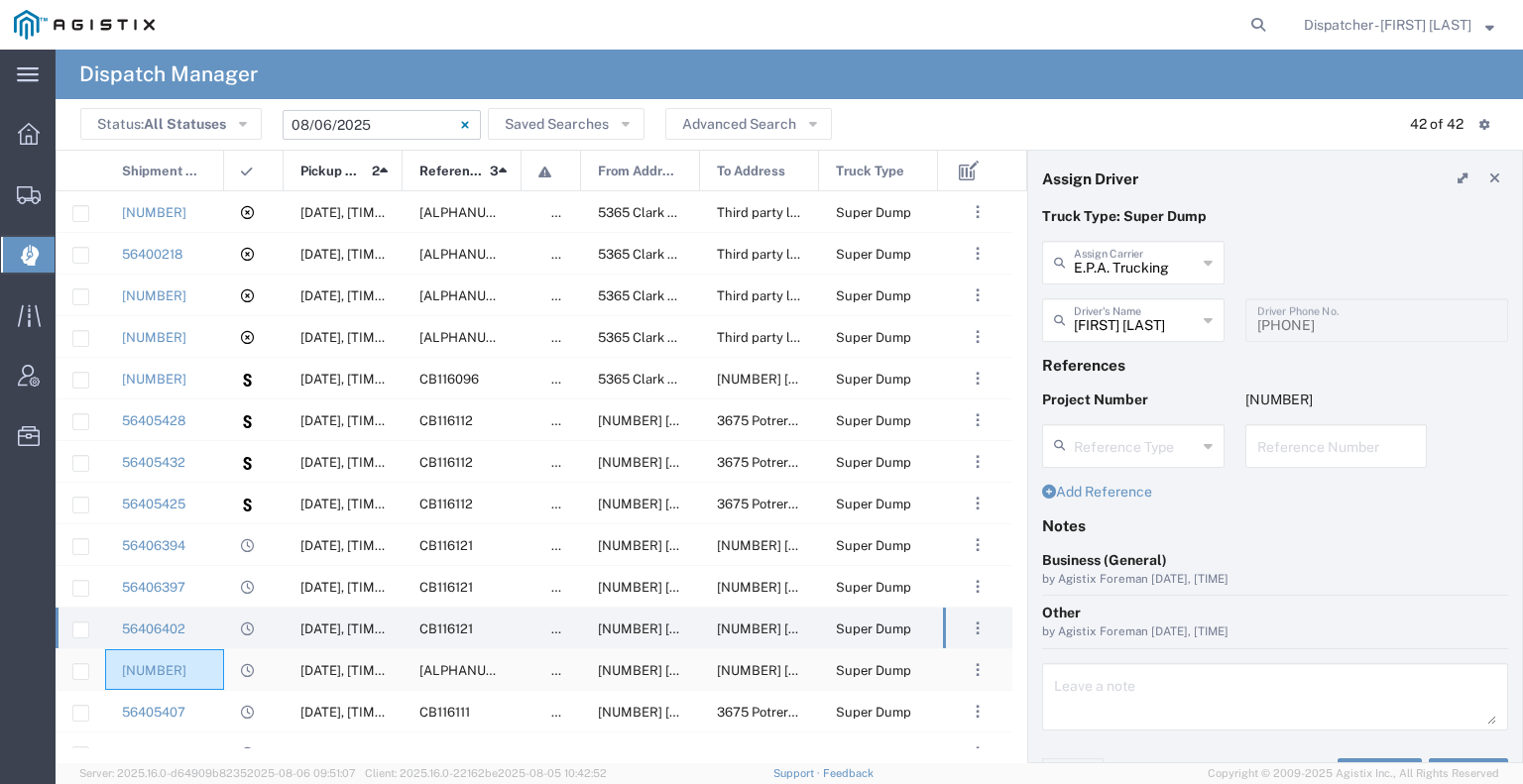 click on "[NUMBER]" 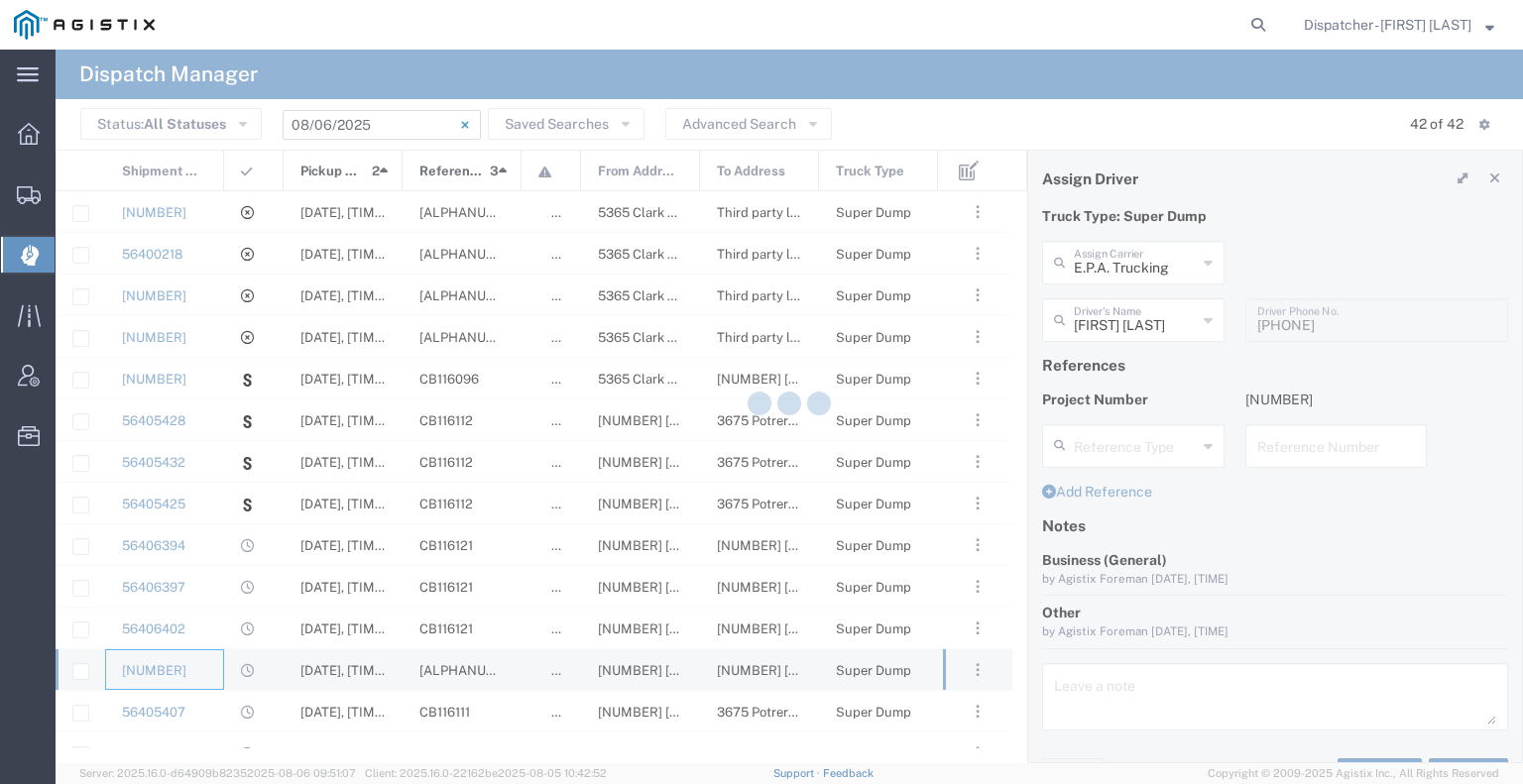 type 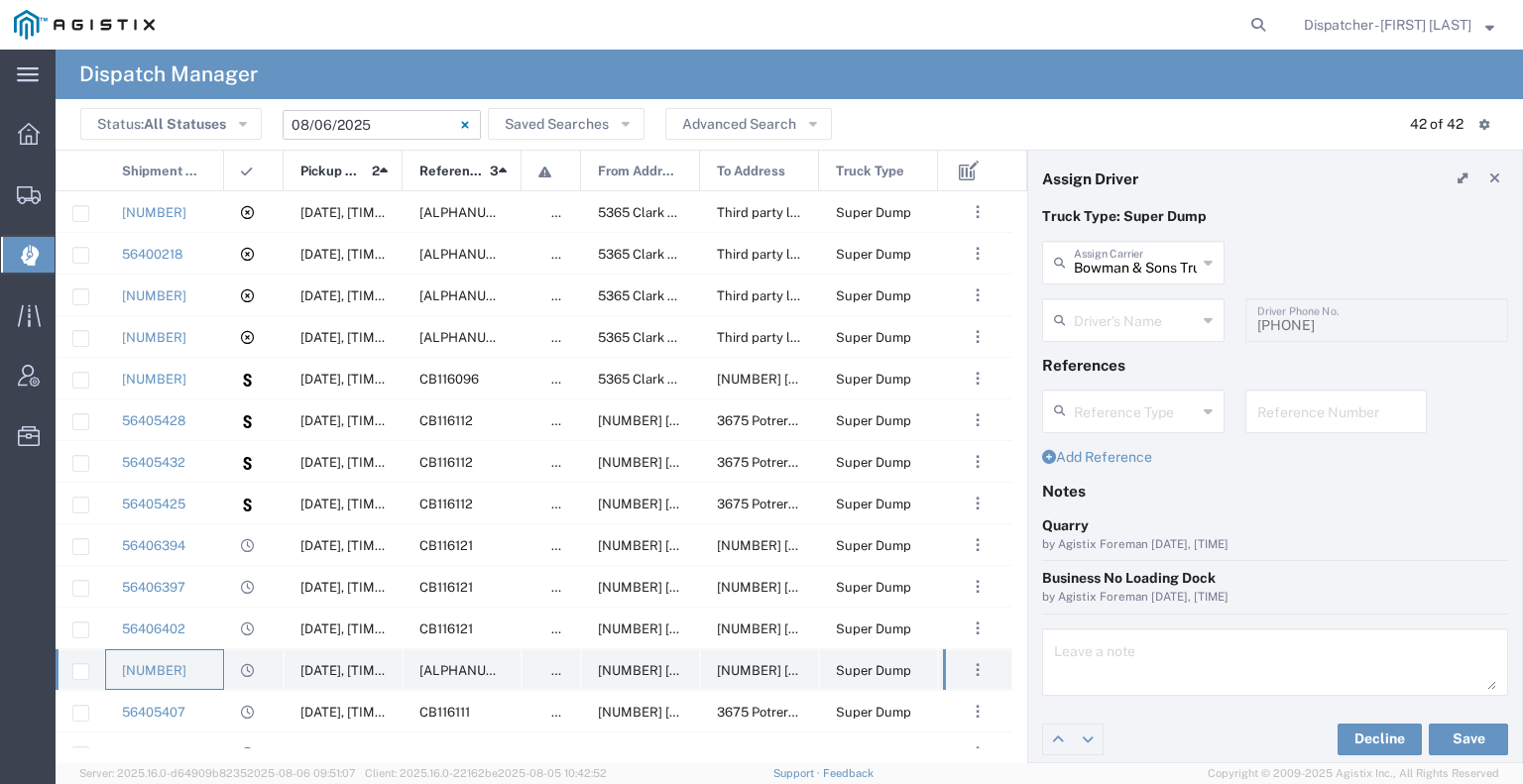 type on "[FIRST] [LAST]" 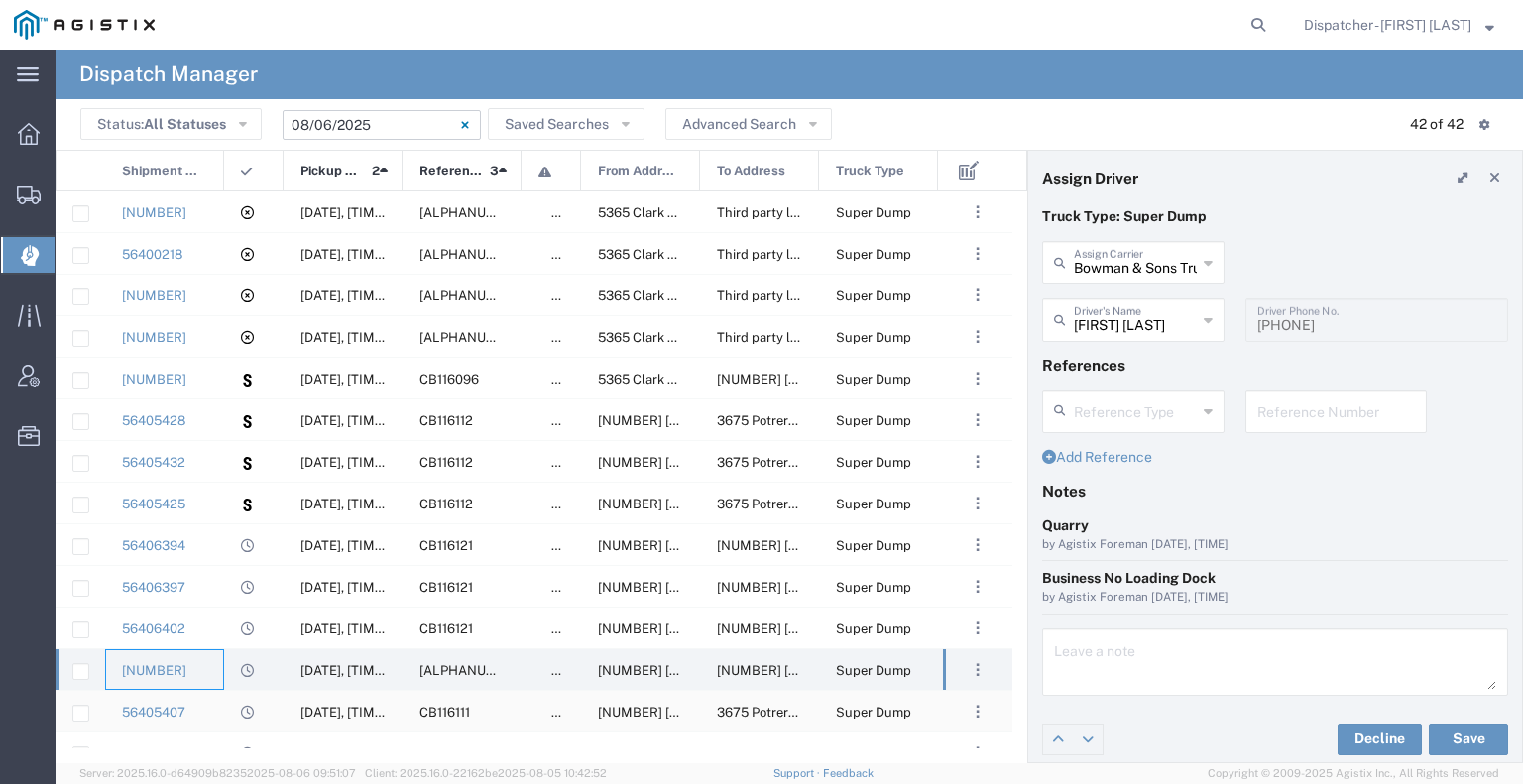 click on "56405407" 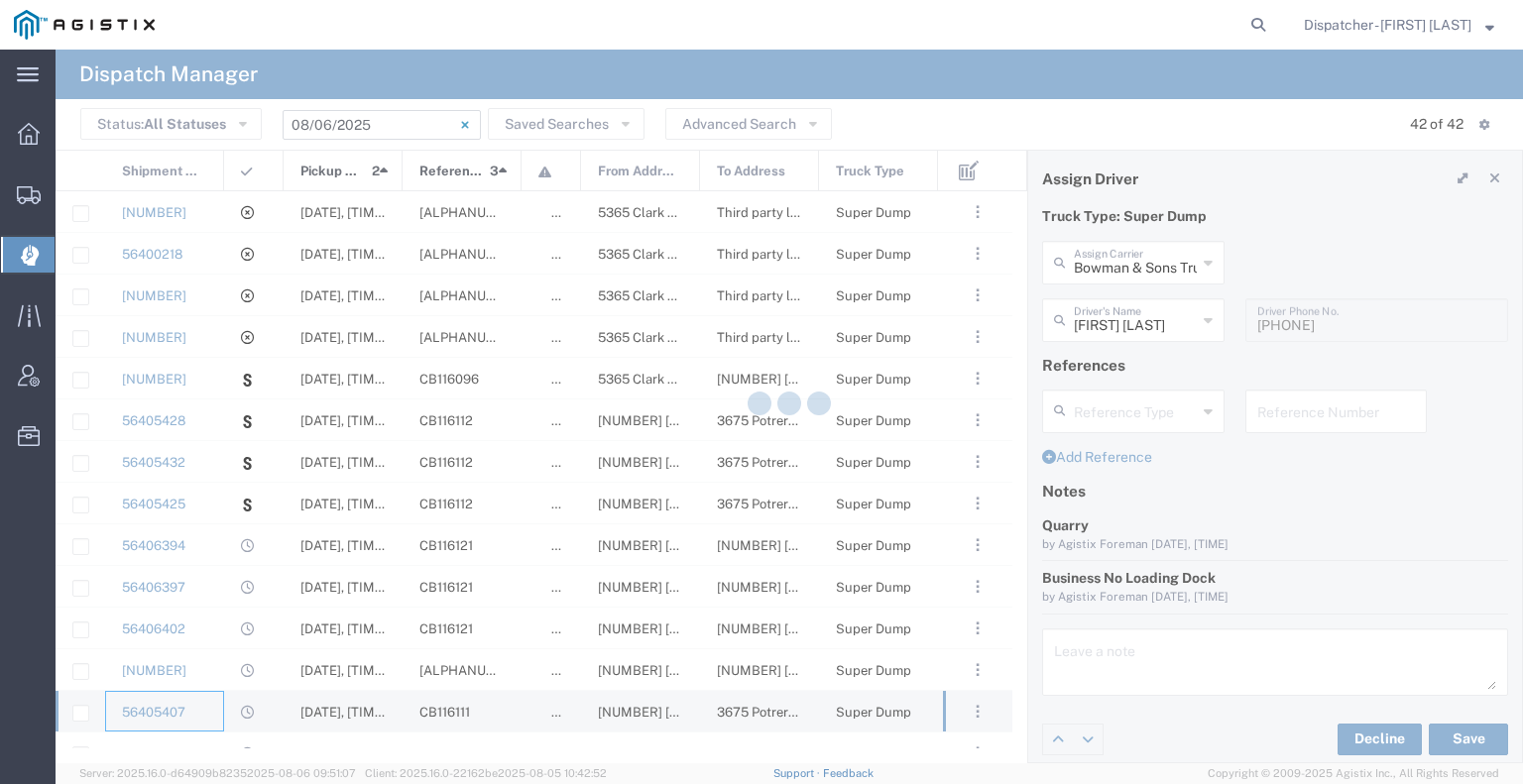 type 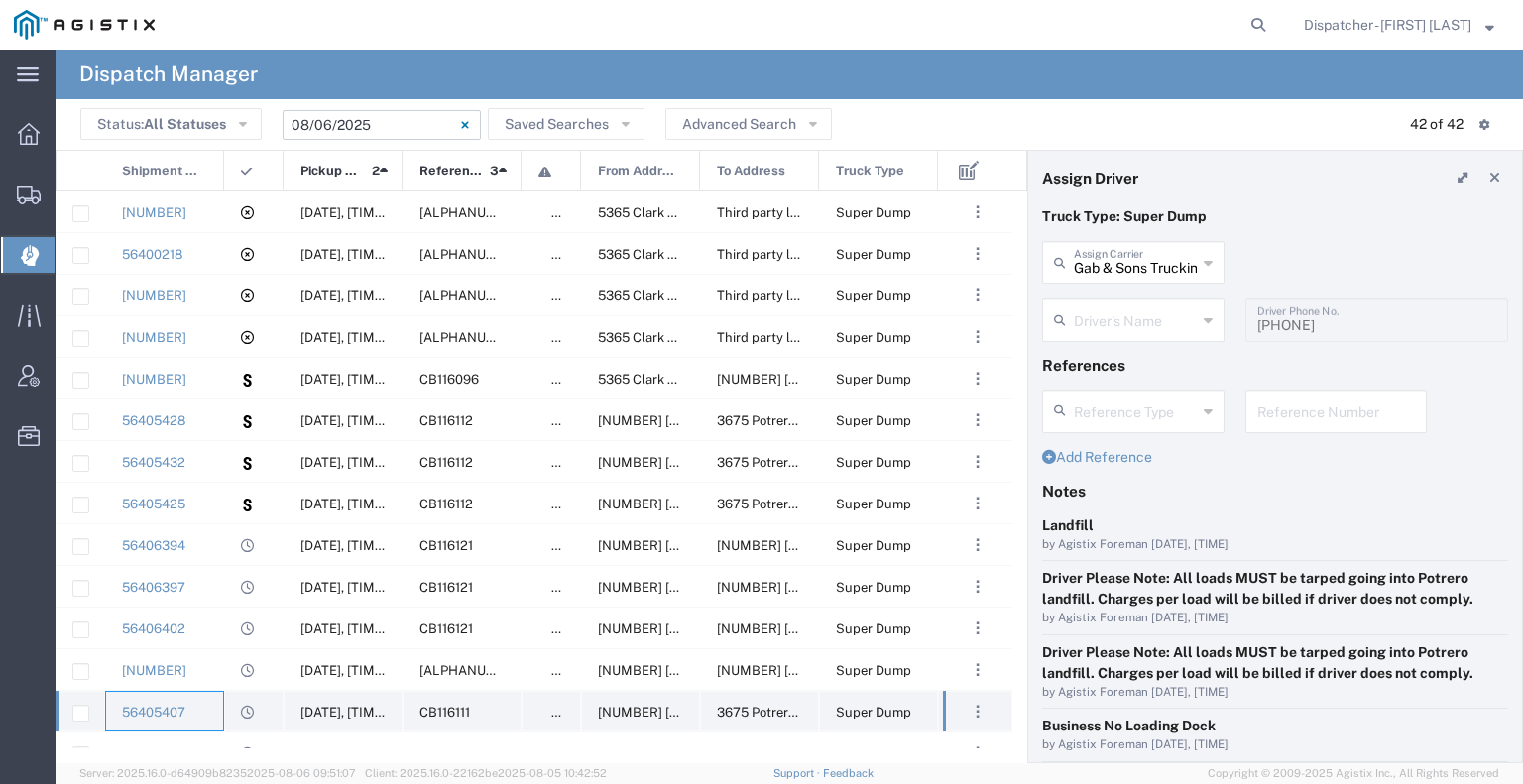 type on "Gabino Rodriguez" 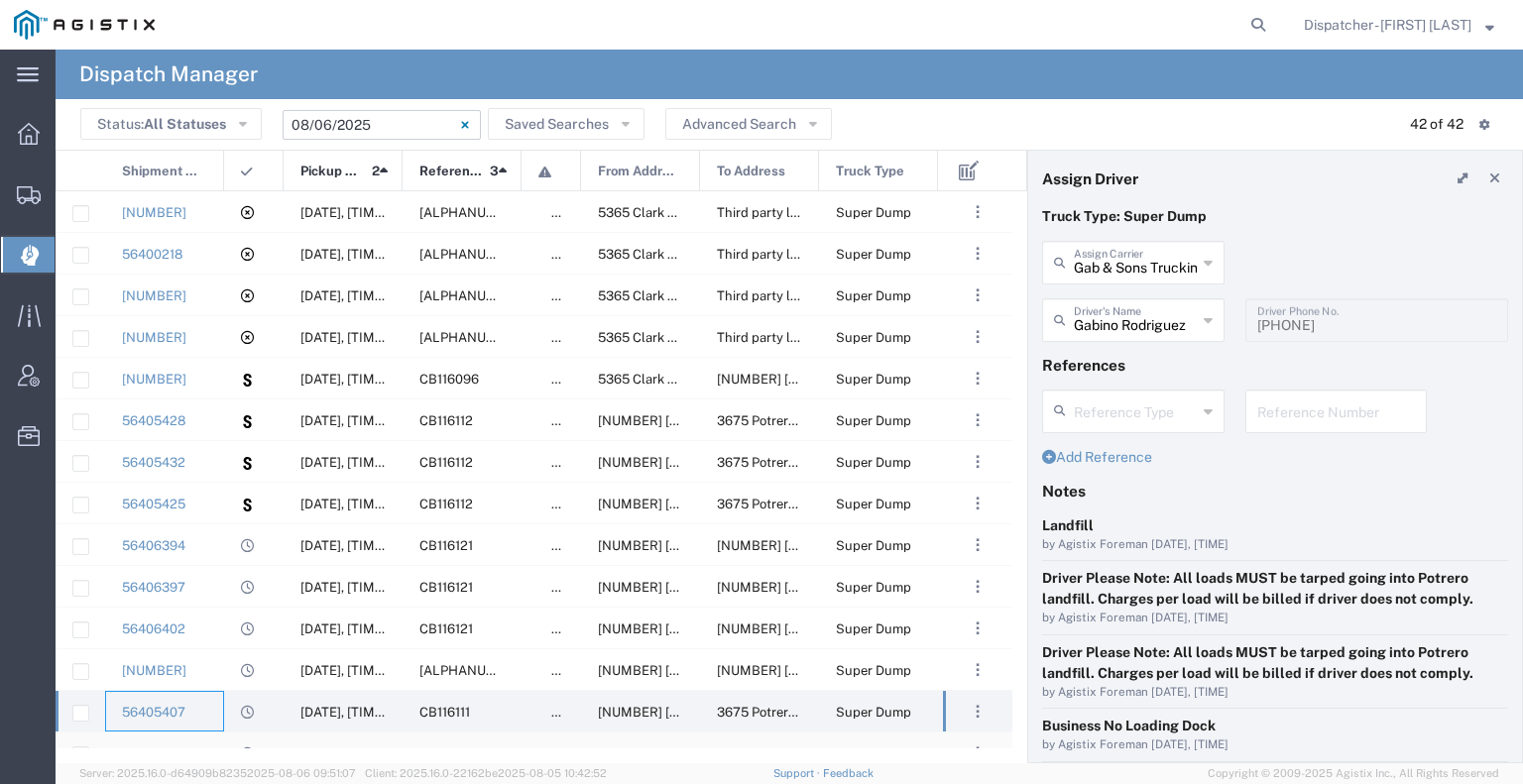 scroll, scrollTop: 99, scrollLeft: 0, axis: vertical 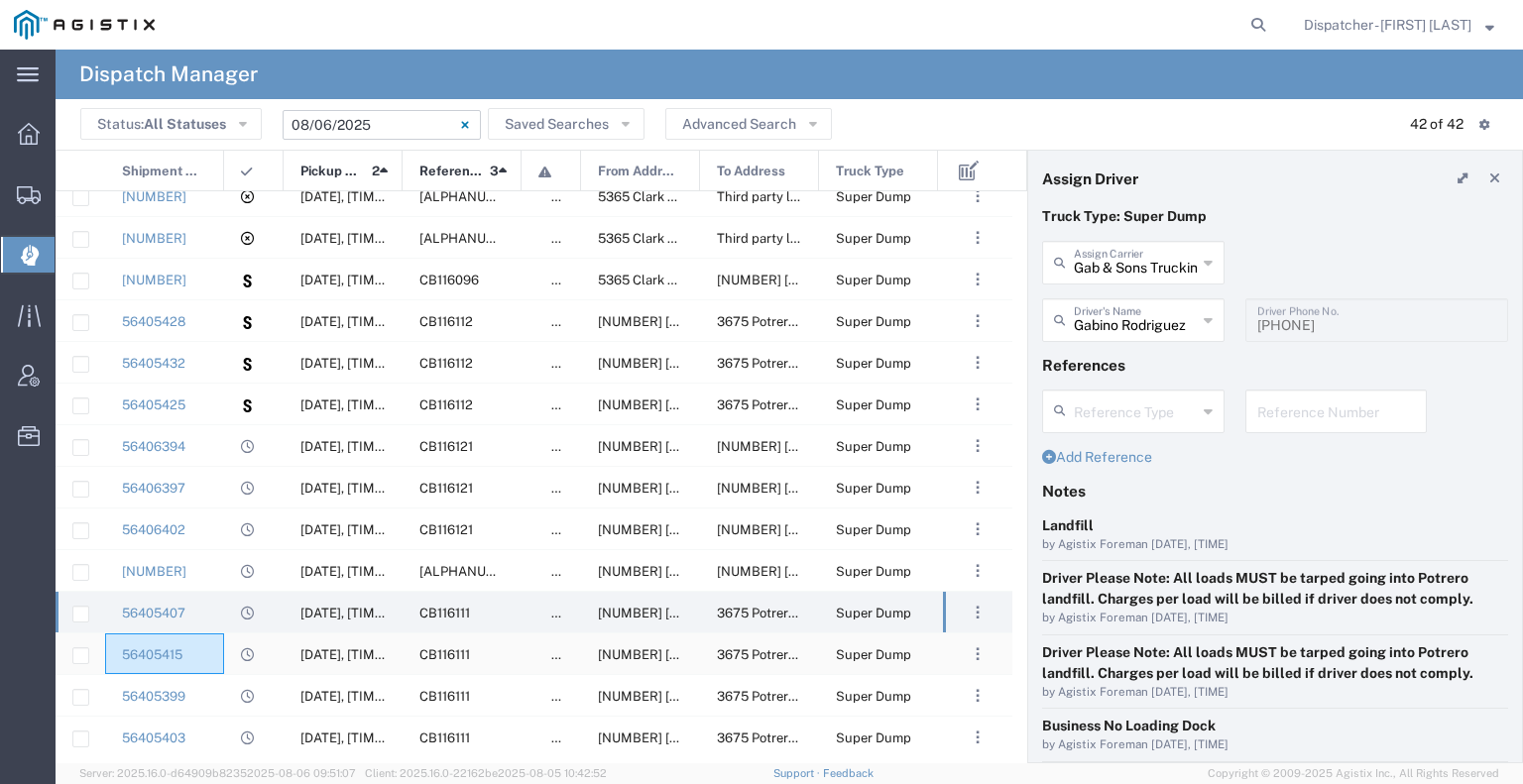 click on "56405415" 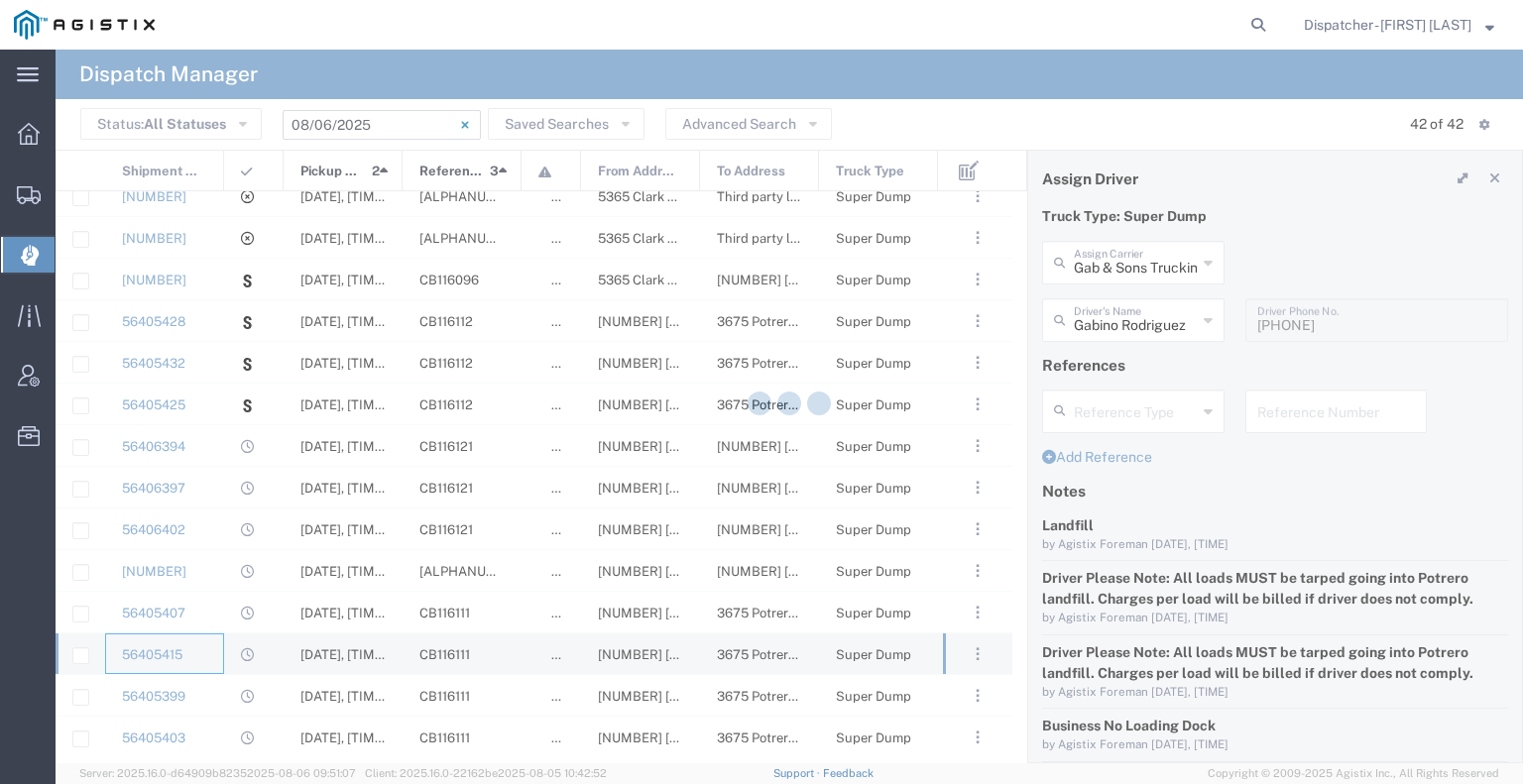 type 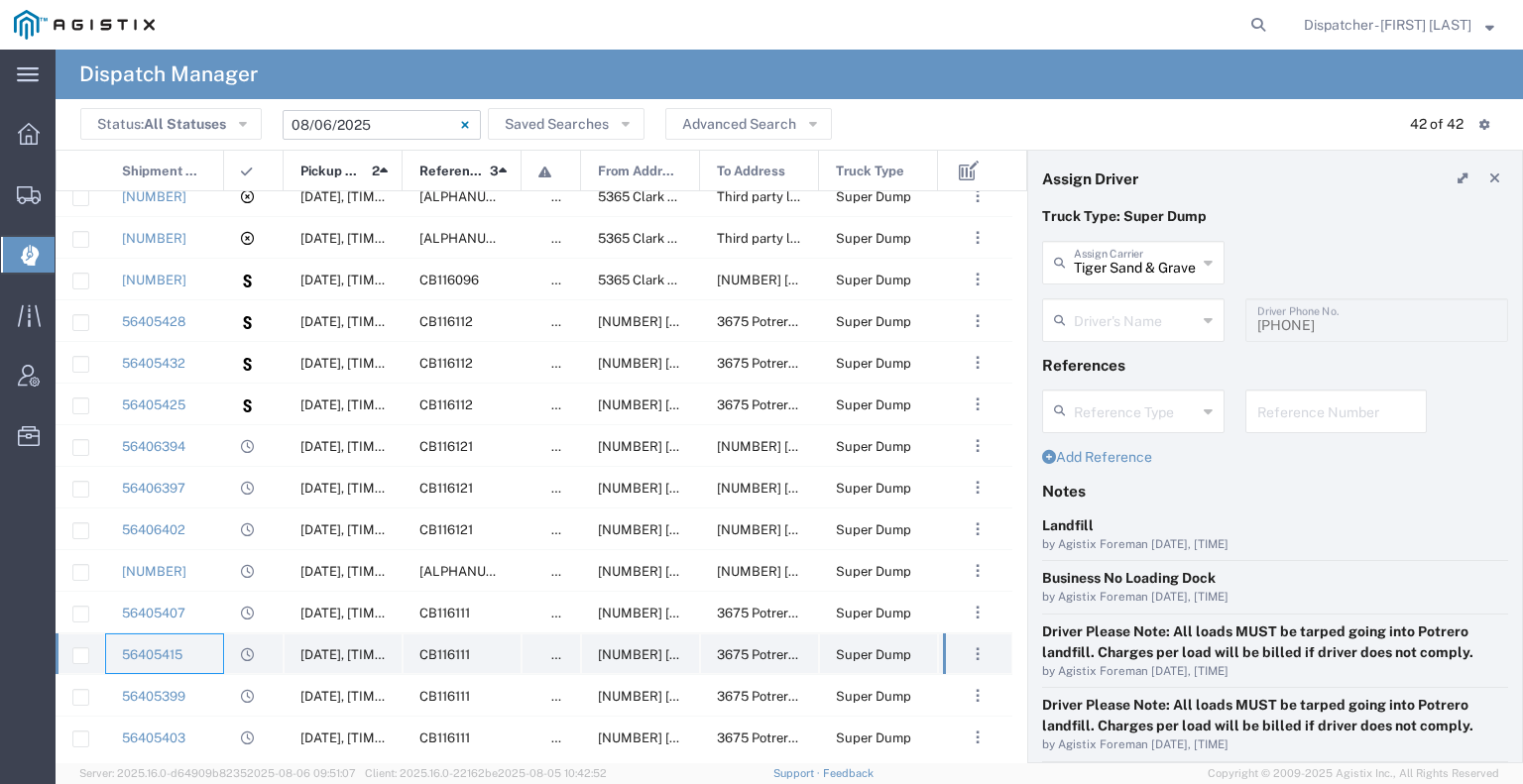 type on "[FIRST] [LAST]" 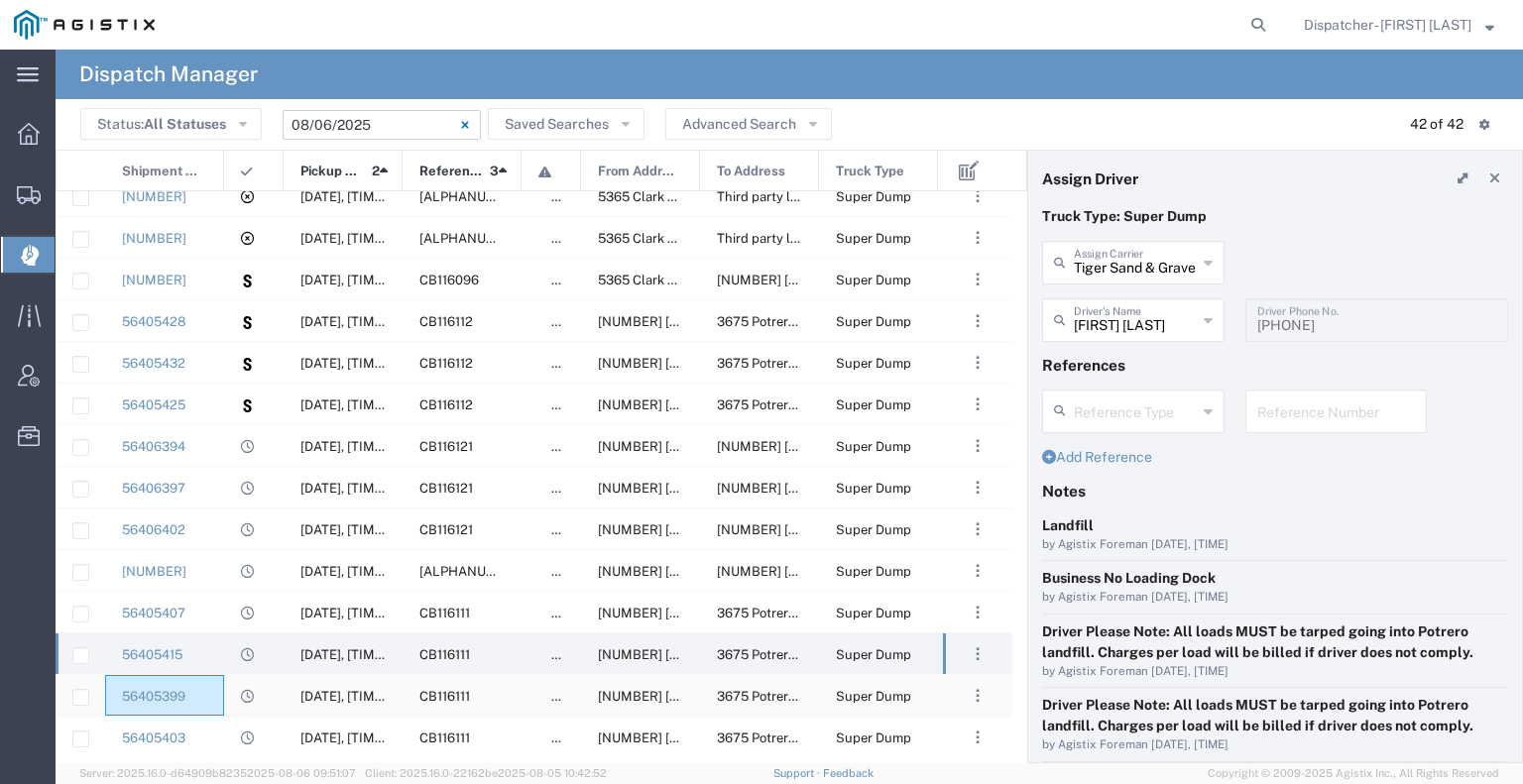 click on "56405399" 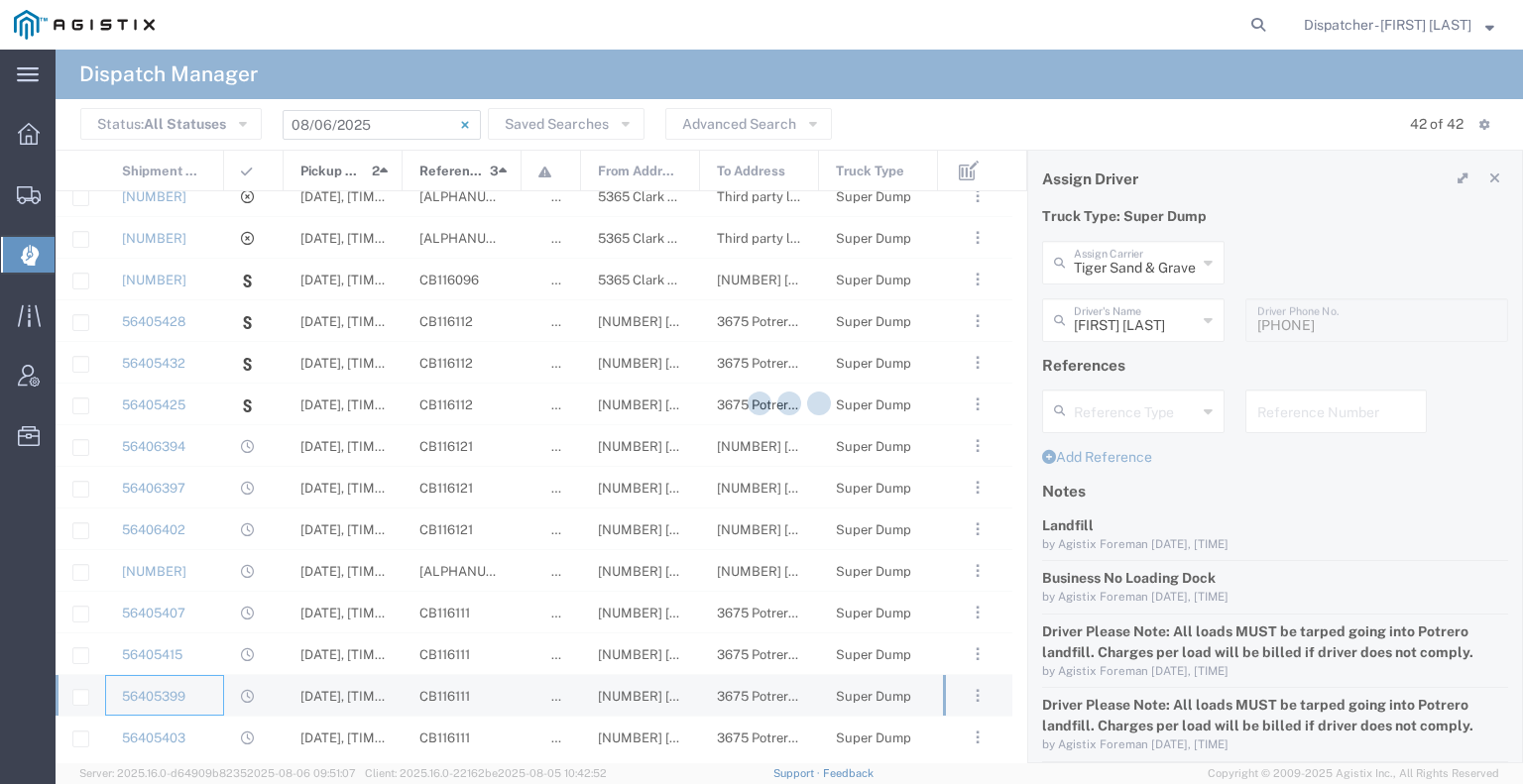 type 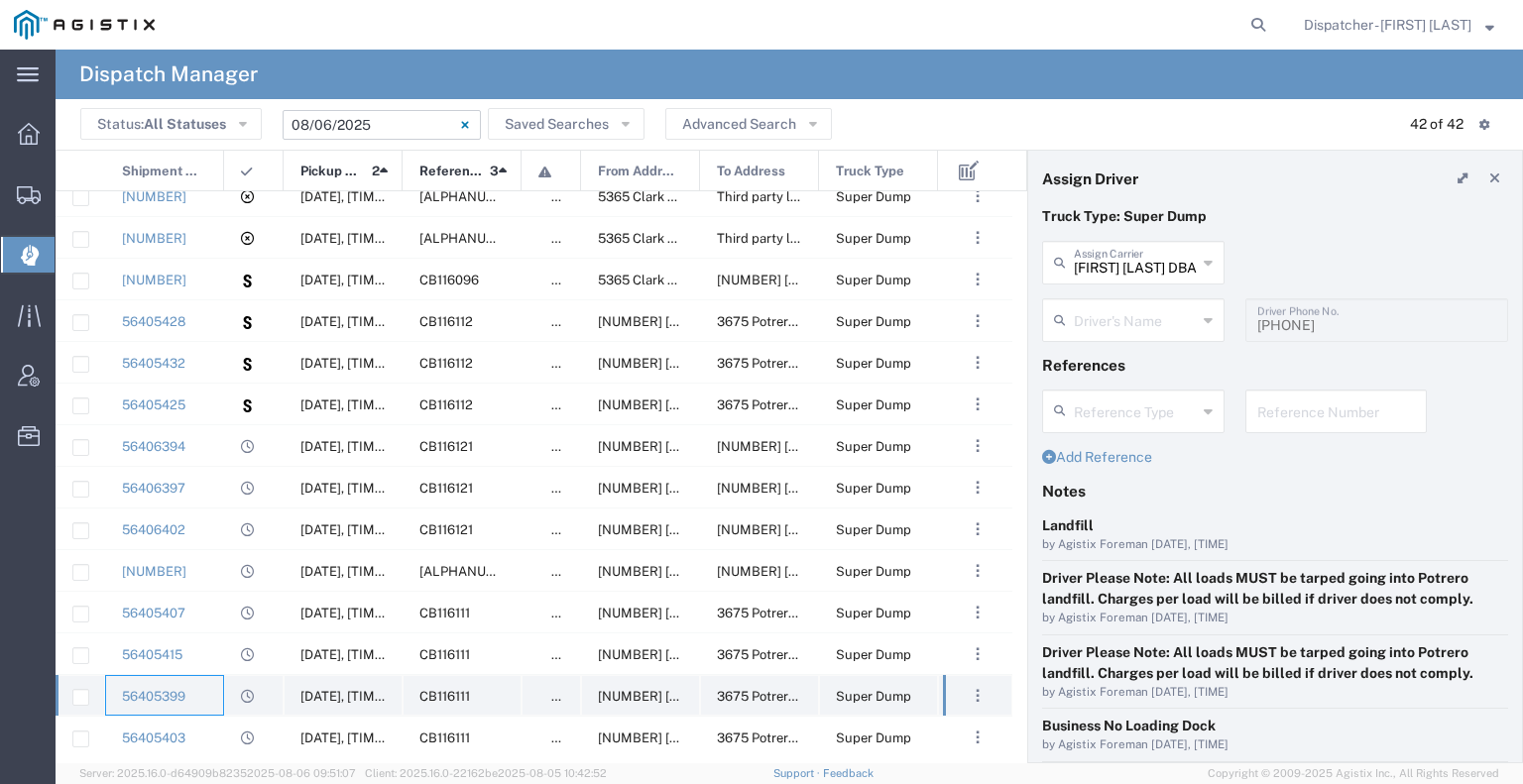 type on "[FIRST] [LAST]" 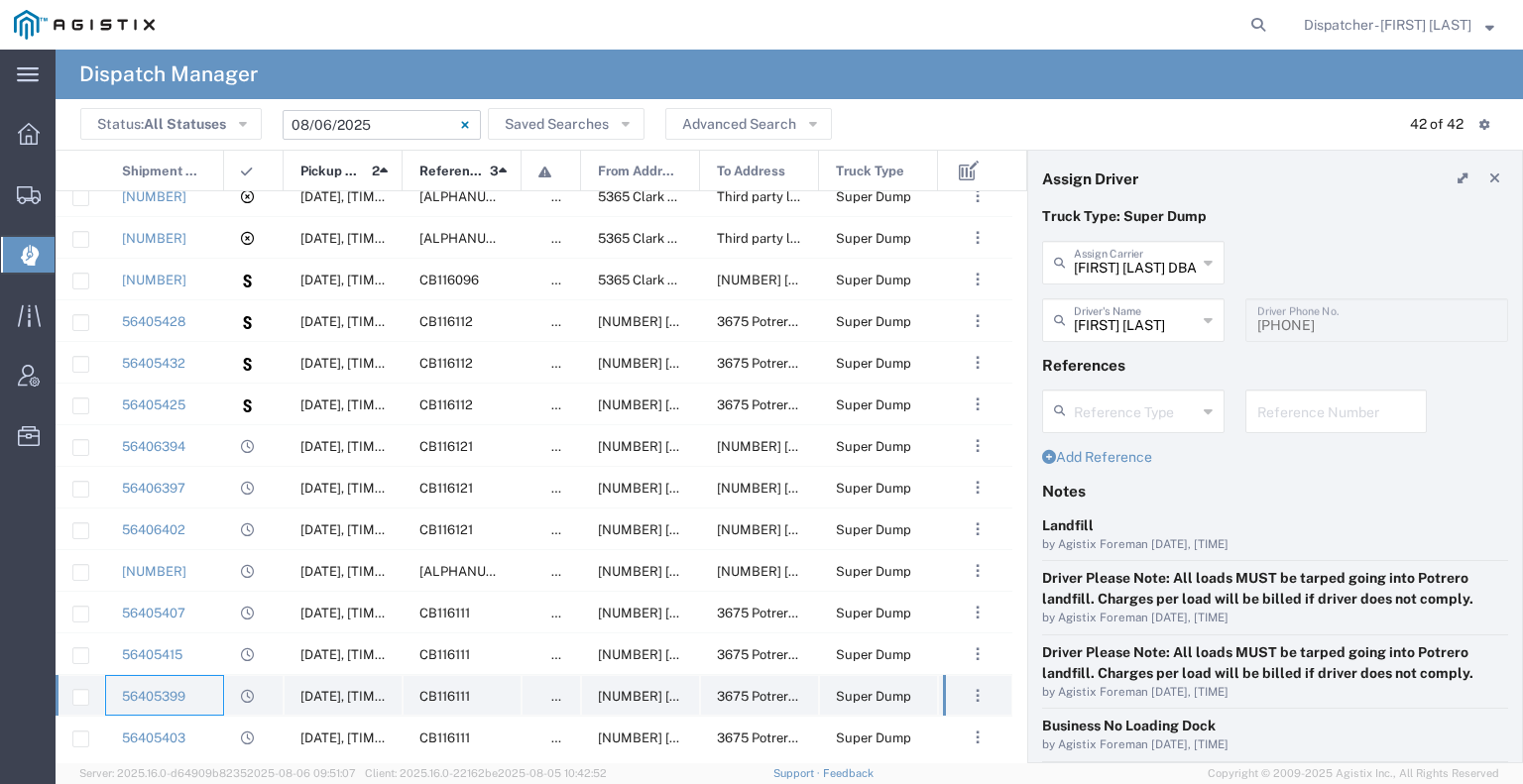 scroll, scrollTop: 194, scrollLeft: 0, axis: vertical 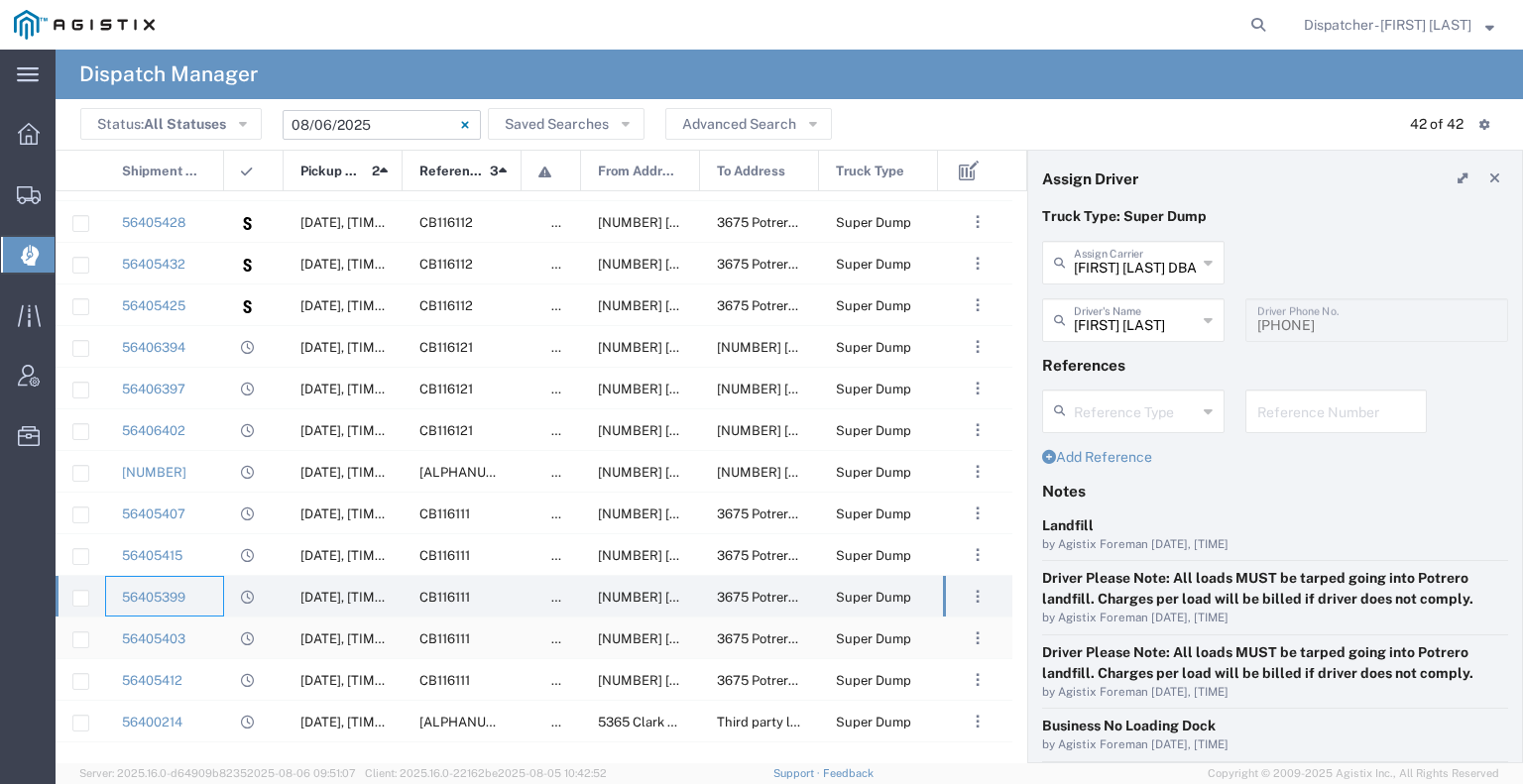 click on "56405403" 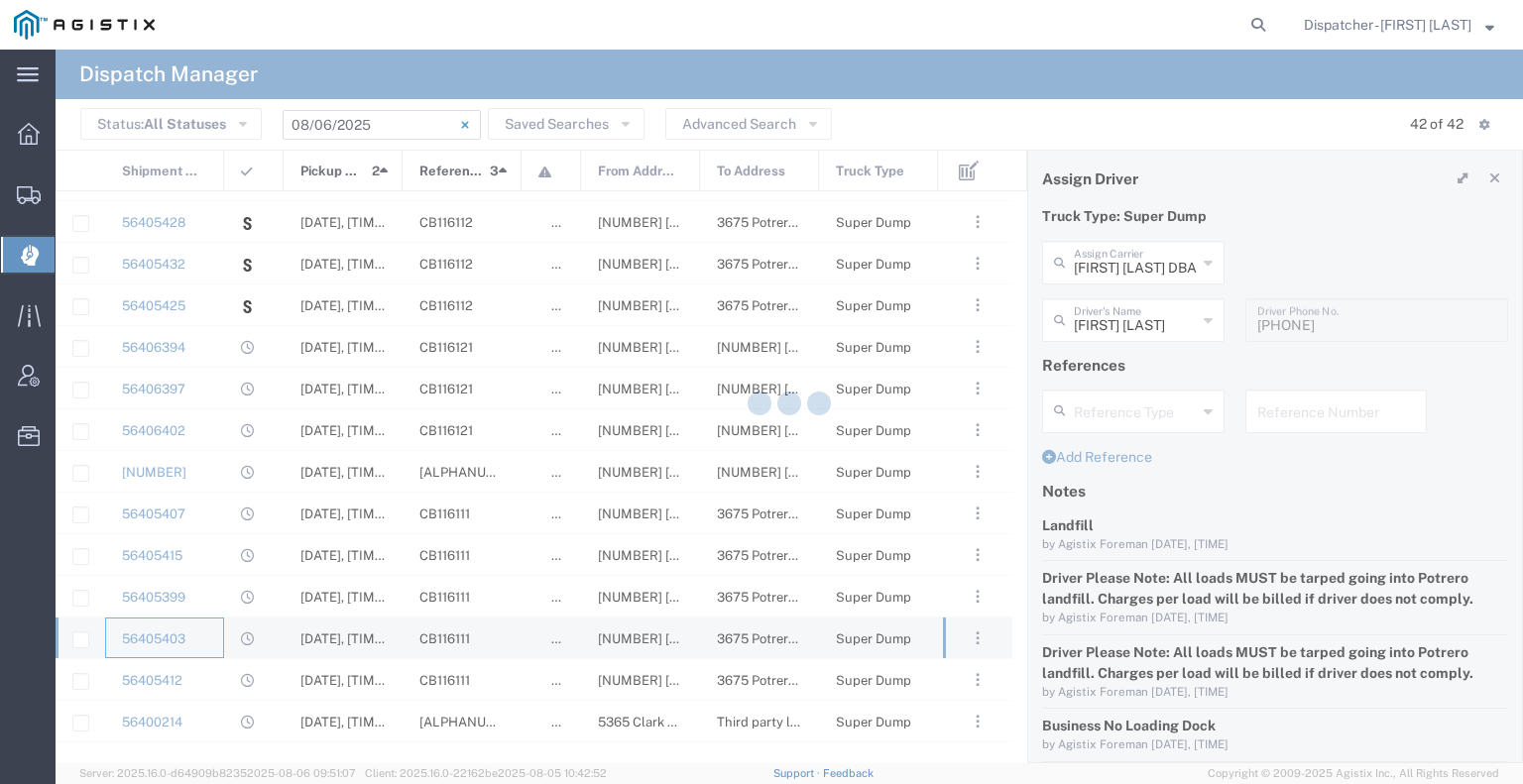 type 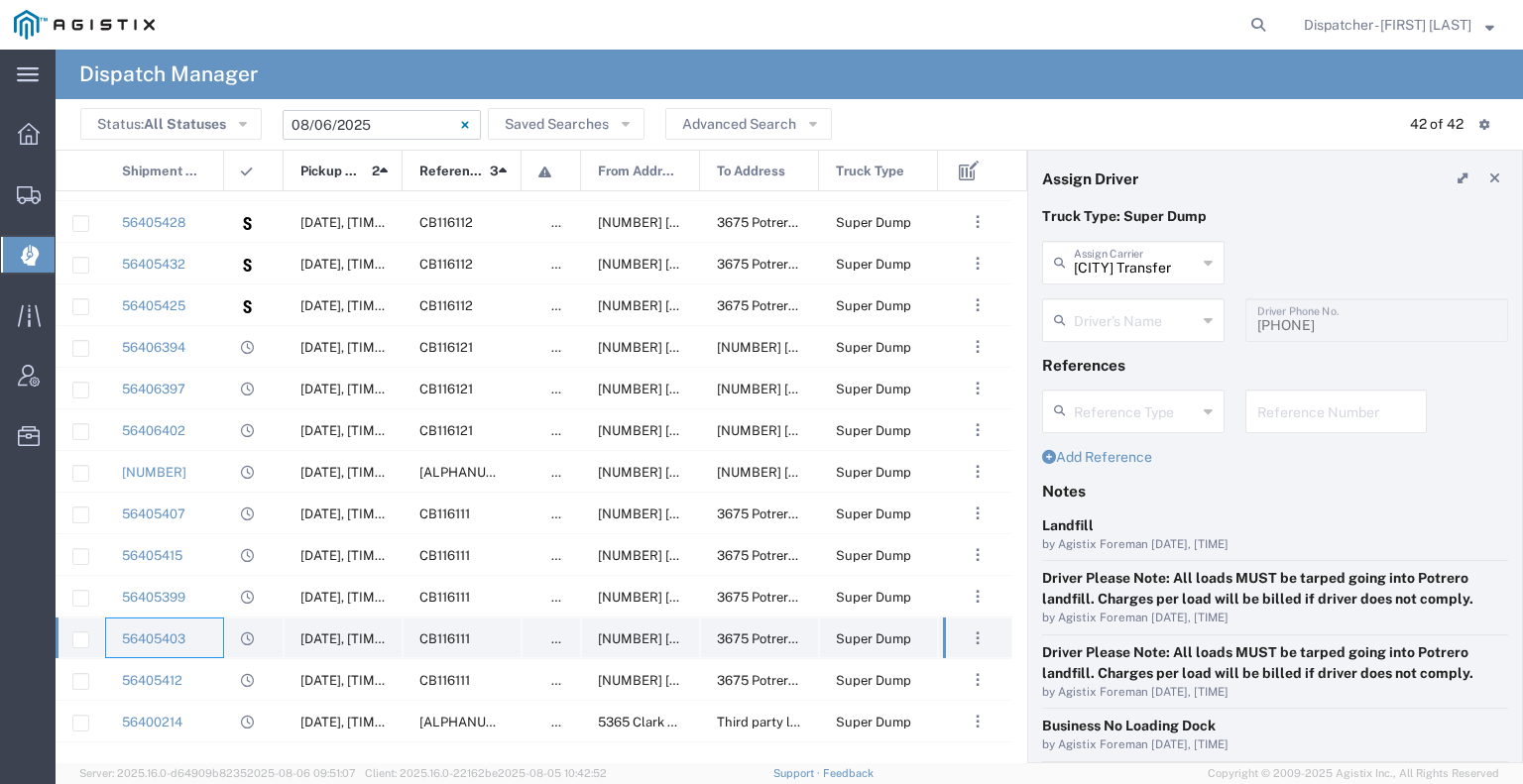 type on "[FIRST] [LAST]" 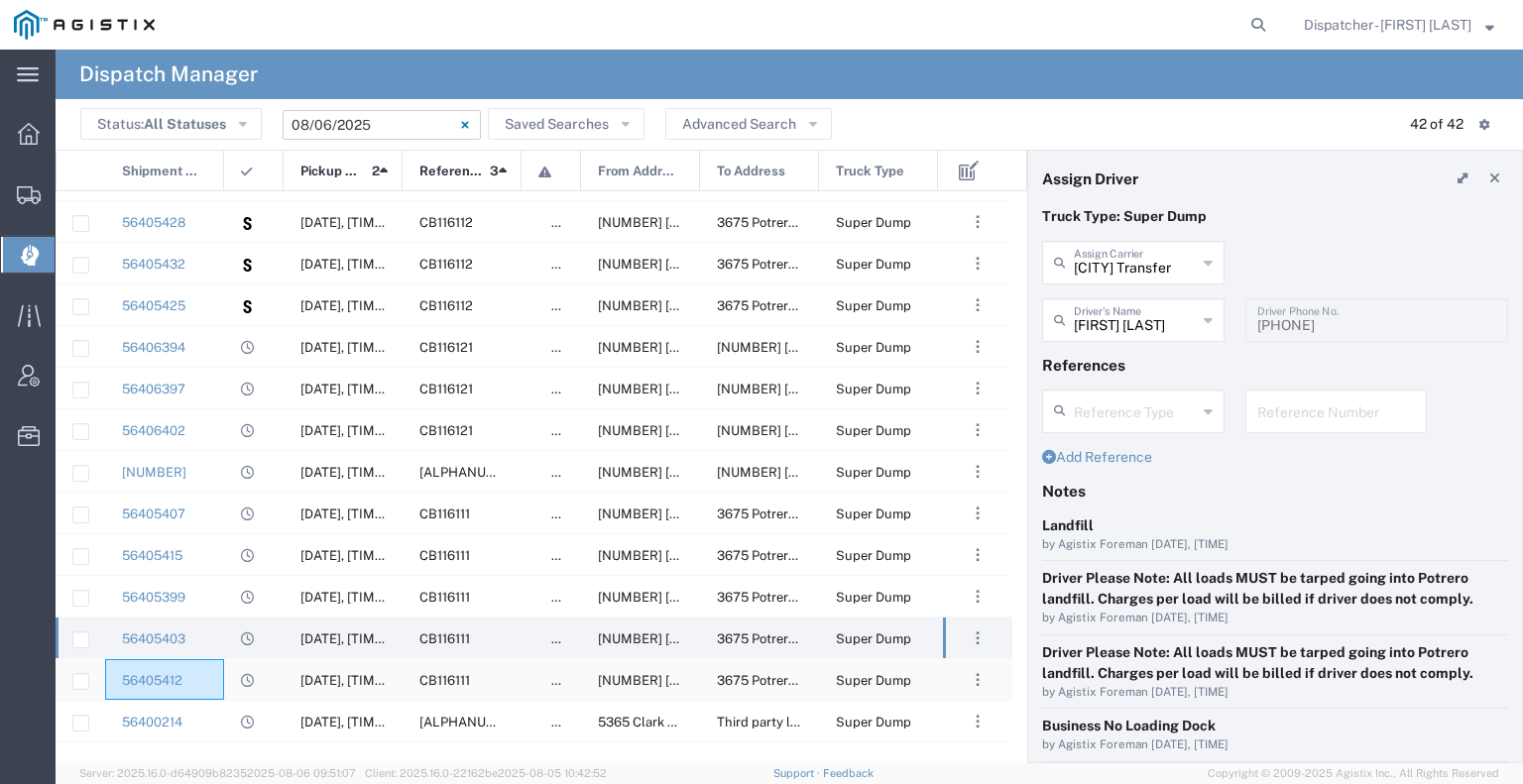 click on "56405412" 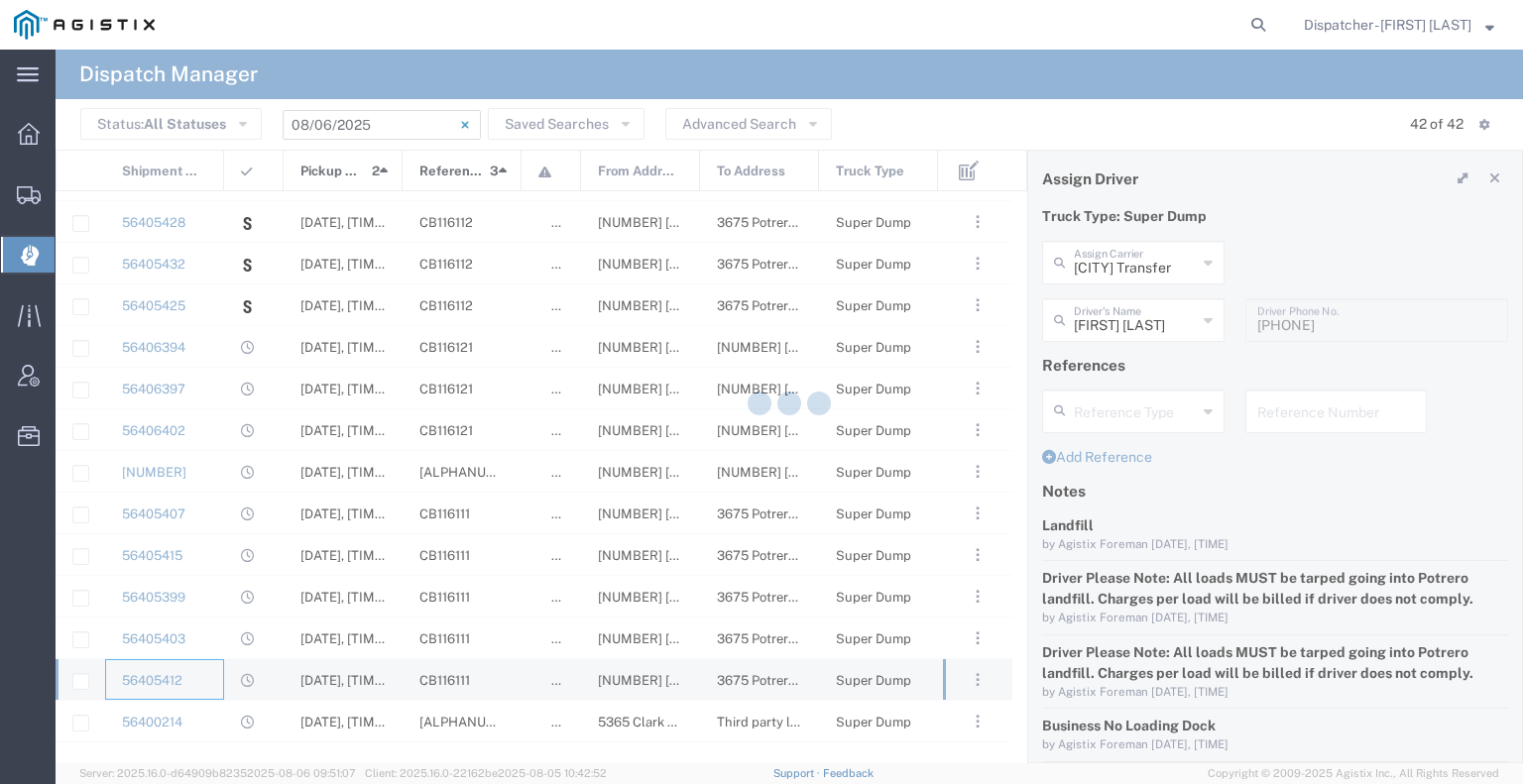 type 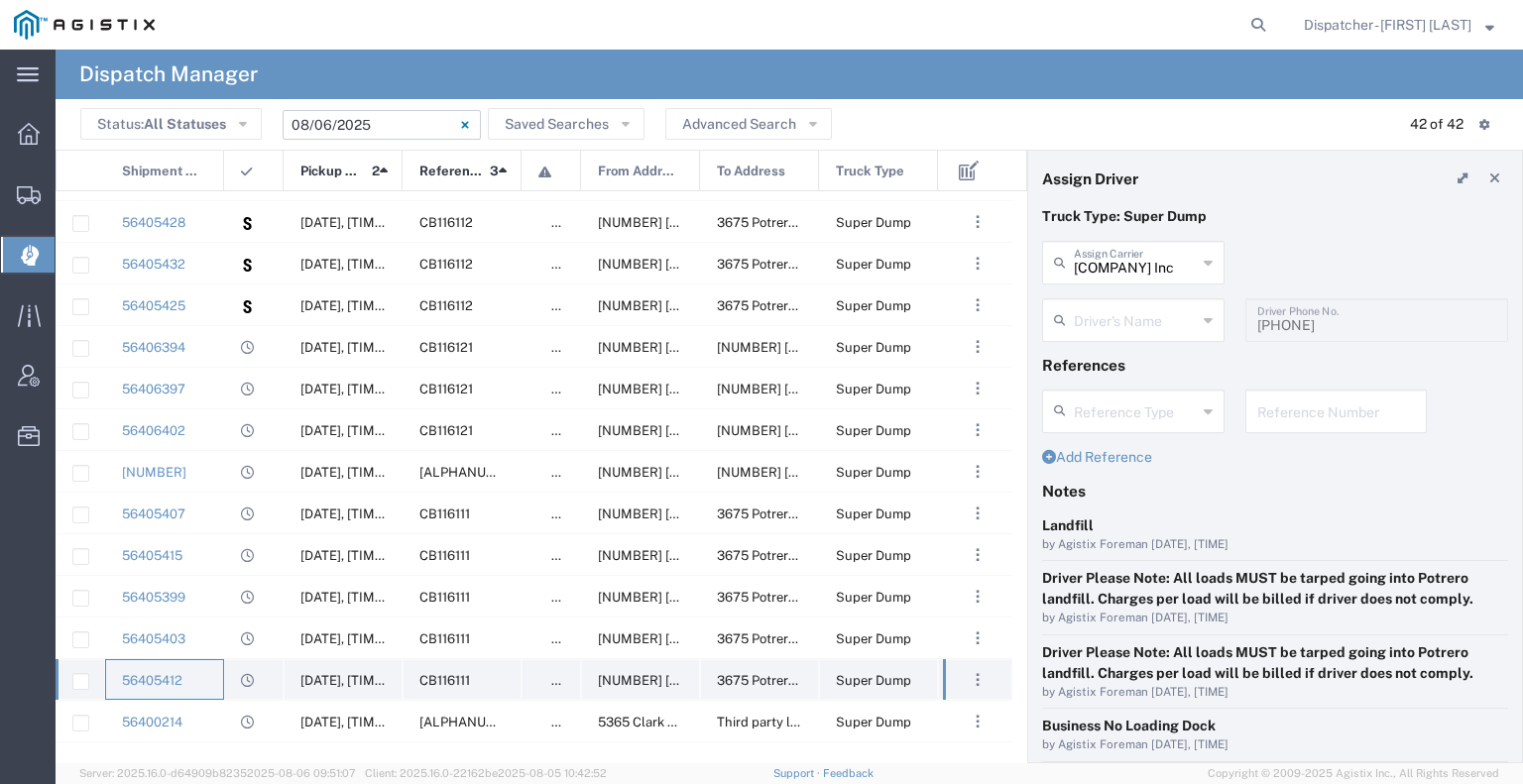 type on "[FIRST] [LAST]" 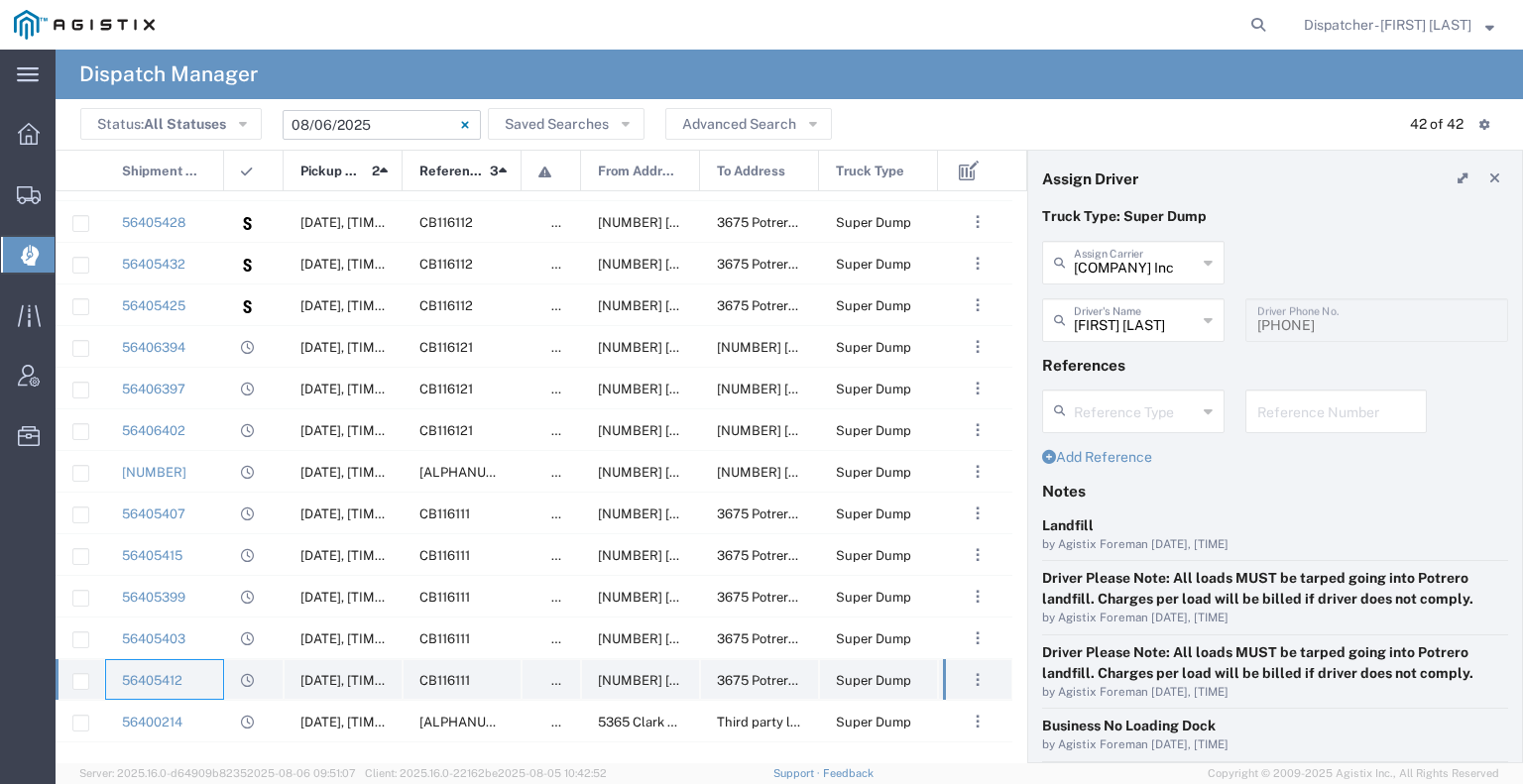 scroll, scrollTop: 297, scrollLeft: 0, axis: vertical 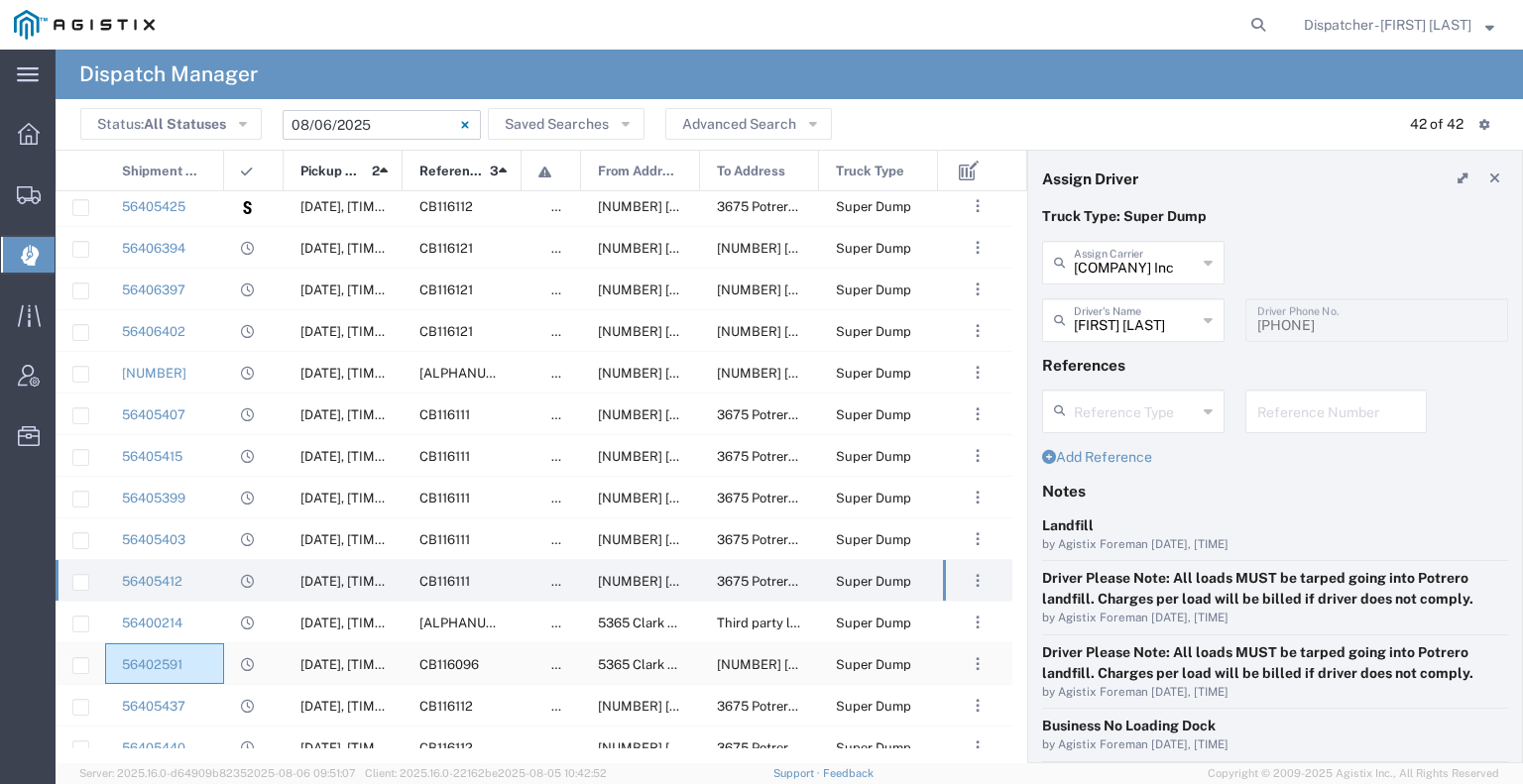 click on "56402591" 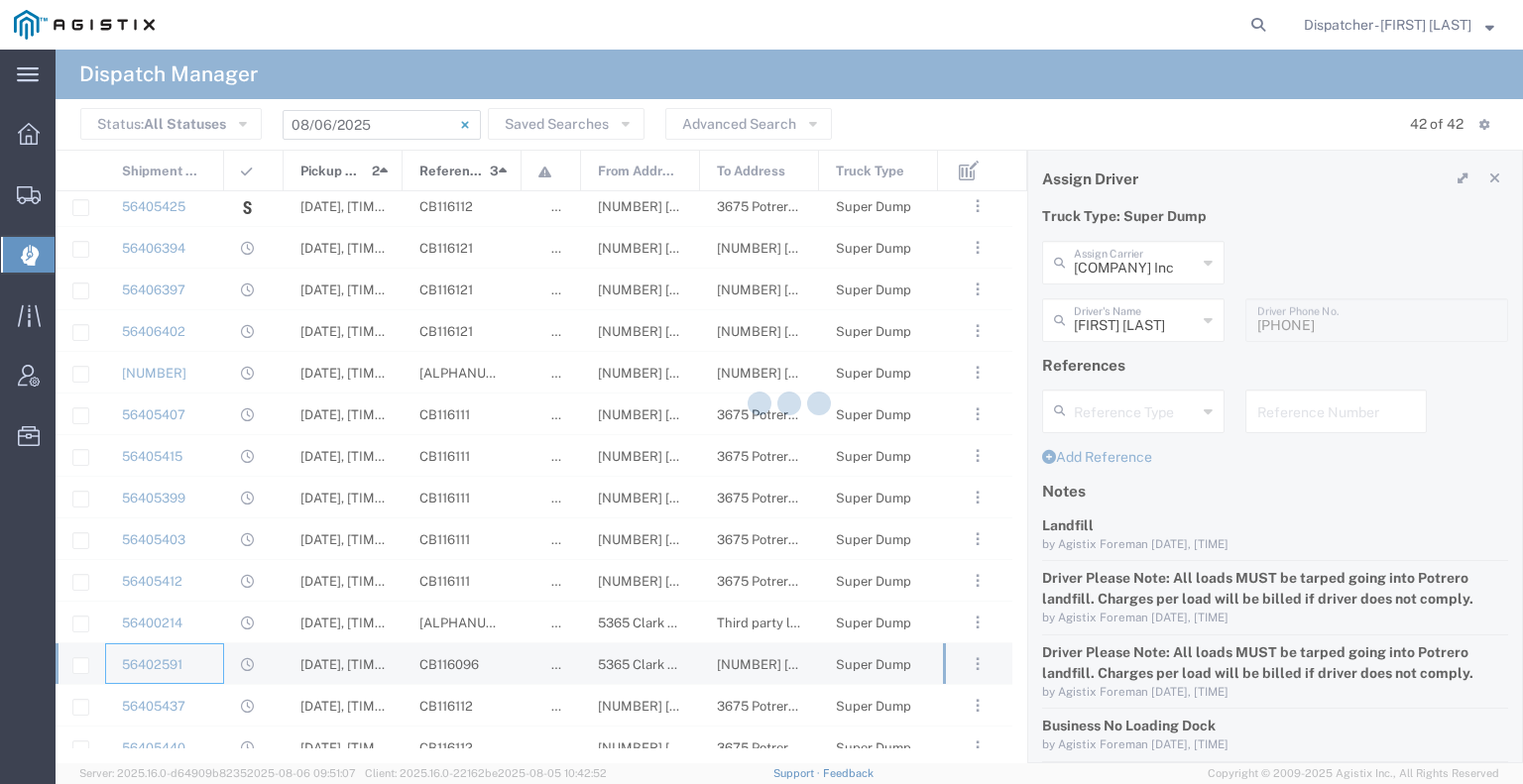 type 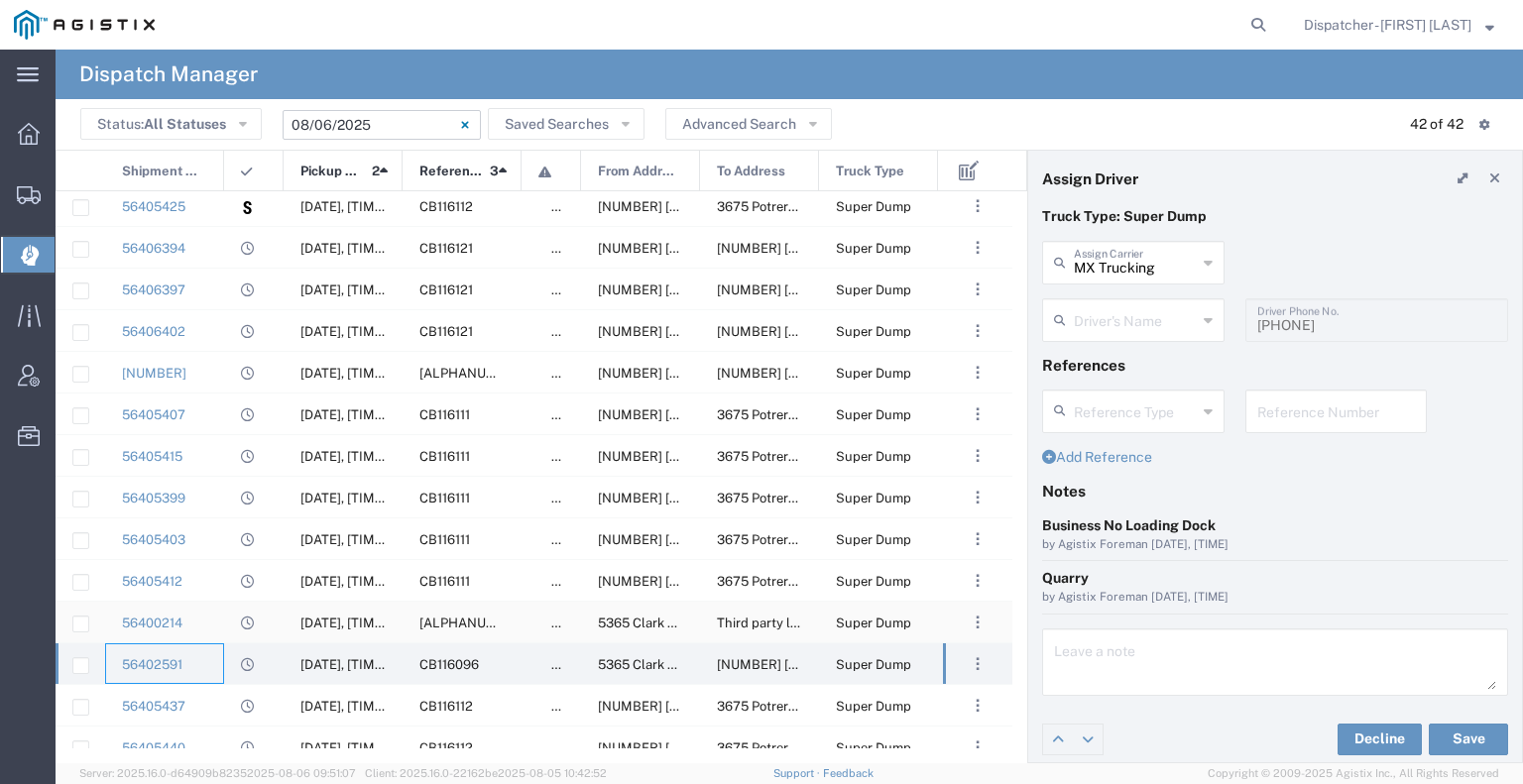 type on "[FIRST] [LAST]" 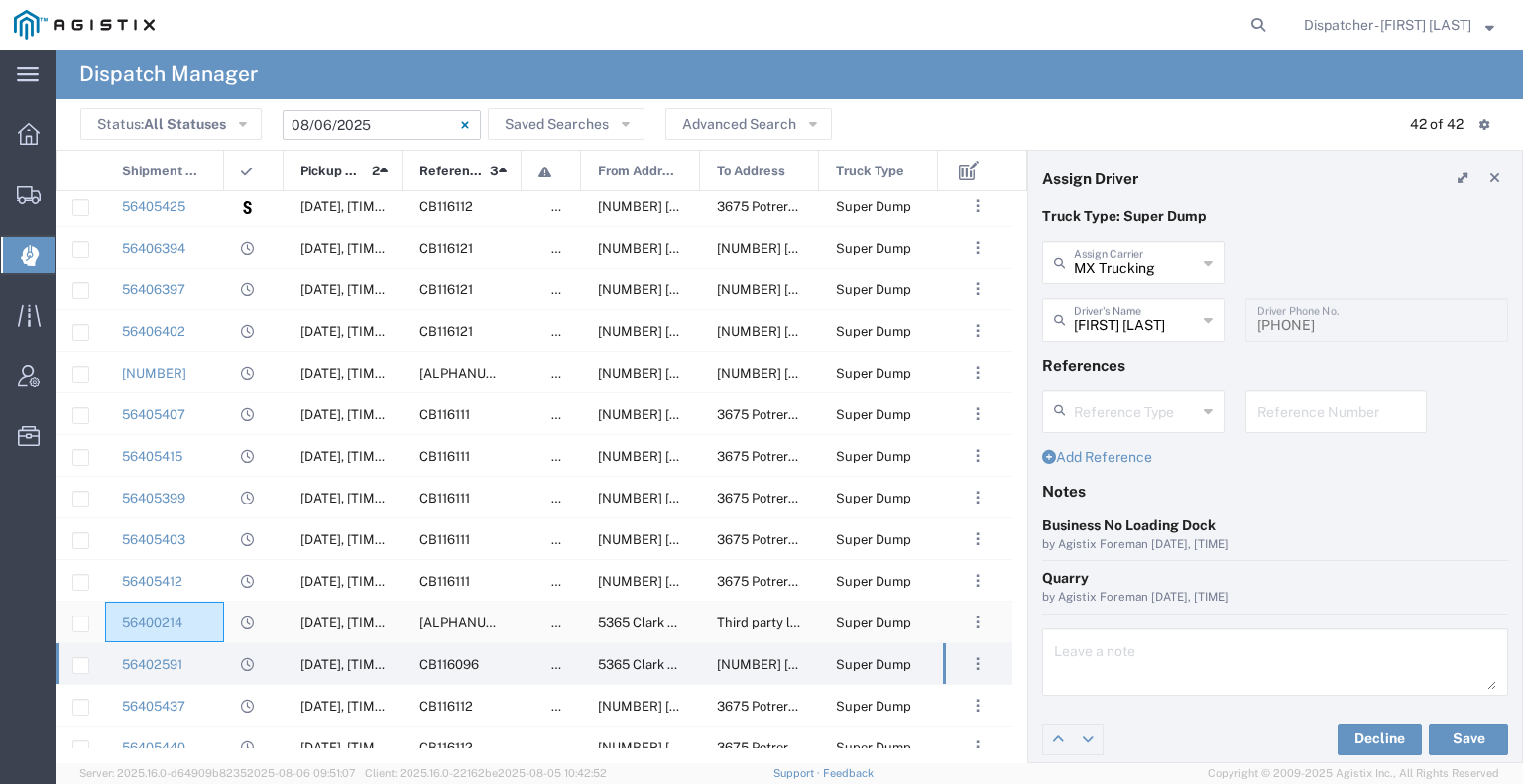 click on "56400214" 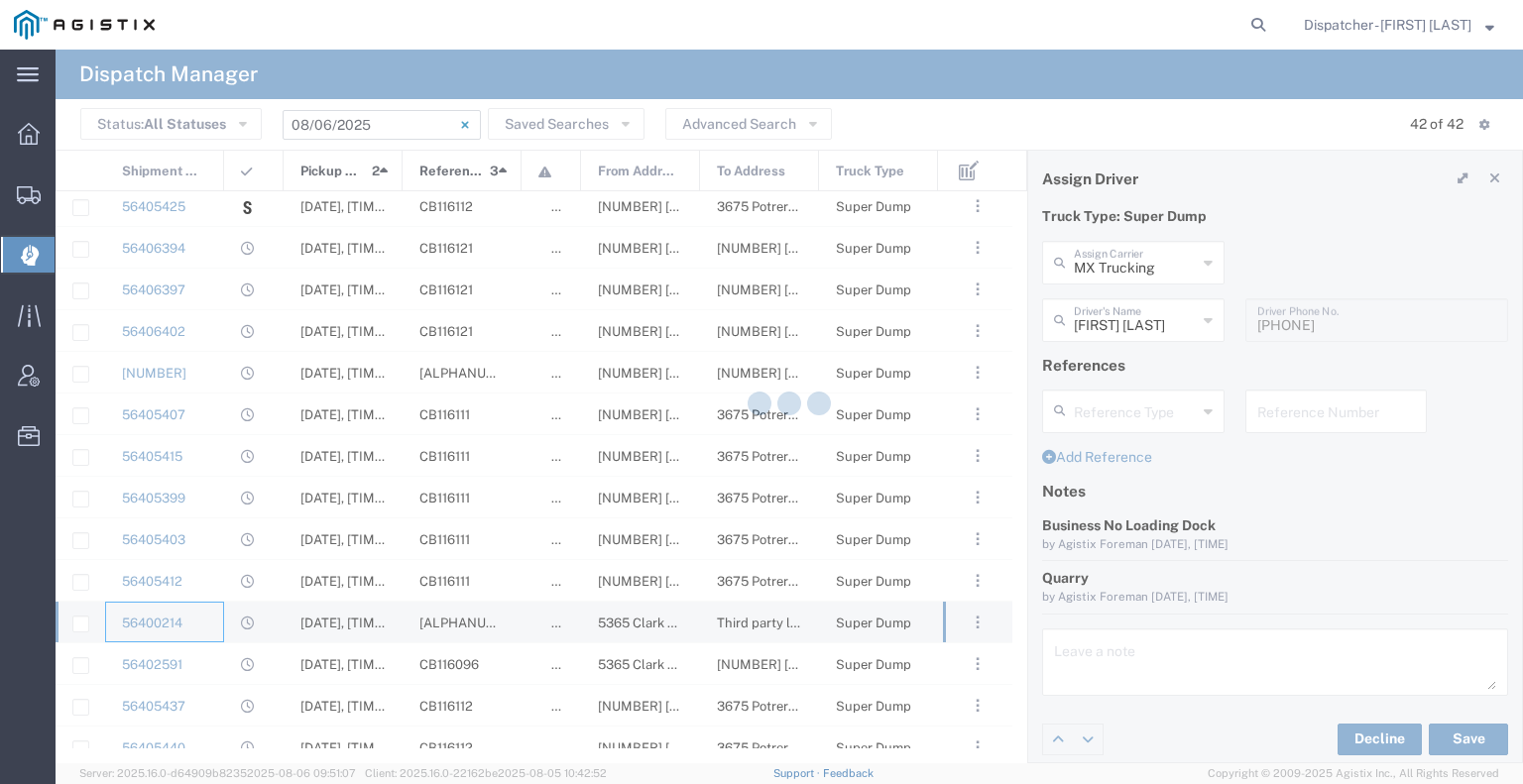 type 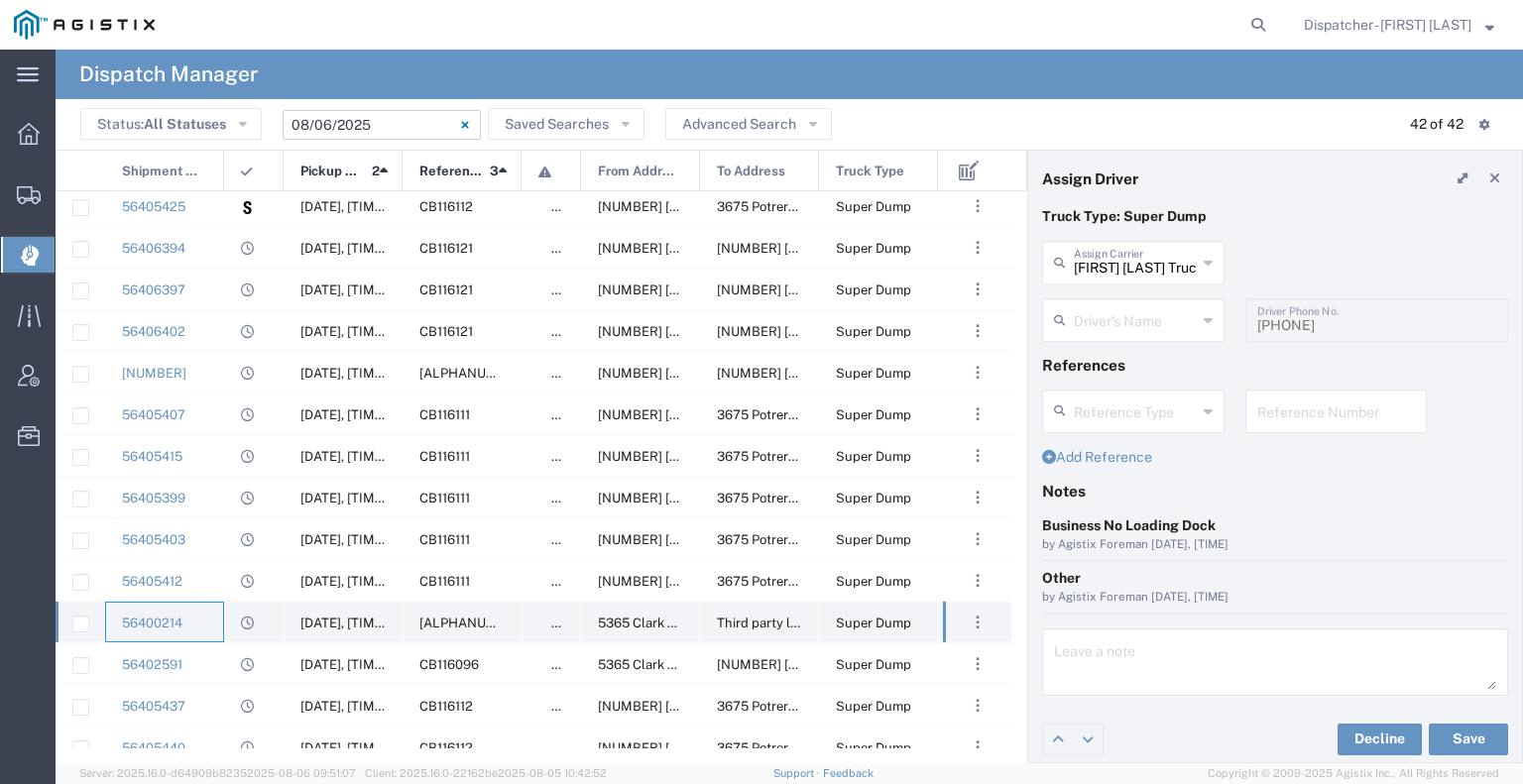 type on "[FIRST] [LAST]" 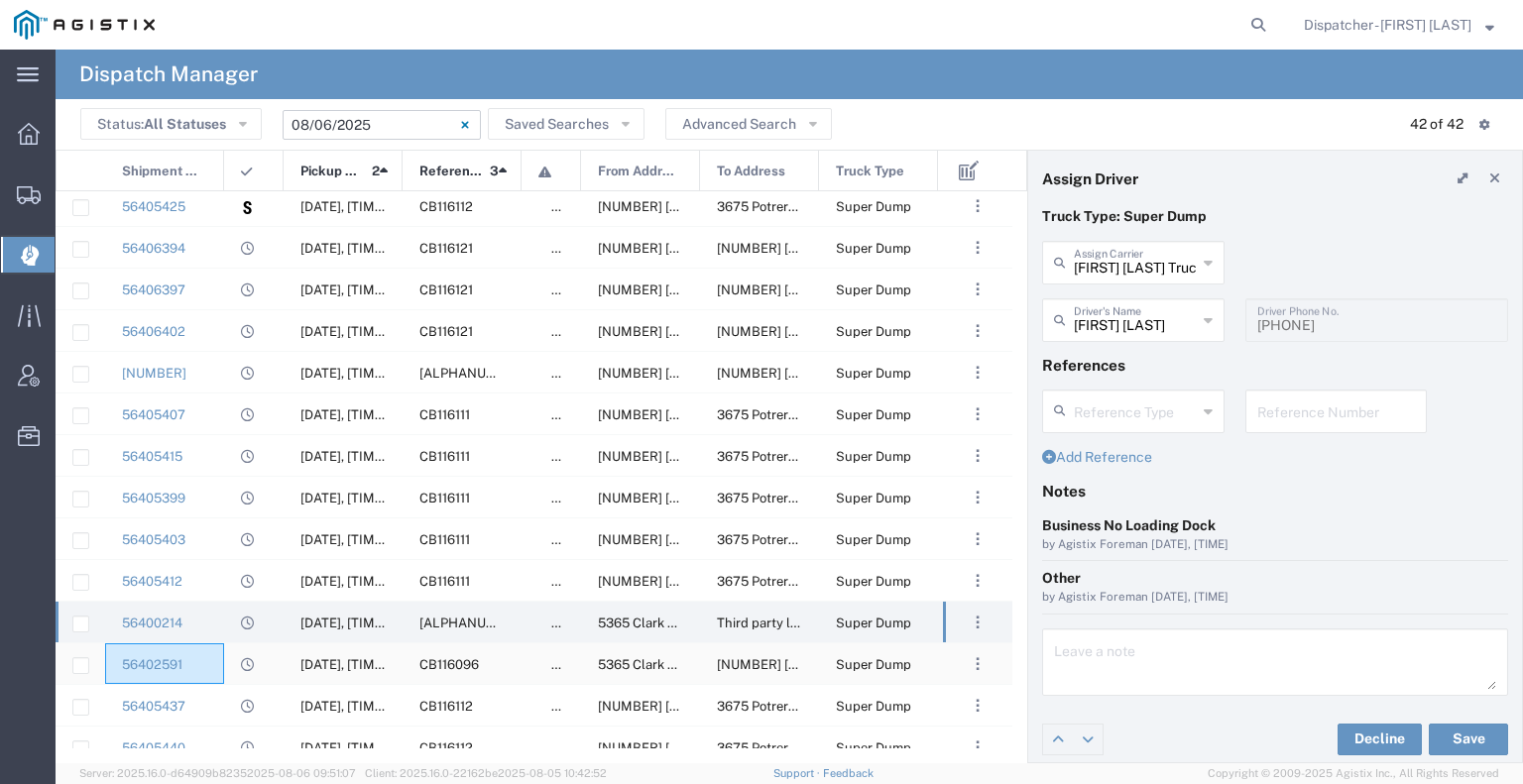 click on "56402591" 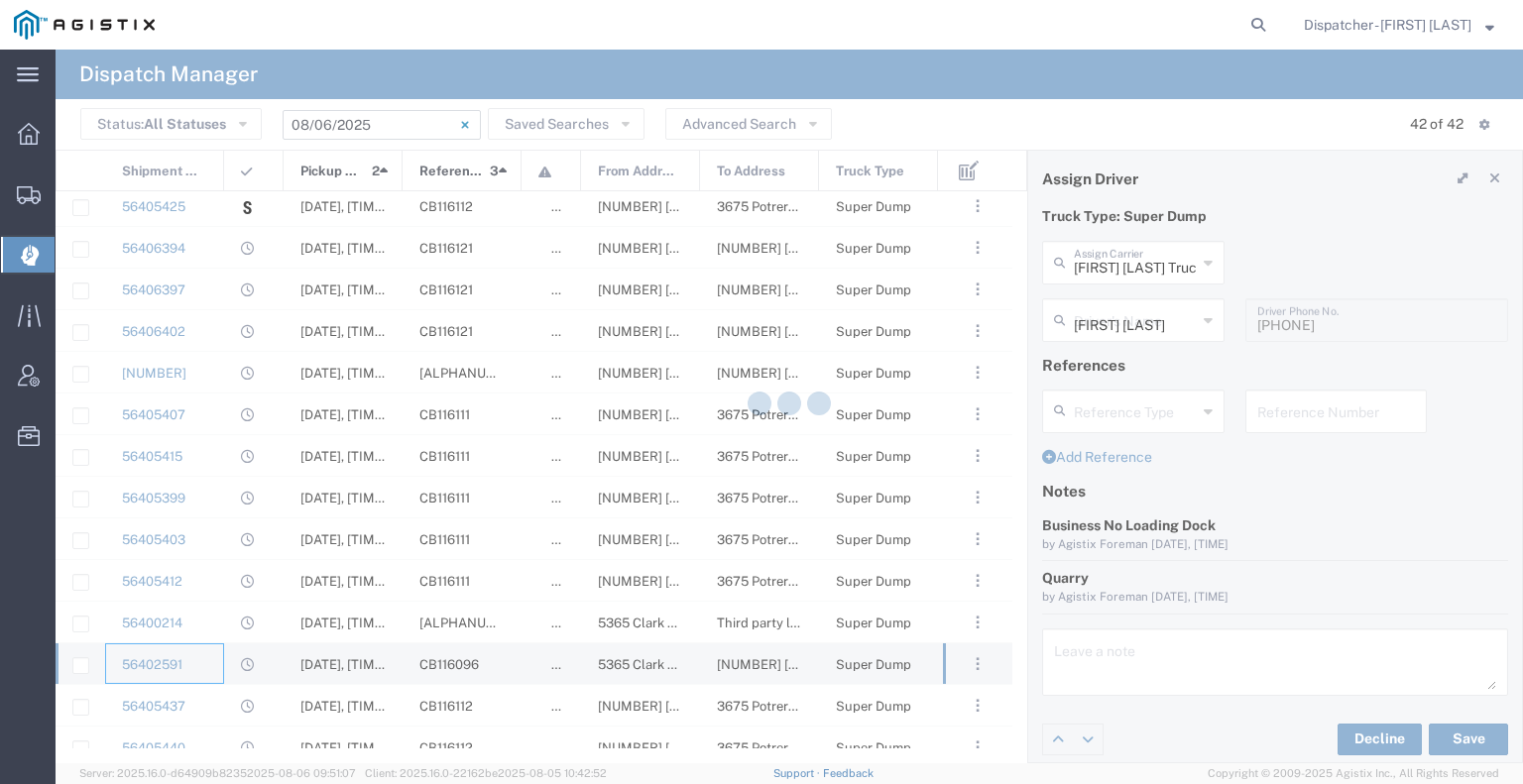 type 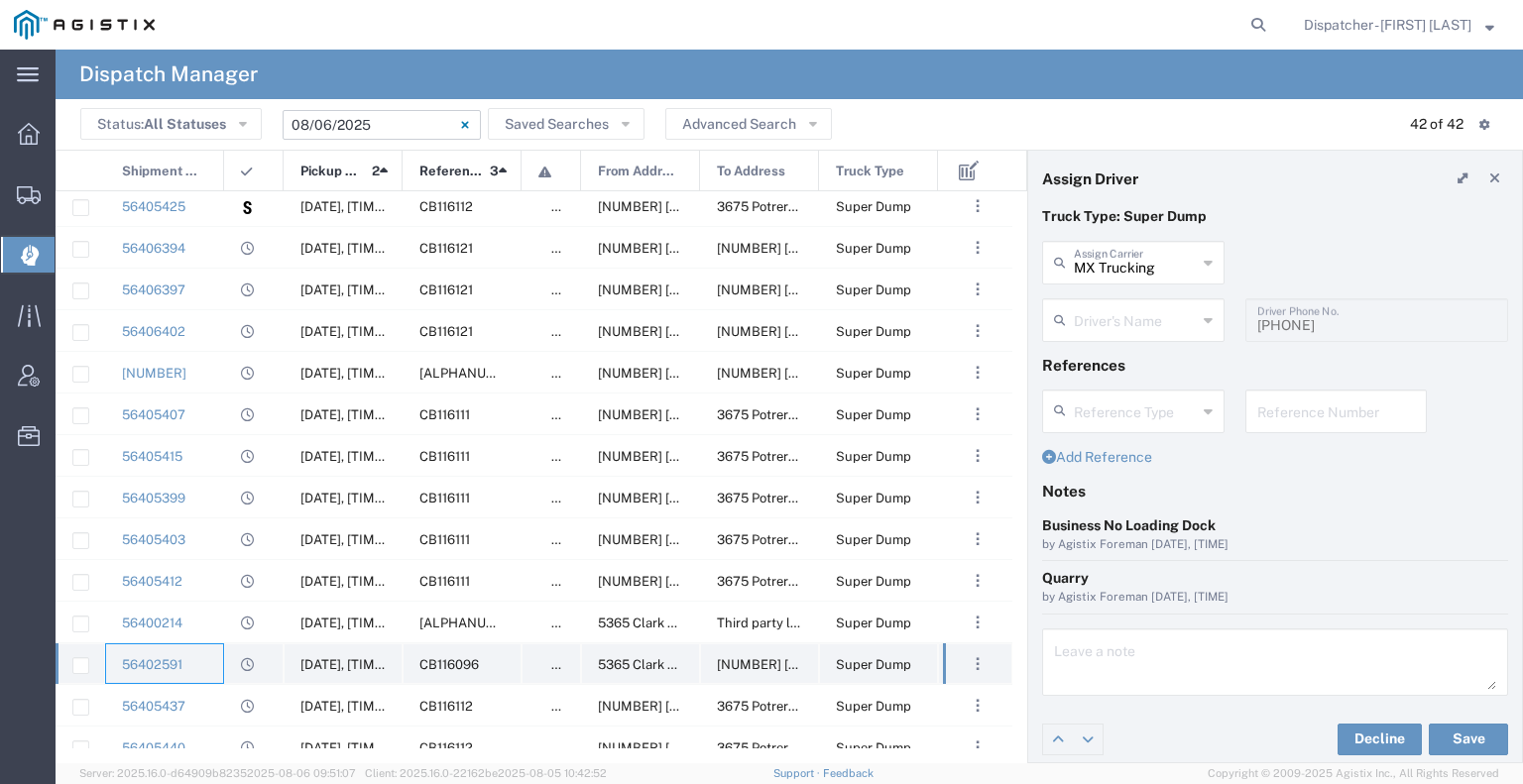 type on "[FIRST] [LAST]" 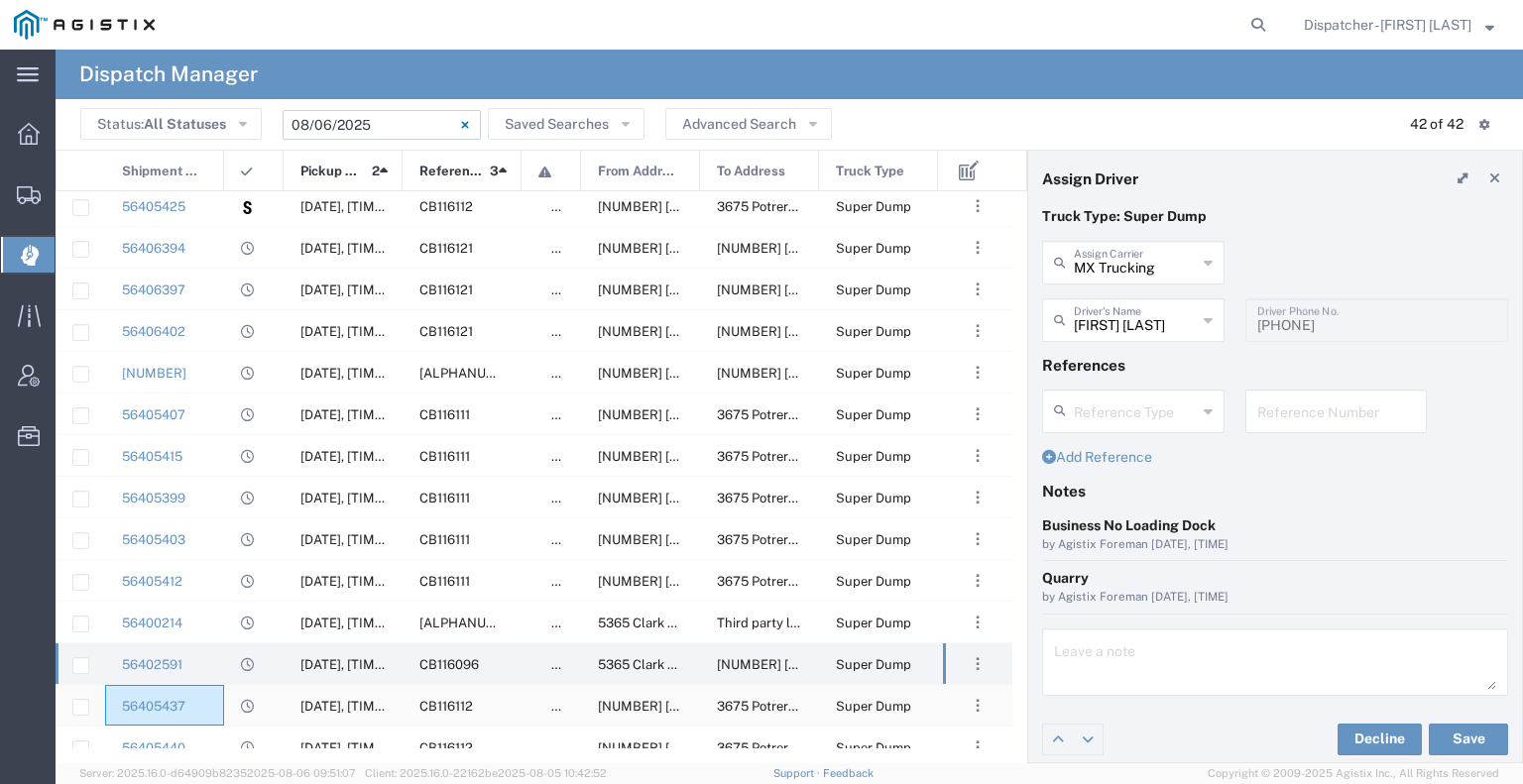 click on "56405437" 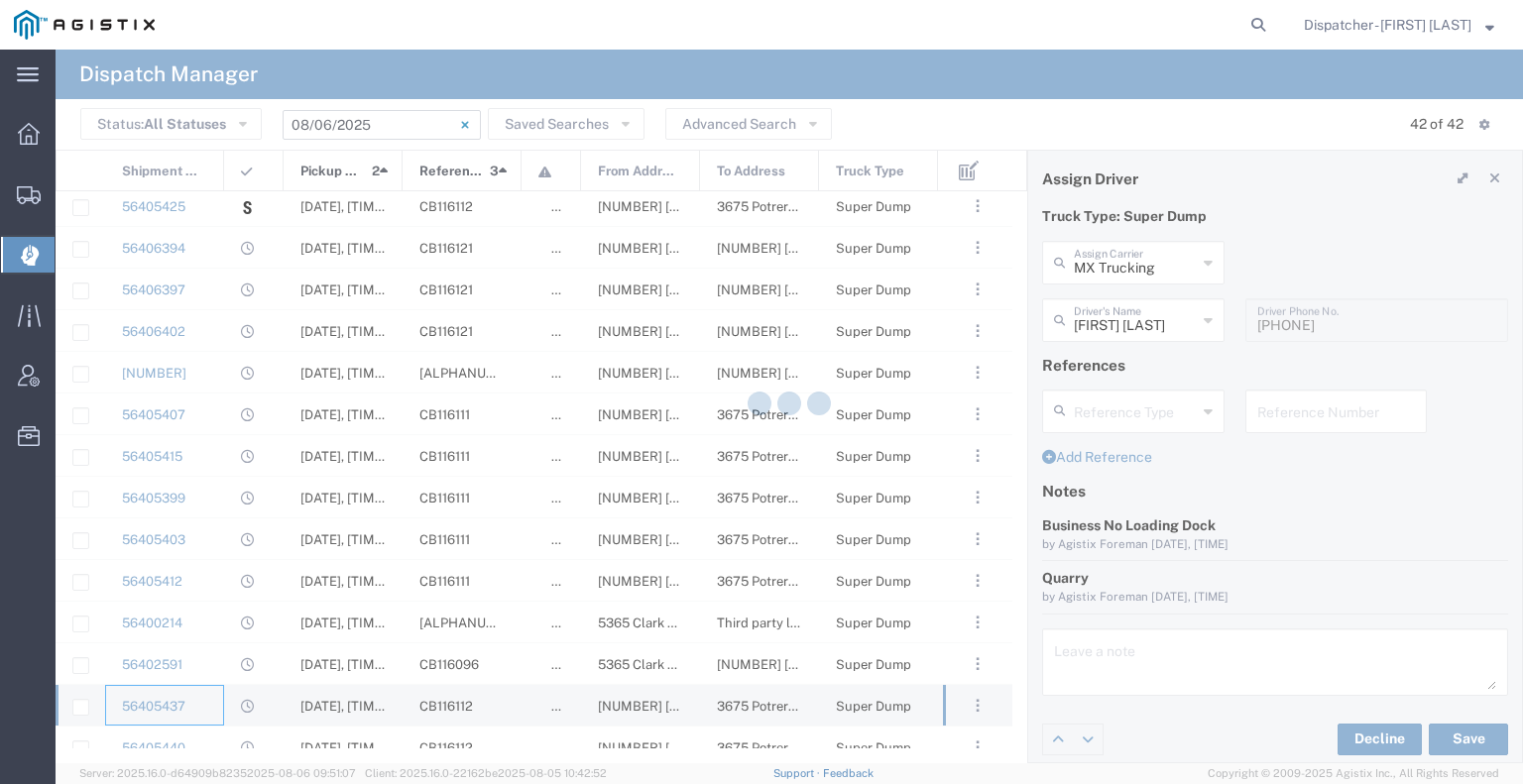 type 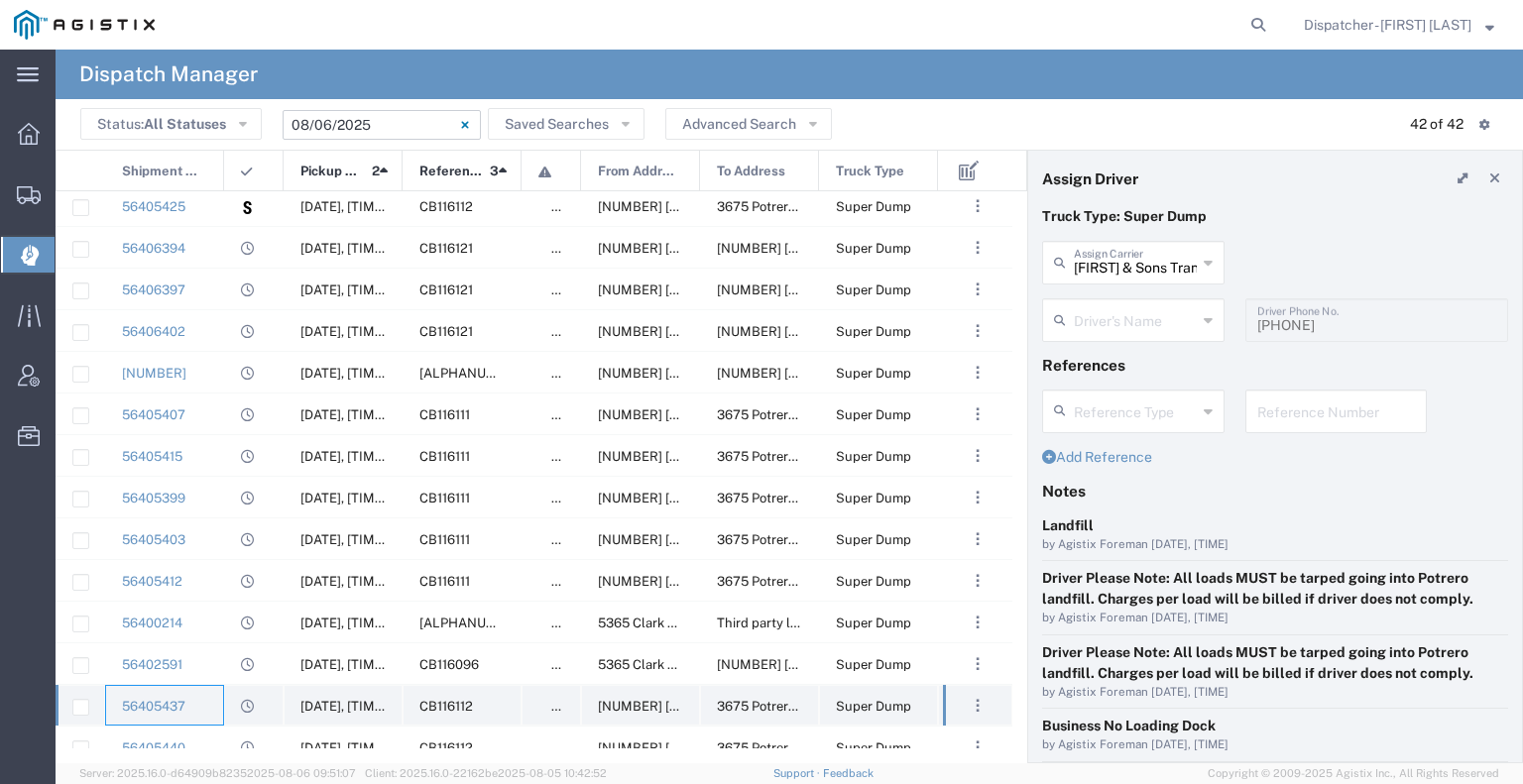 type on "[FIRST] [LAST]" 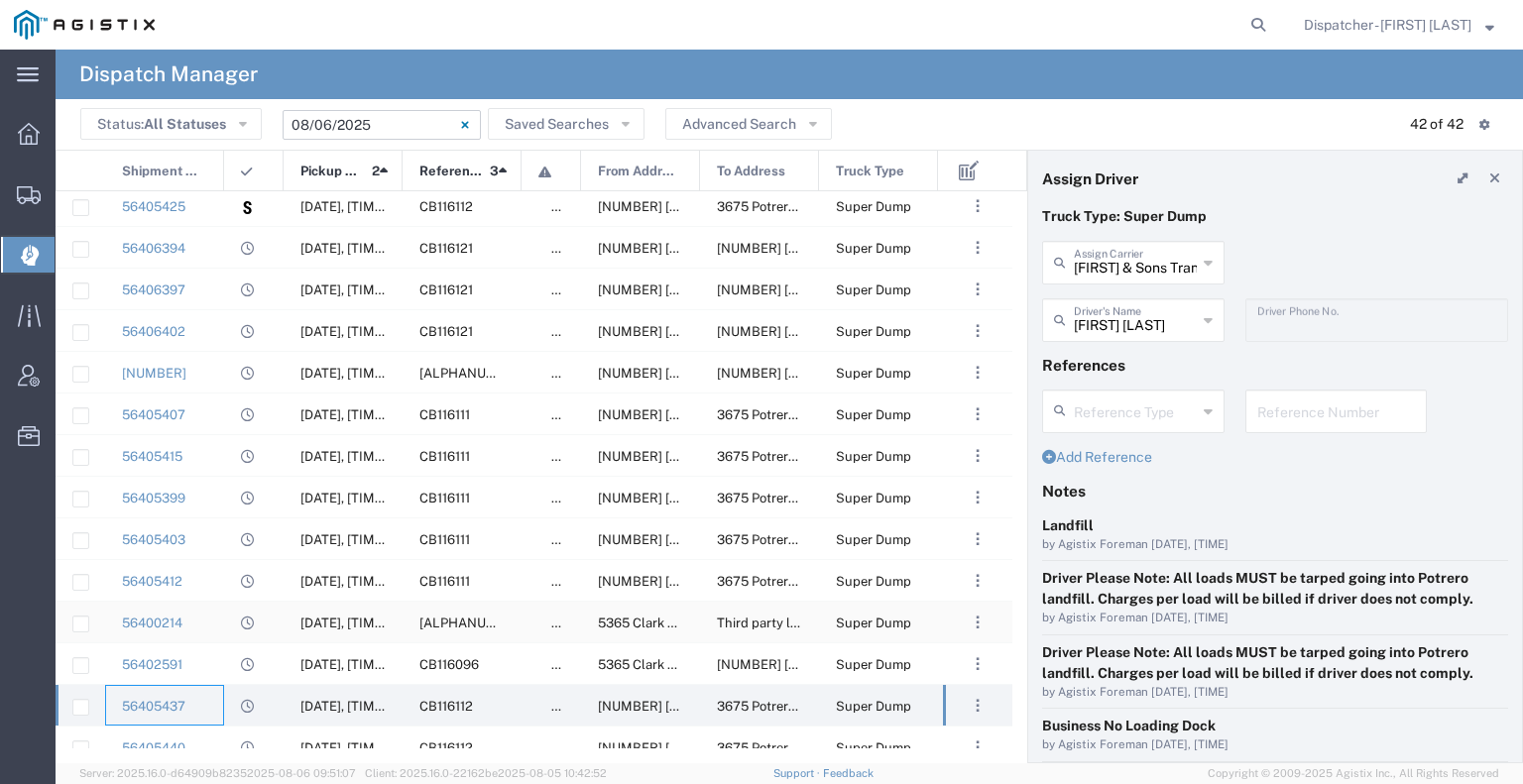 scroll, scrollTop: 496, scrollLeft: 0, axis: vertical 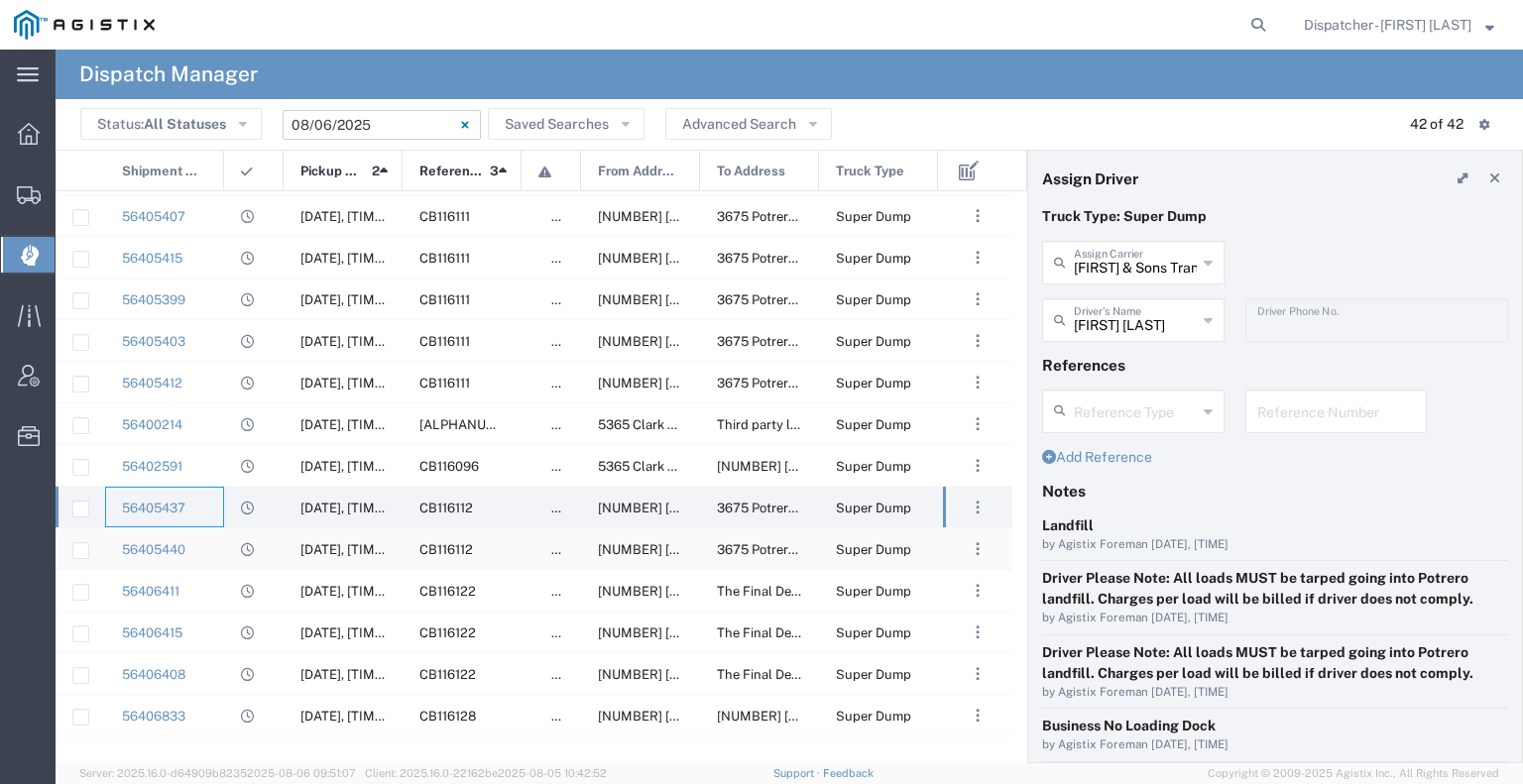 click on "56405440" 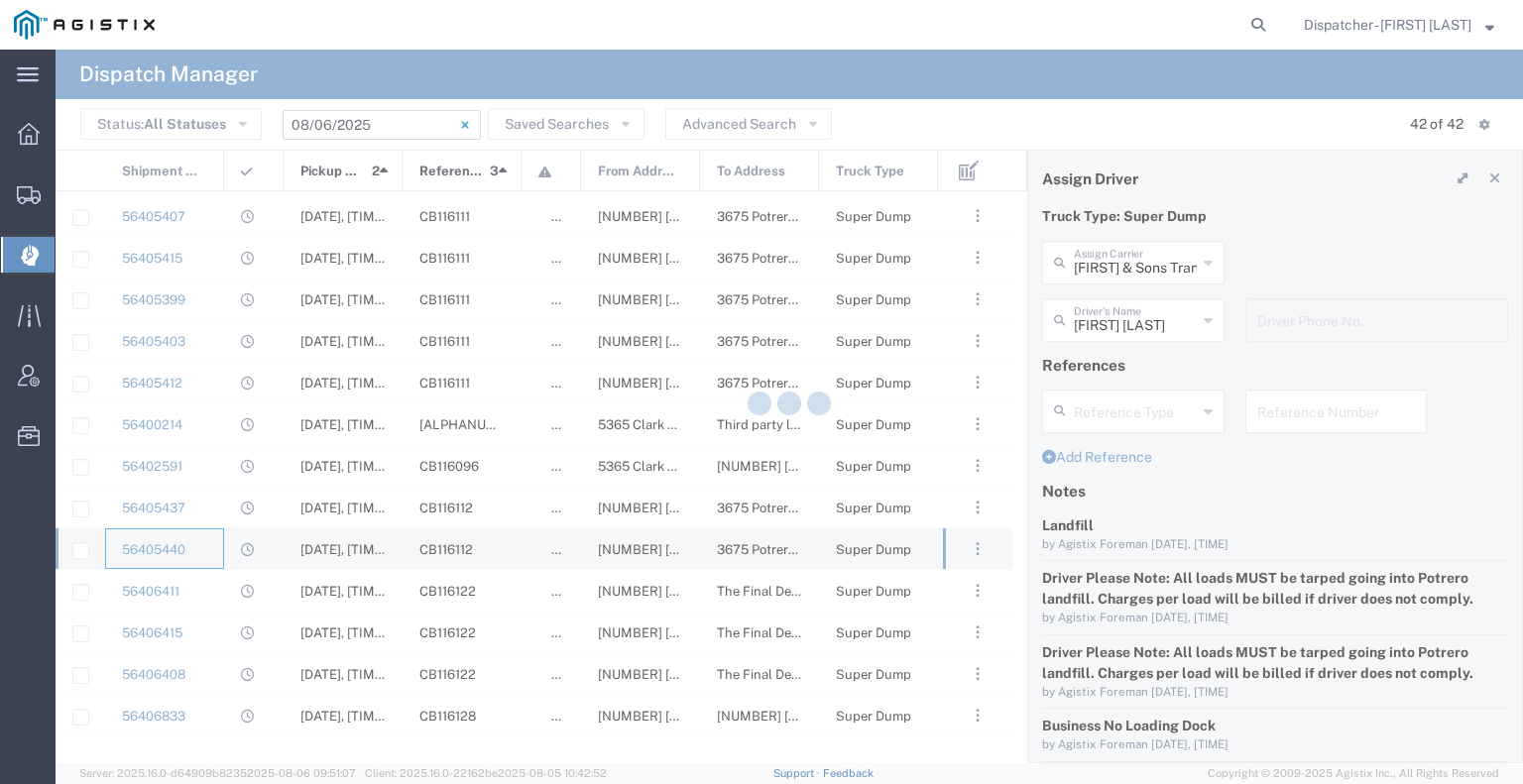 type on "[FIRST] [LAST]" 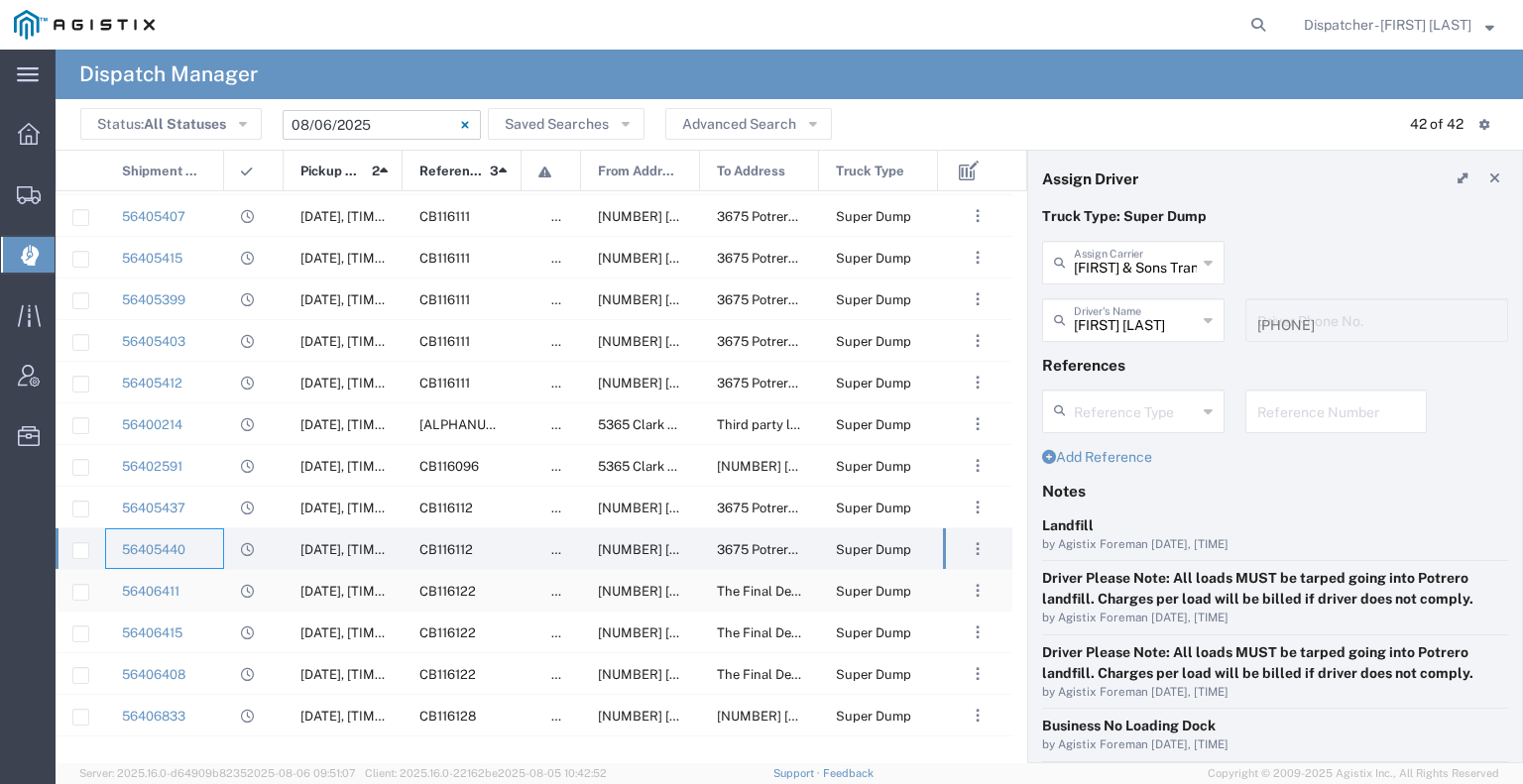 click on "56406411" 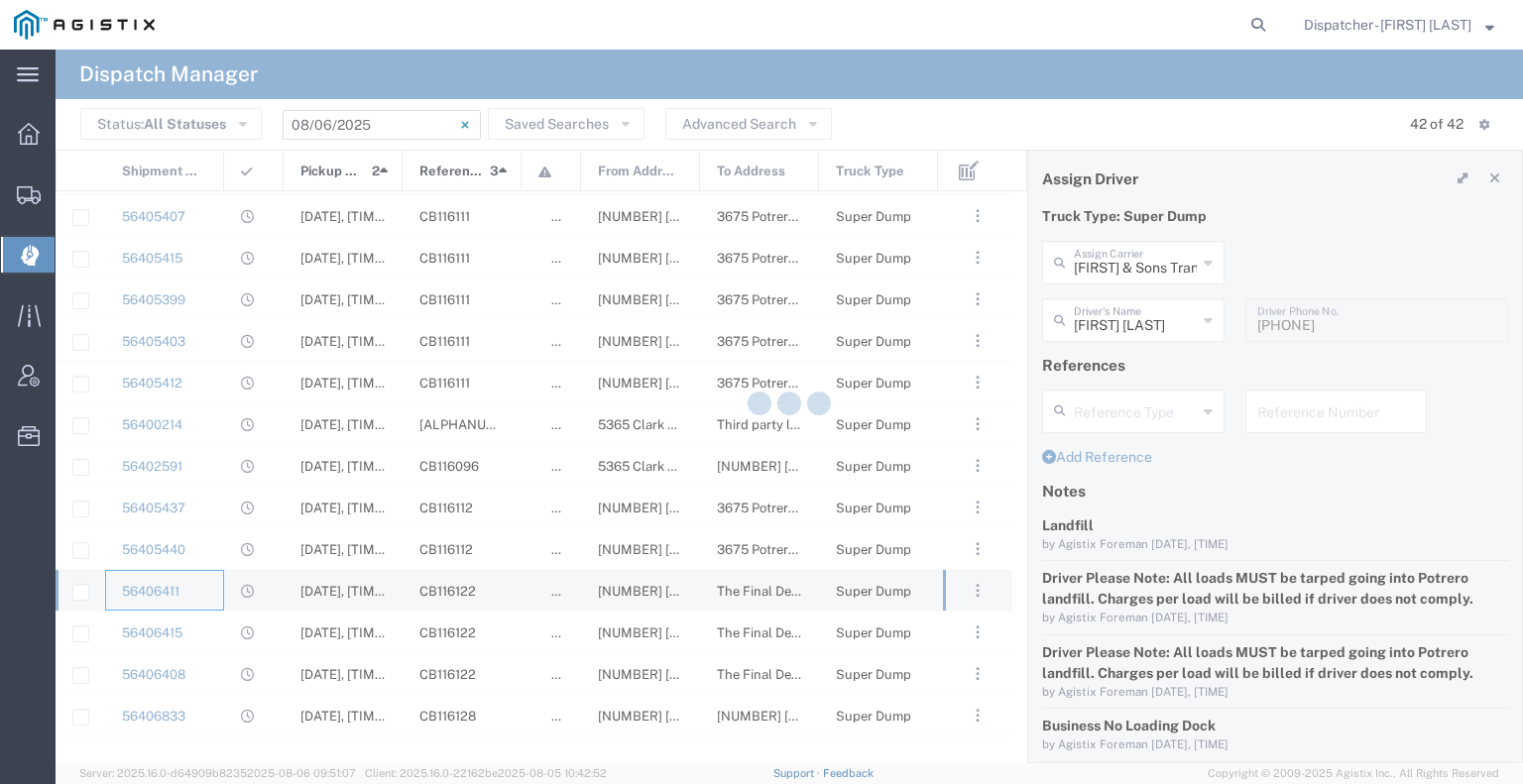 type 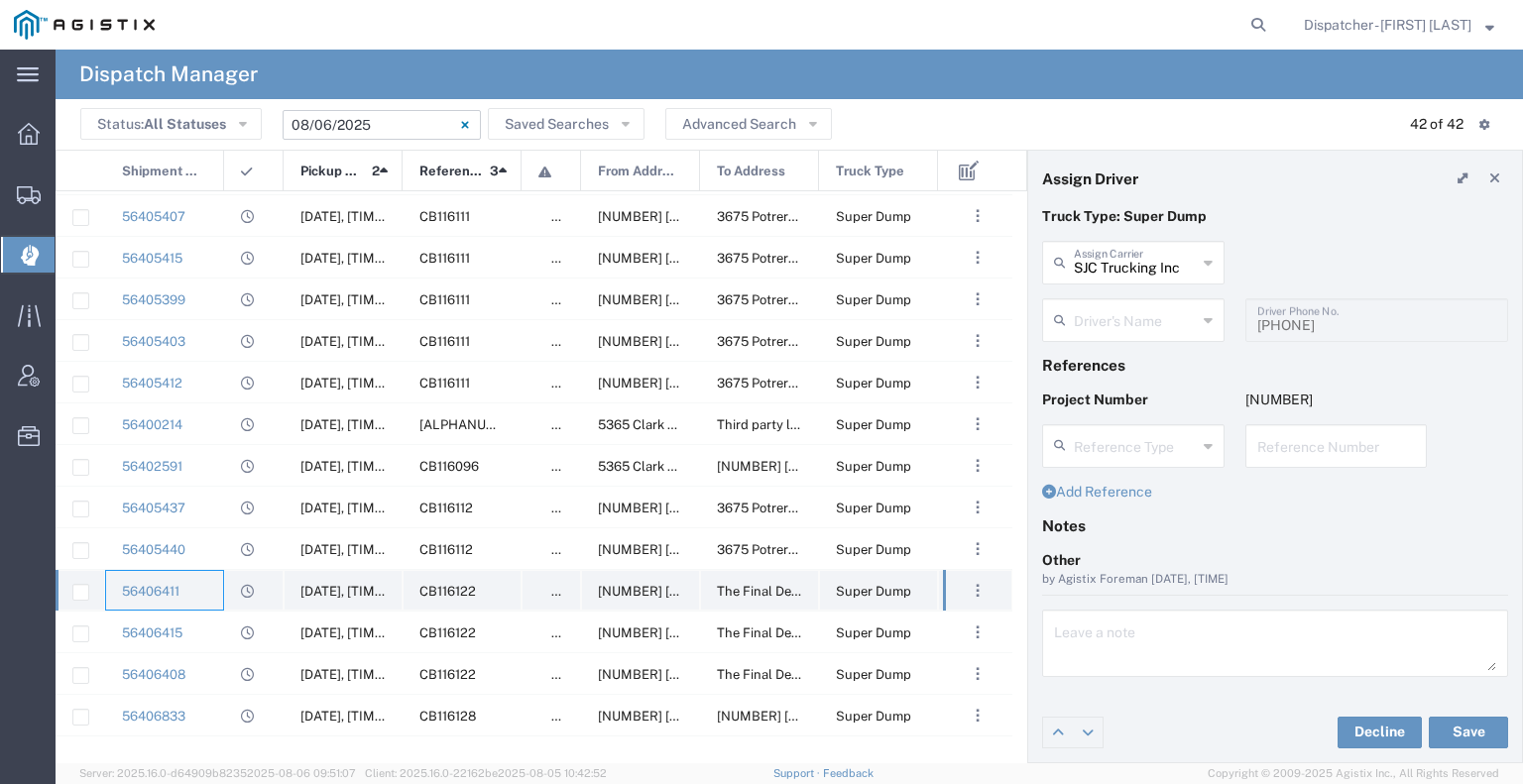 type on "[FIRST] [LAST] [LAST]" 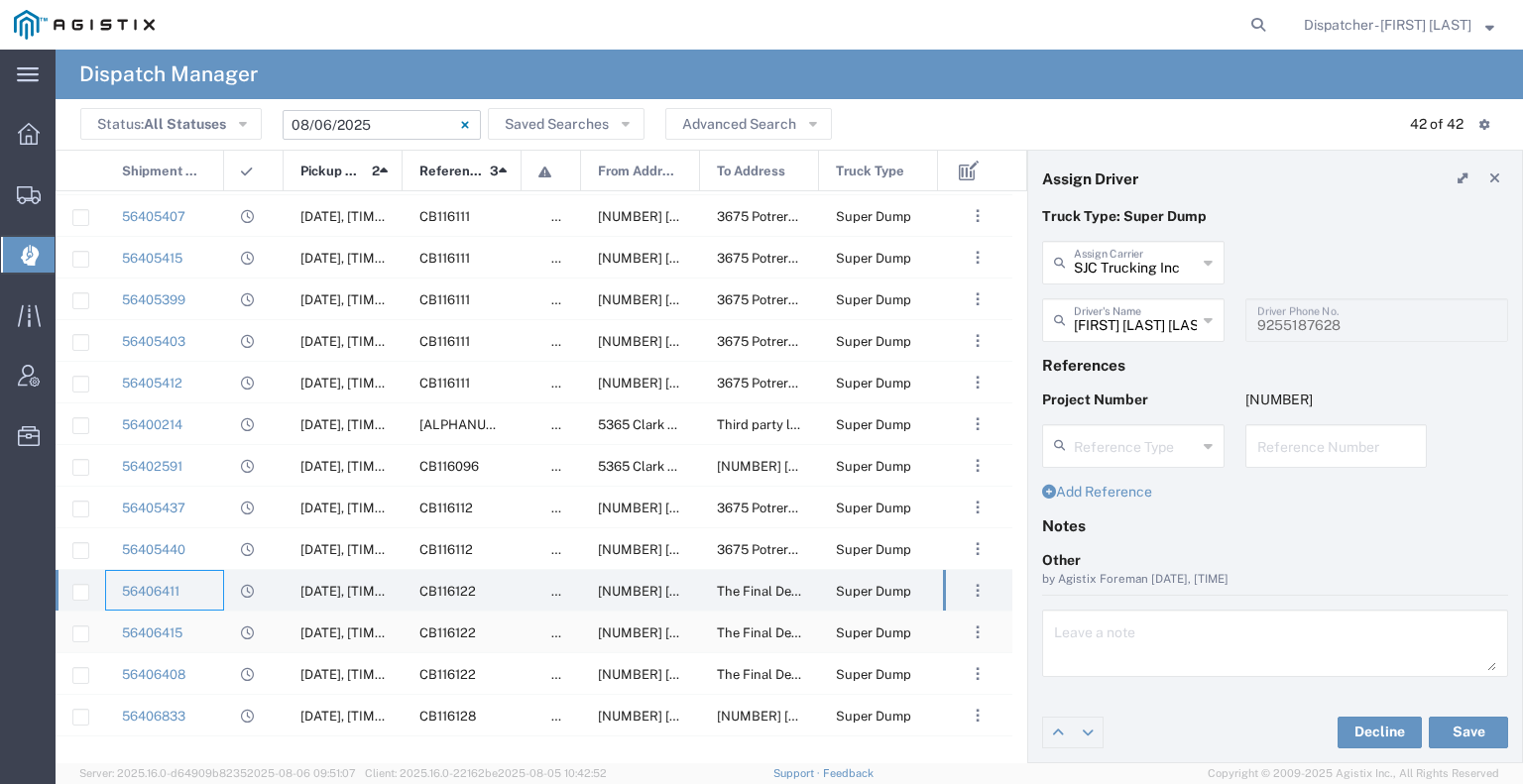 click on "56406415" 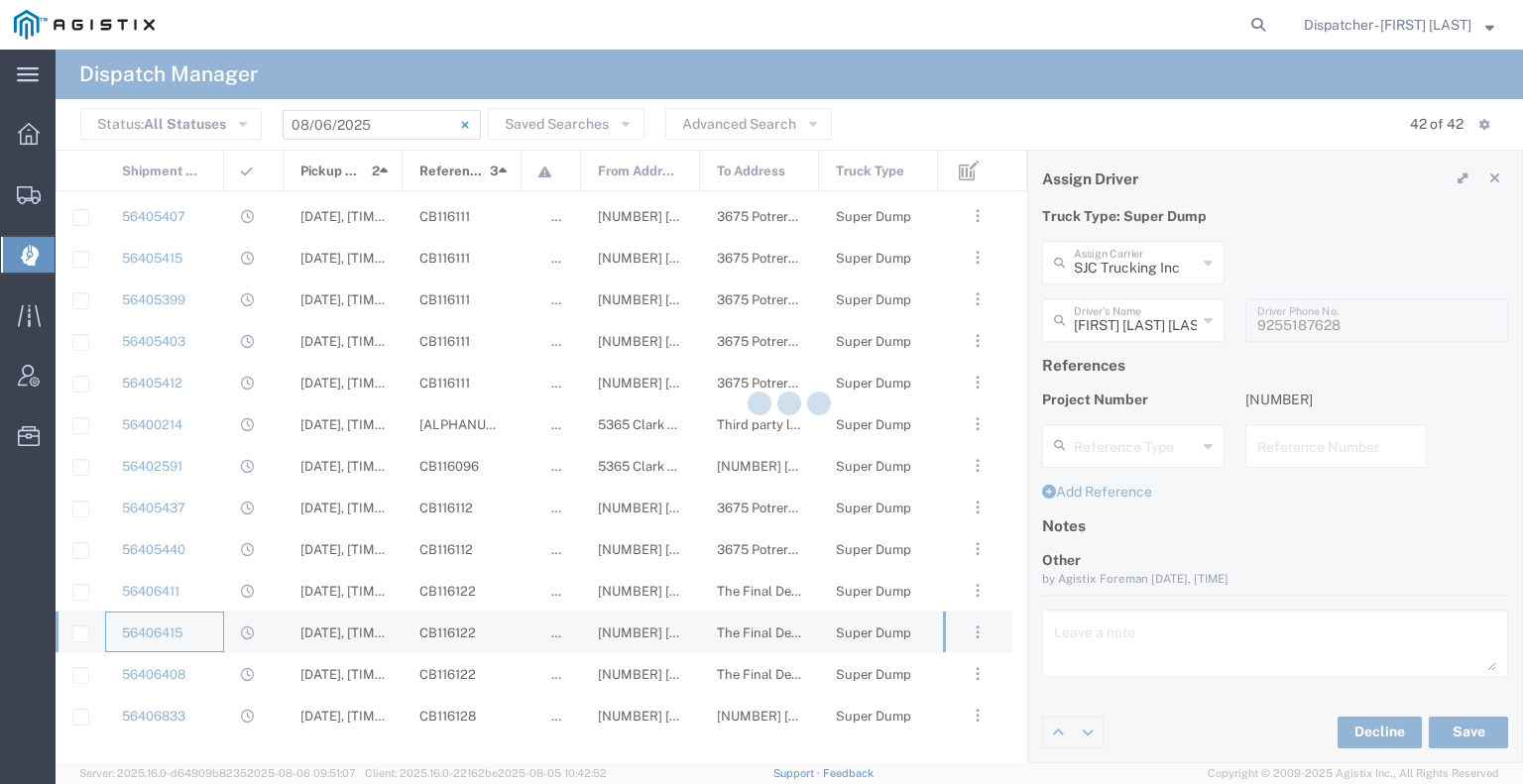 type 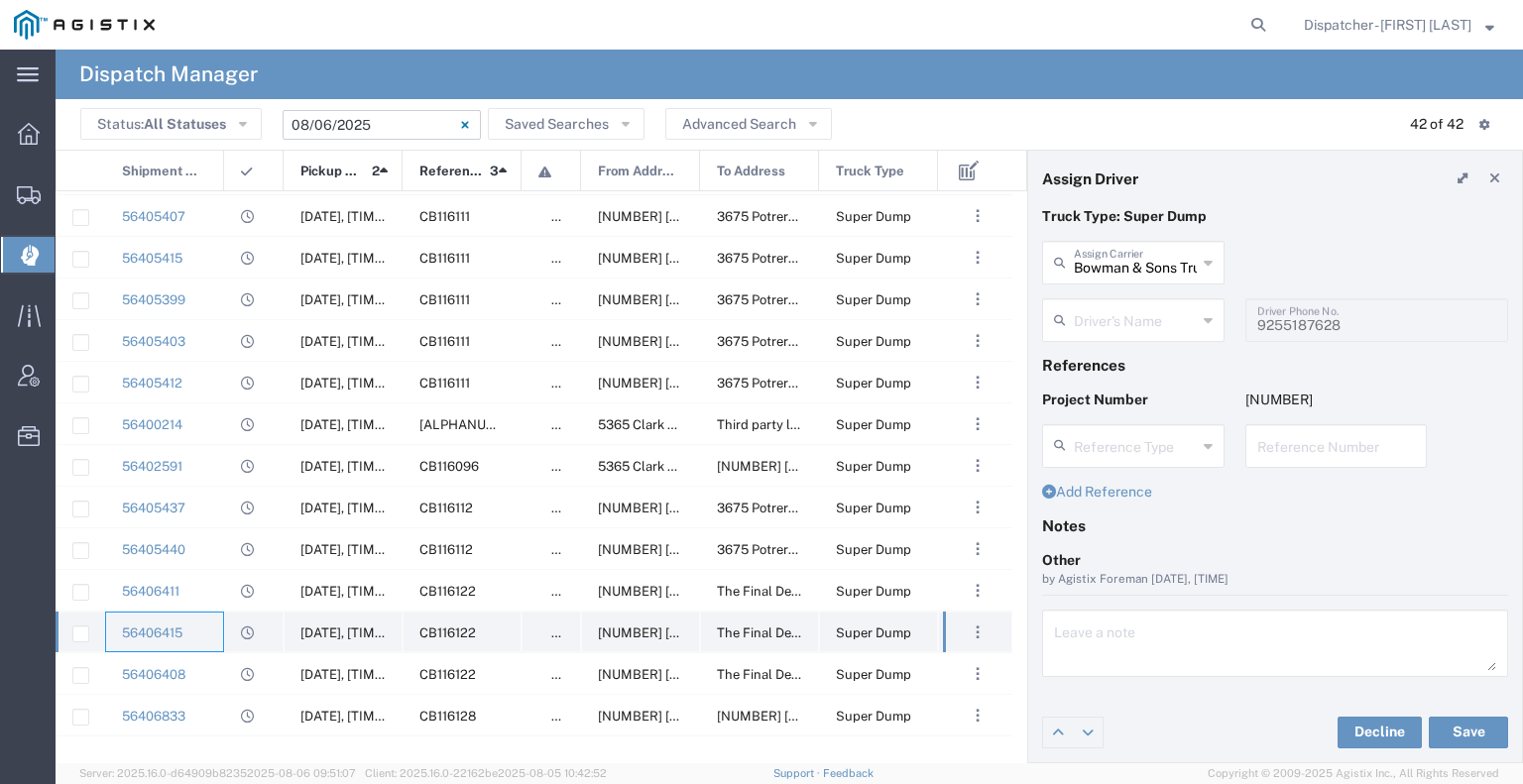 type on "[FIRST] [LAST]" 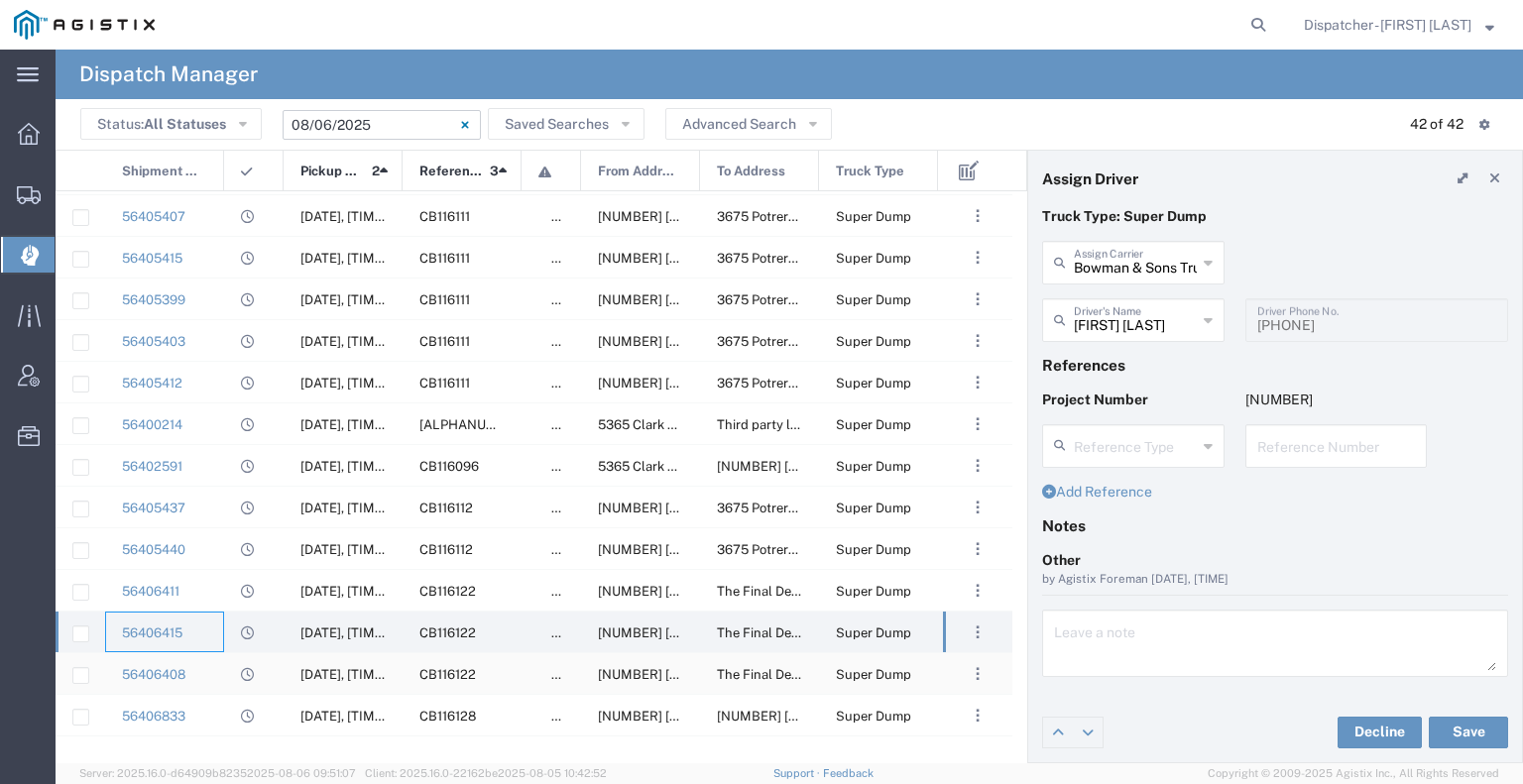 click on "56406408" 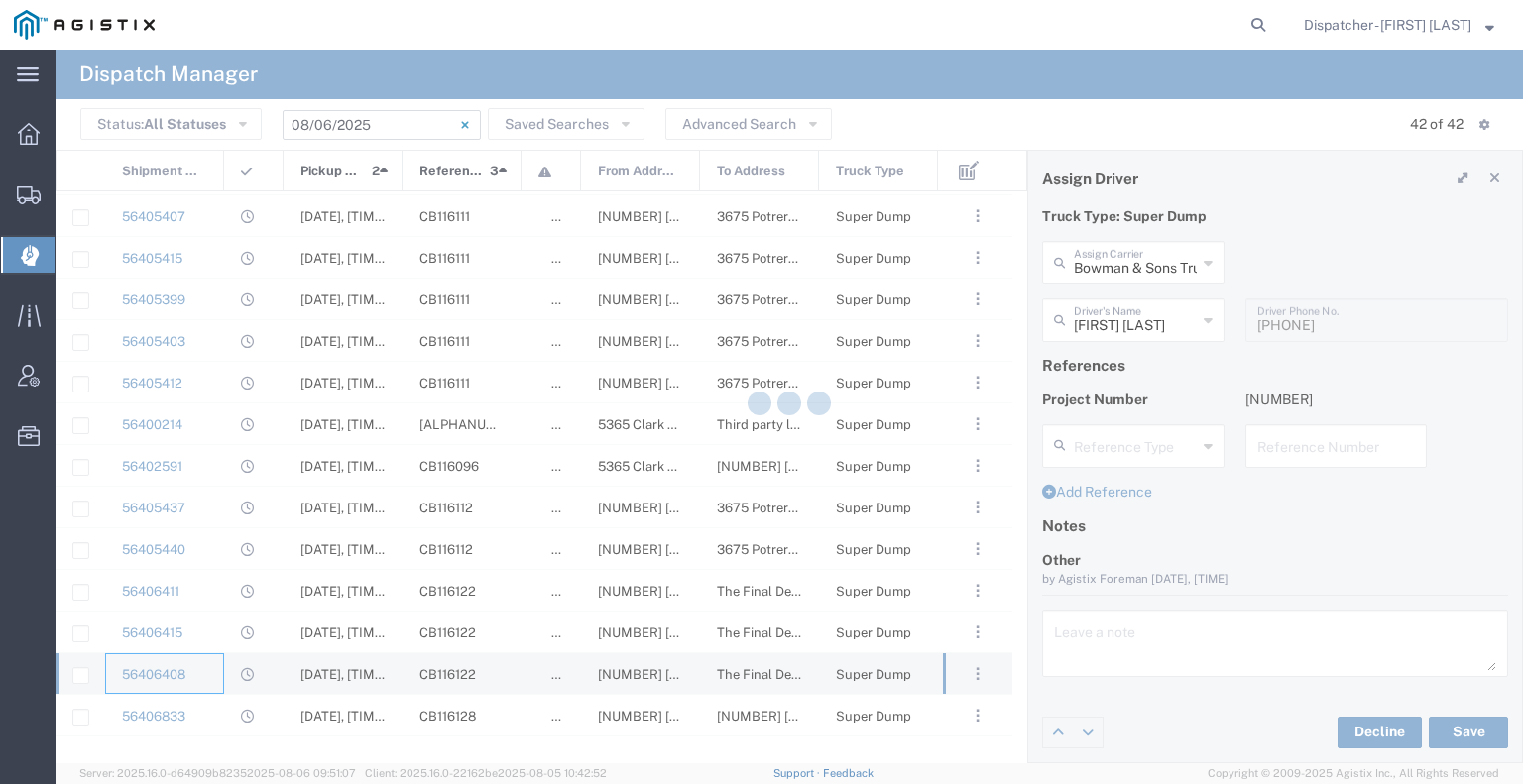 type 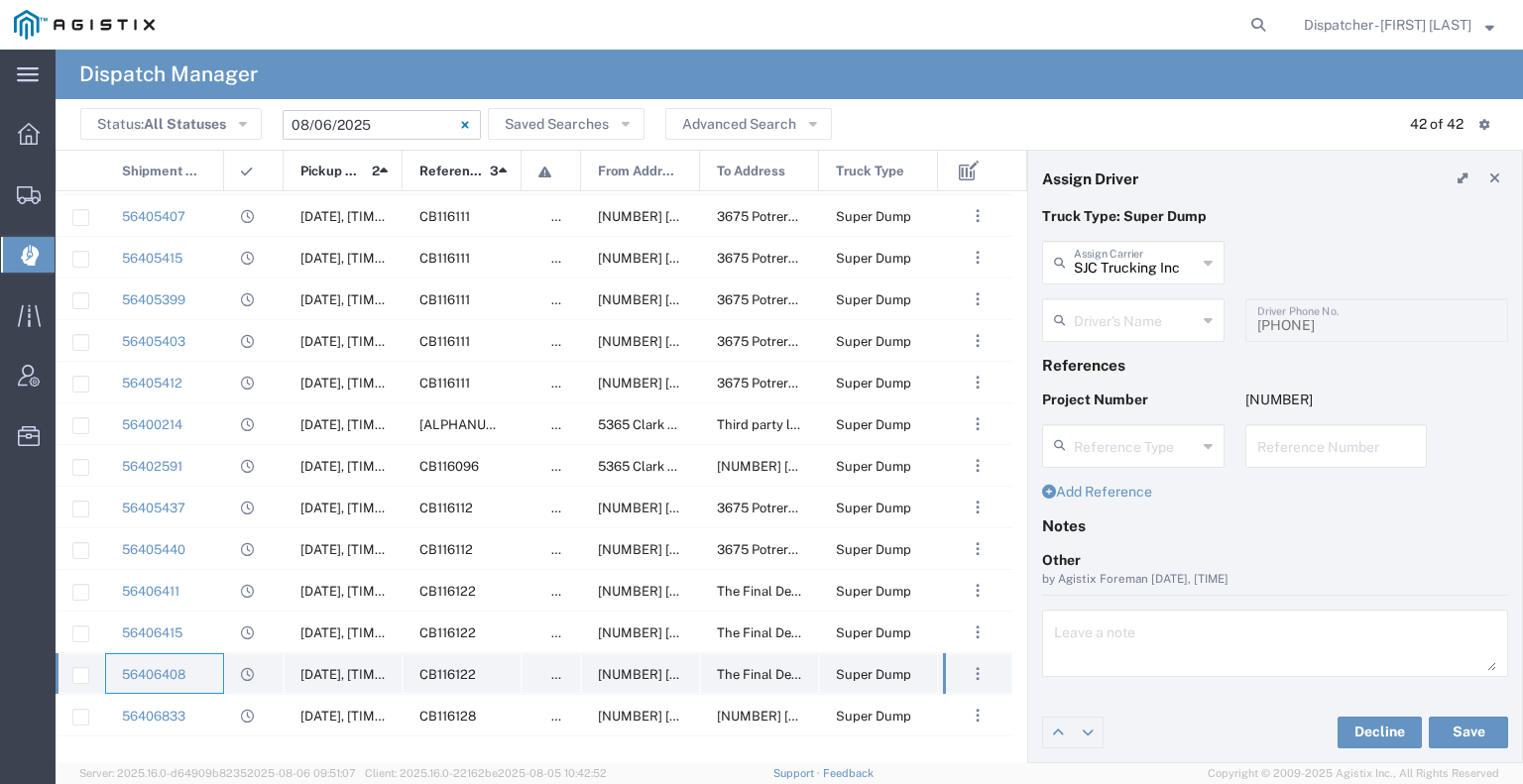 type on "[FIRST] [LAST]-[LAST]" 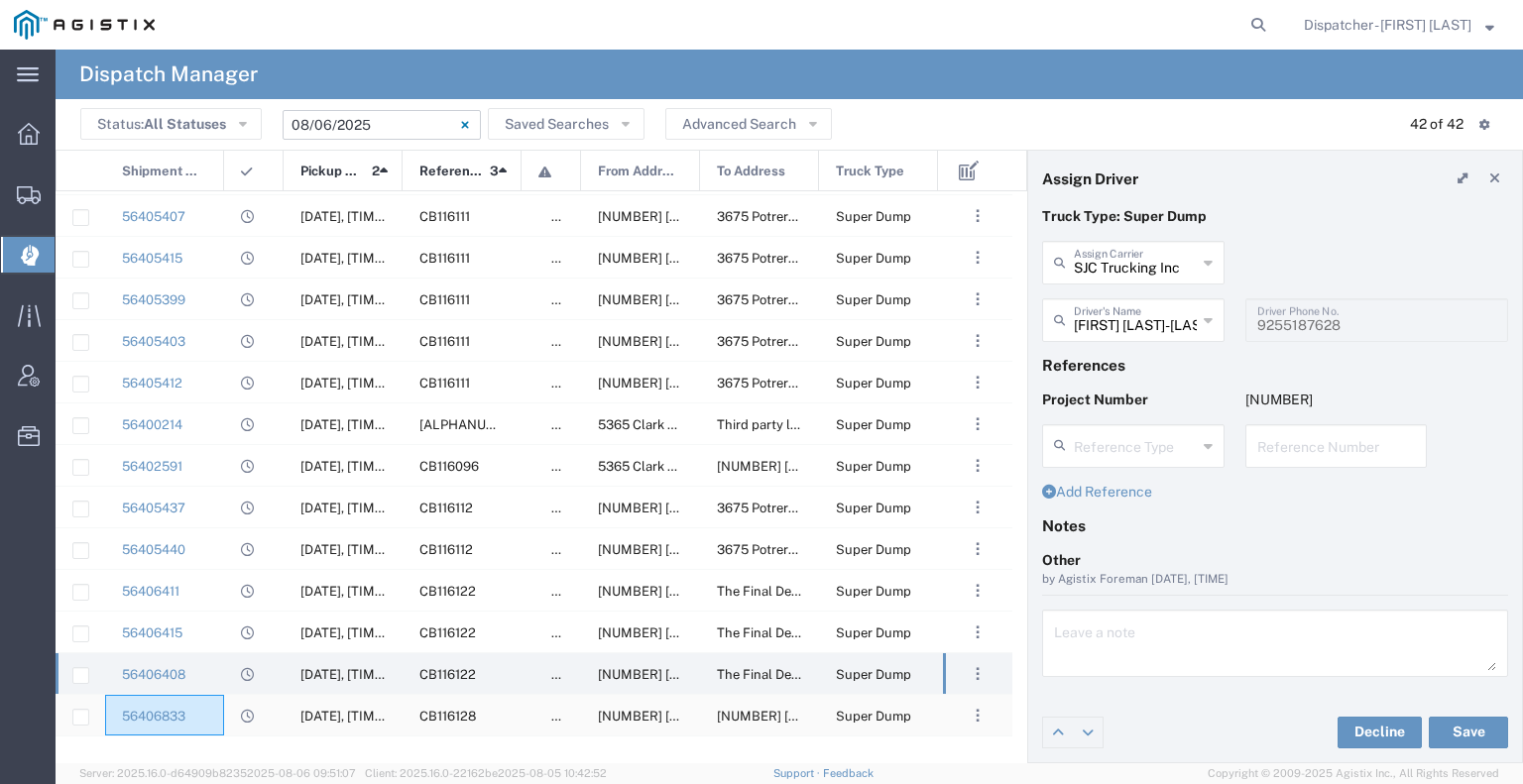 click on "56406833" 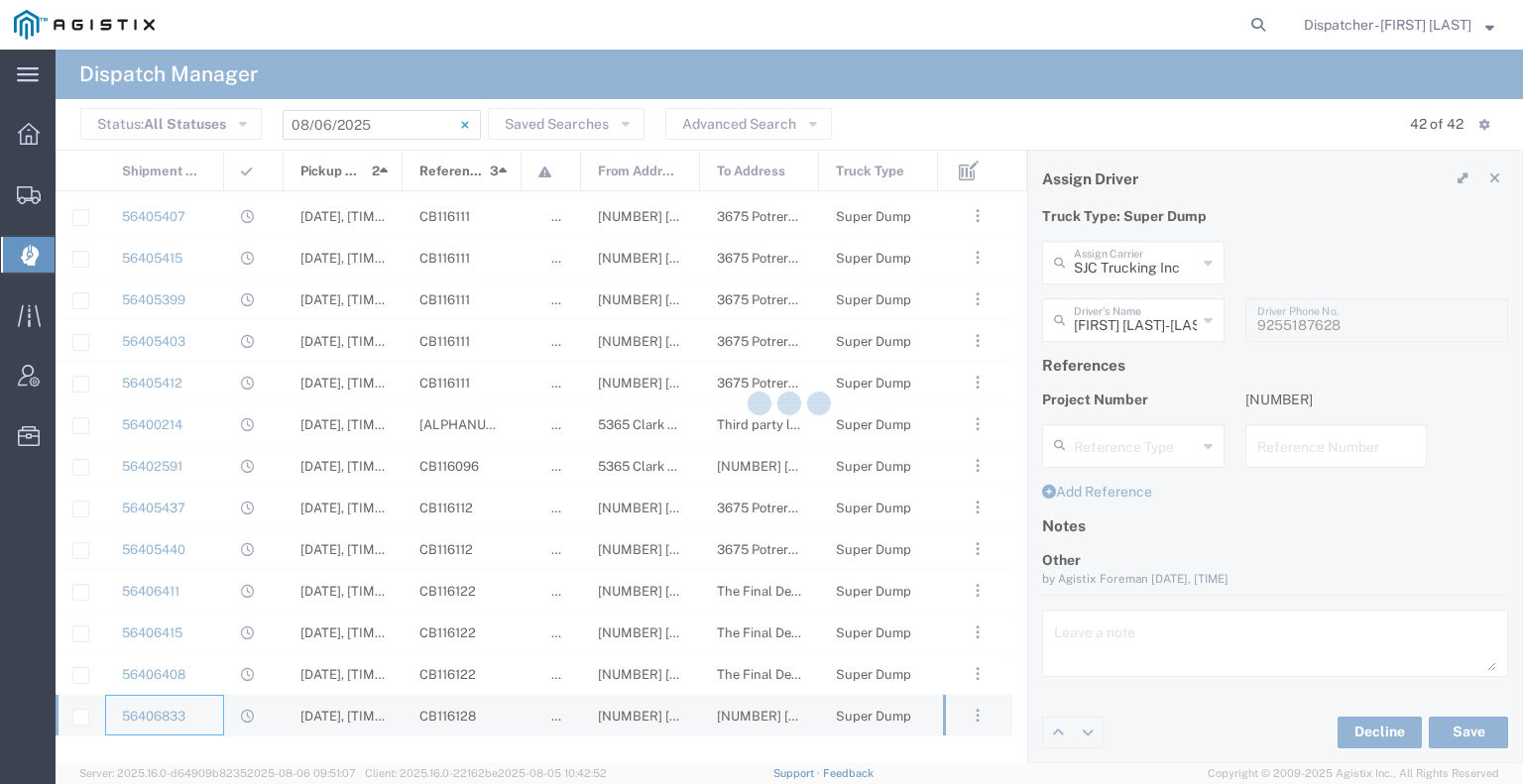 type 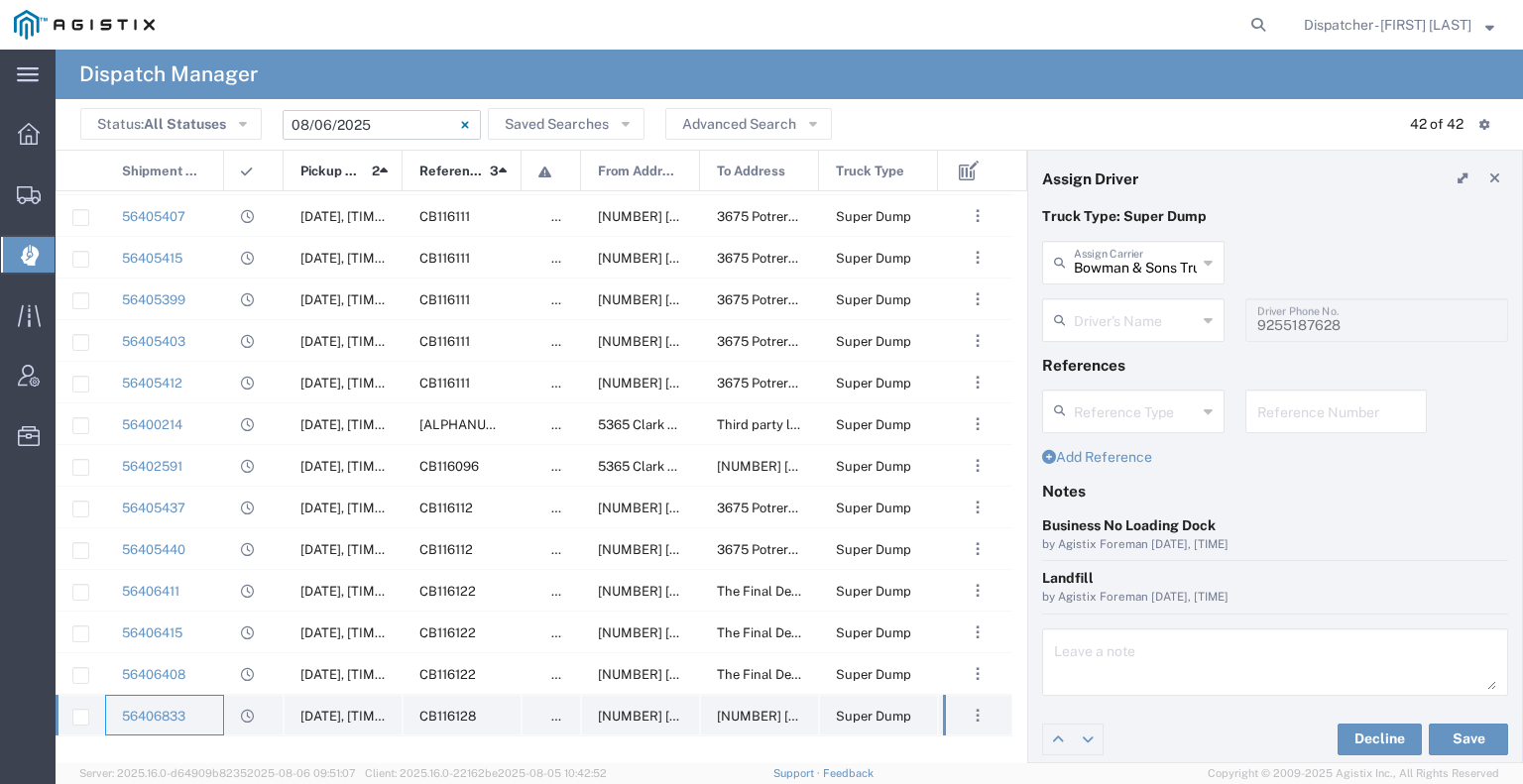 type on "[FIRST] [LAST]" 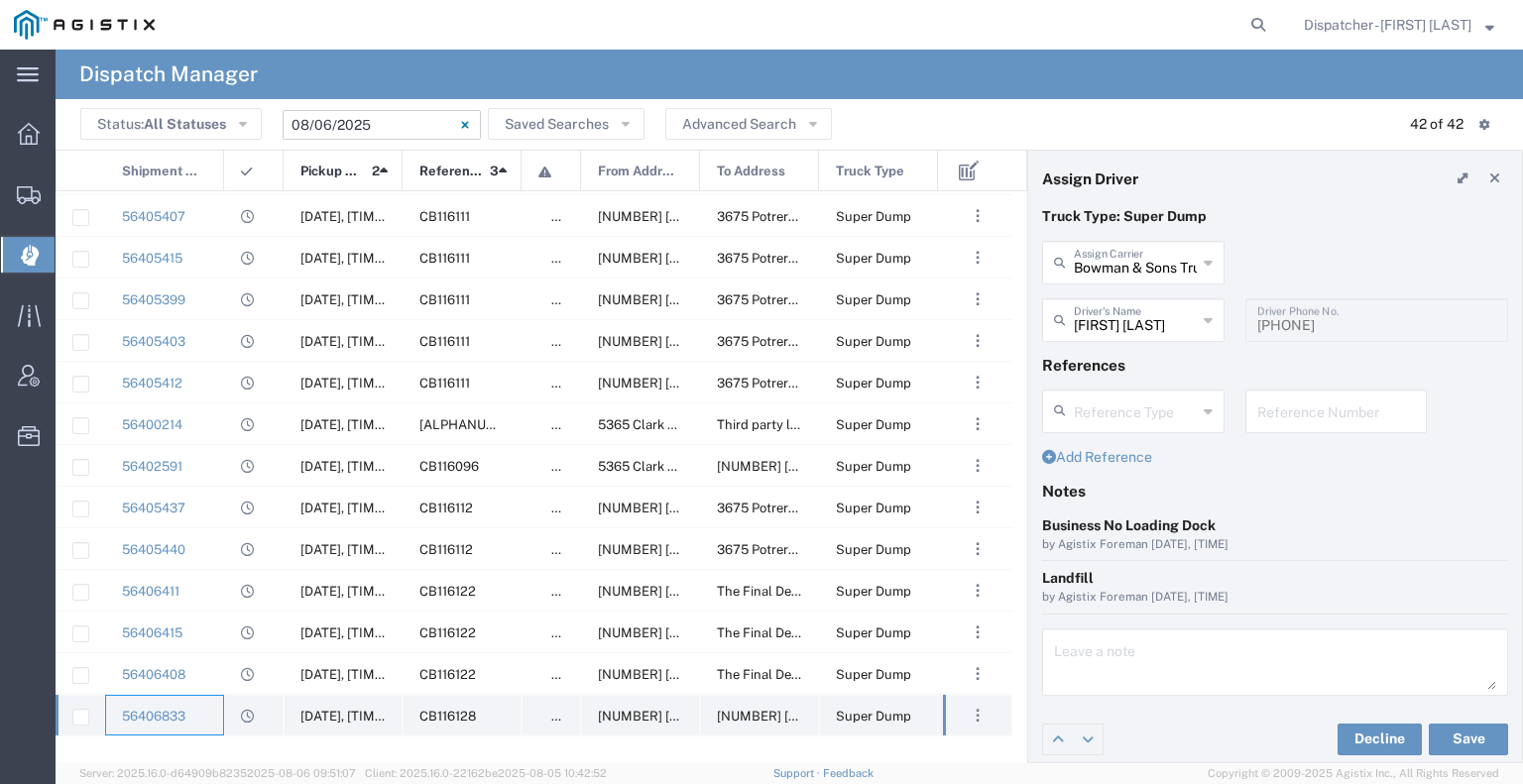 scroll, scrollTop: 720, scrollLeft: 0, axis: vertical 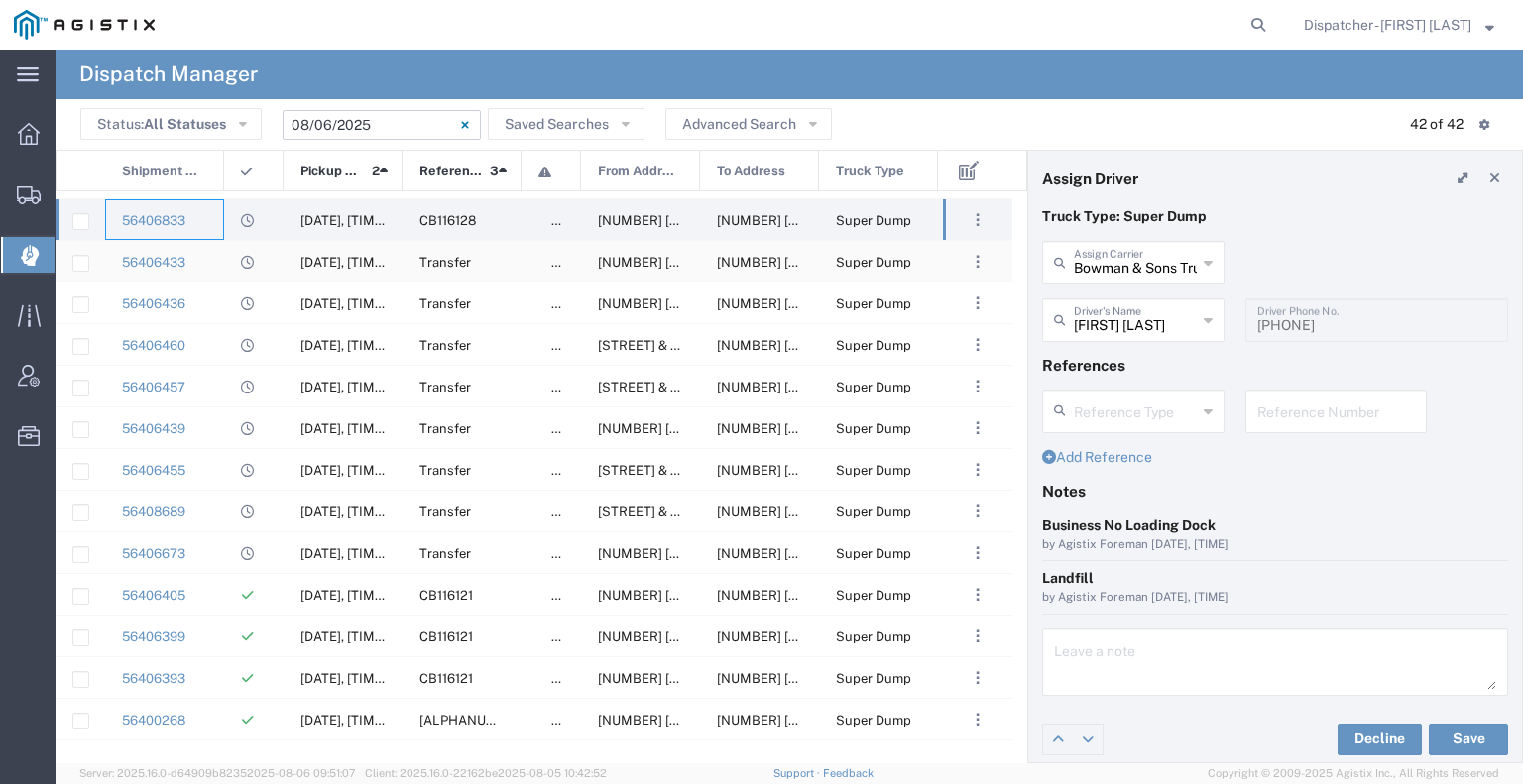 click on "56406433" 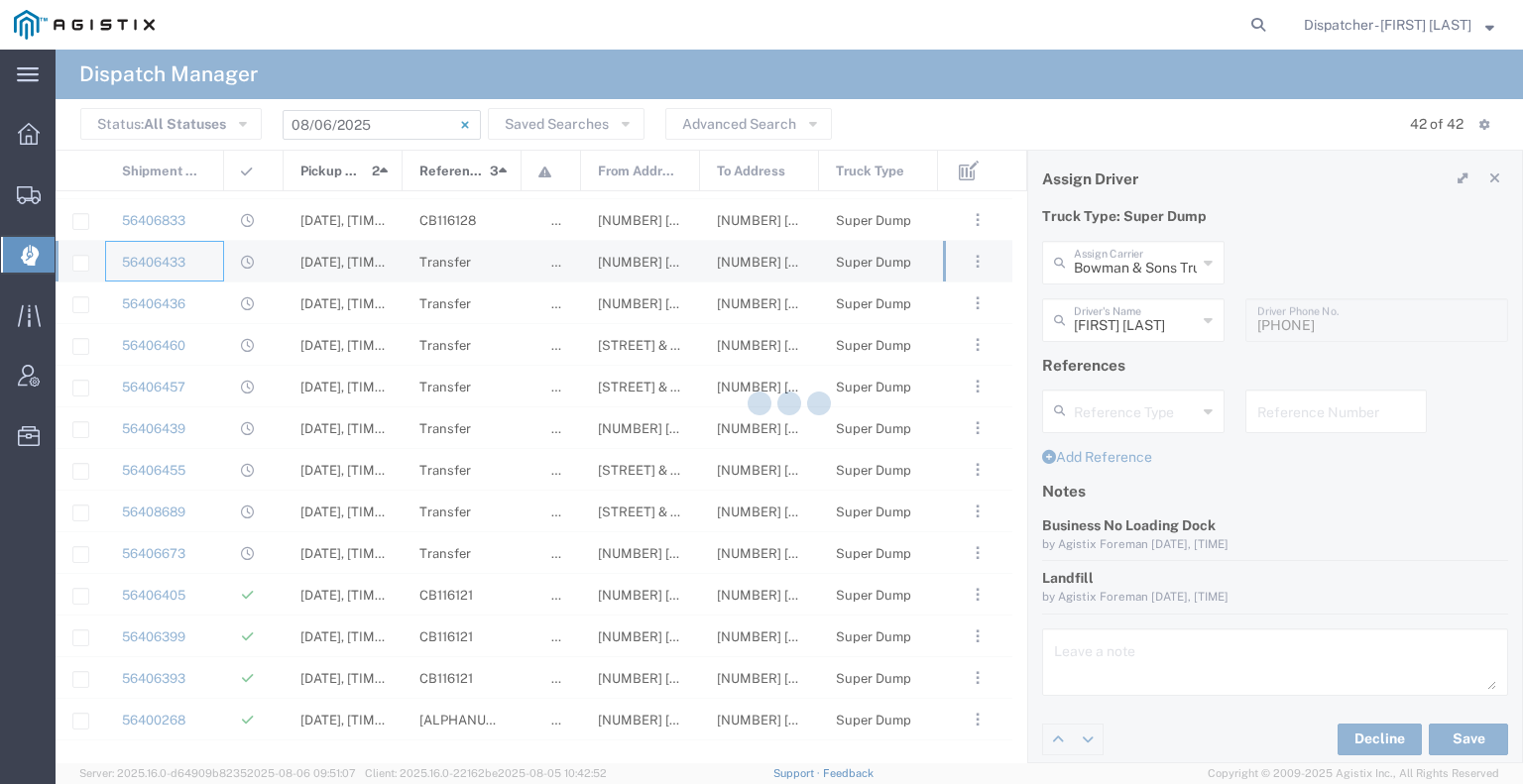 type 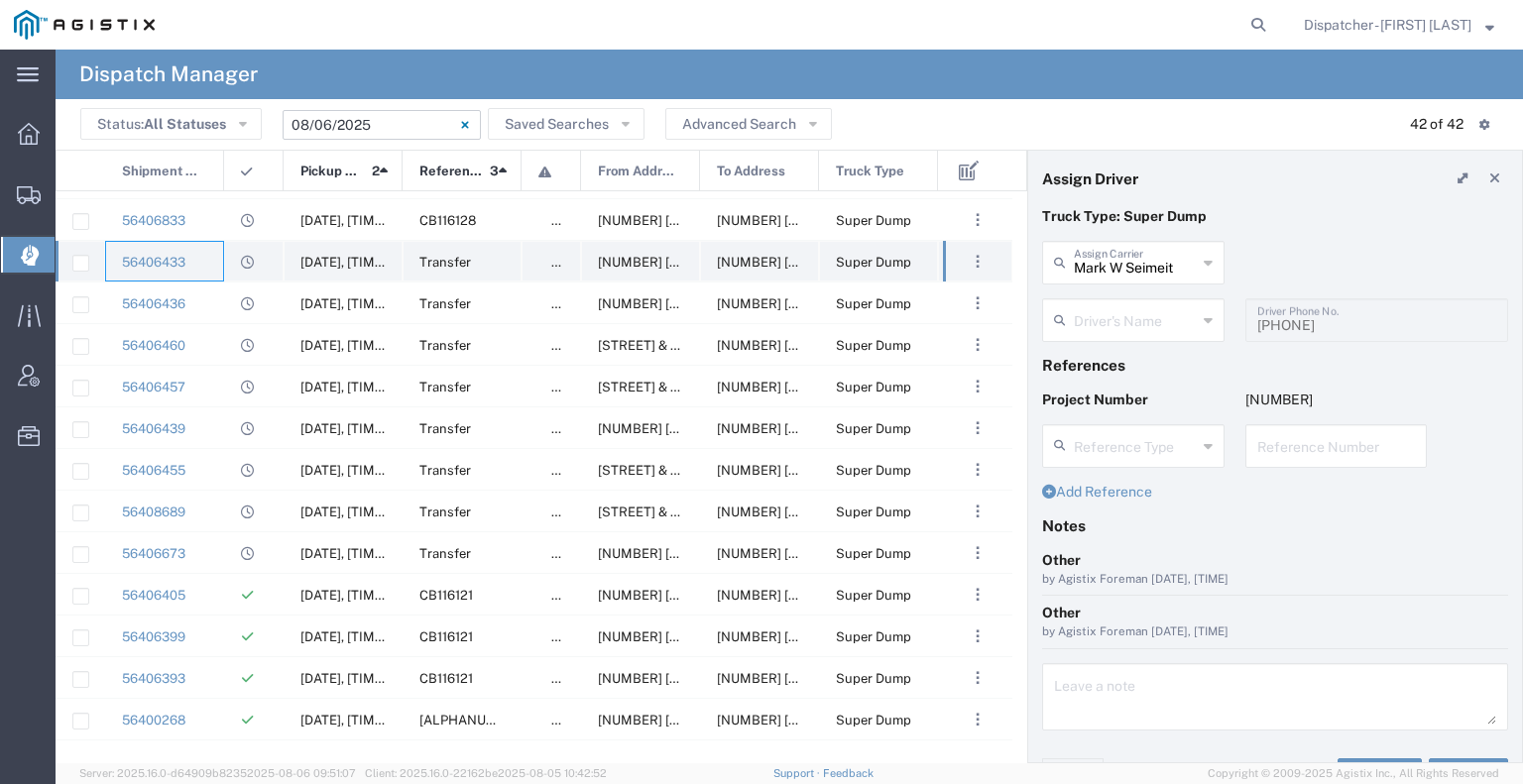 type on "[FIRST] [LAST]" 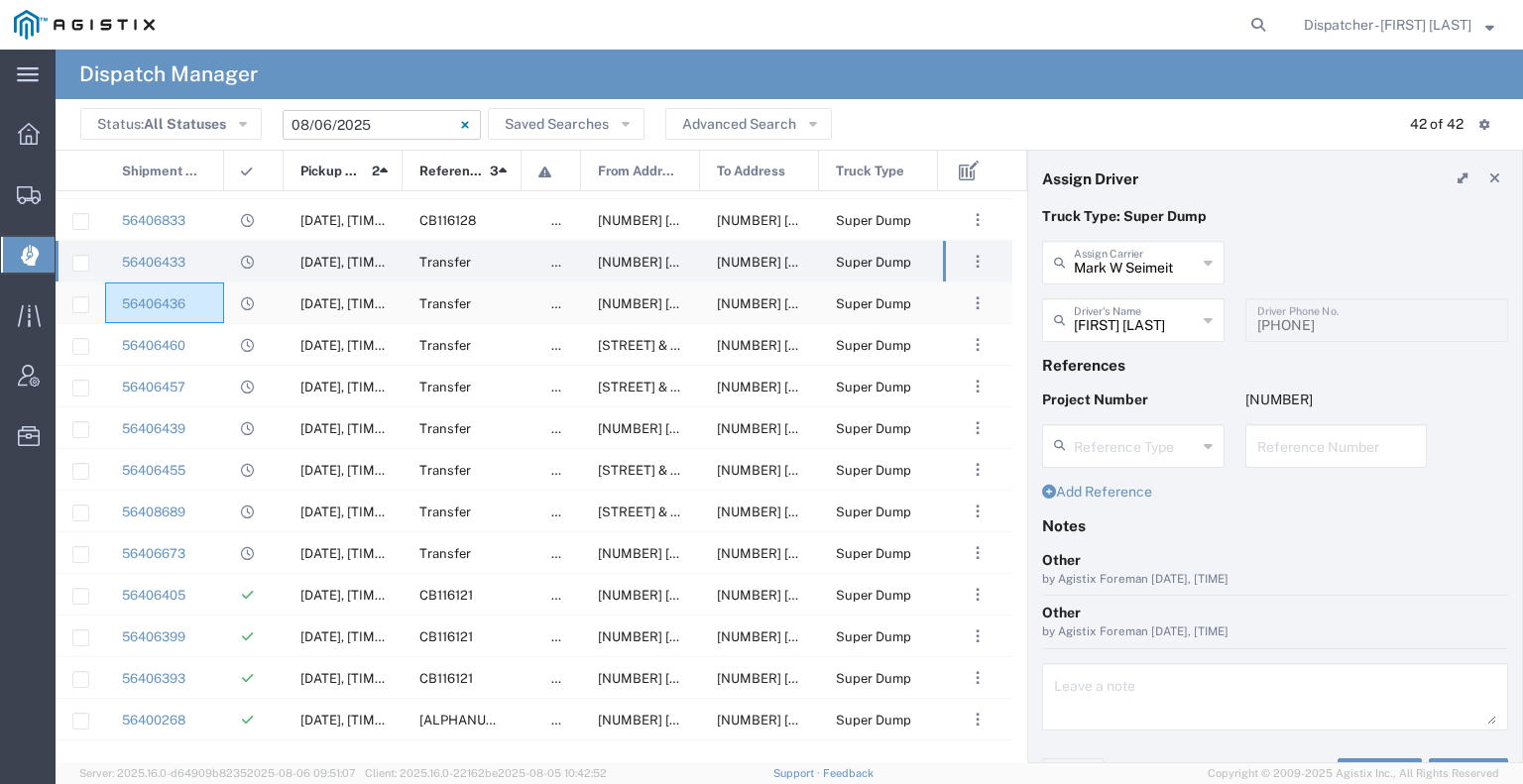 click on "56406436" 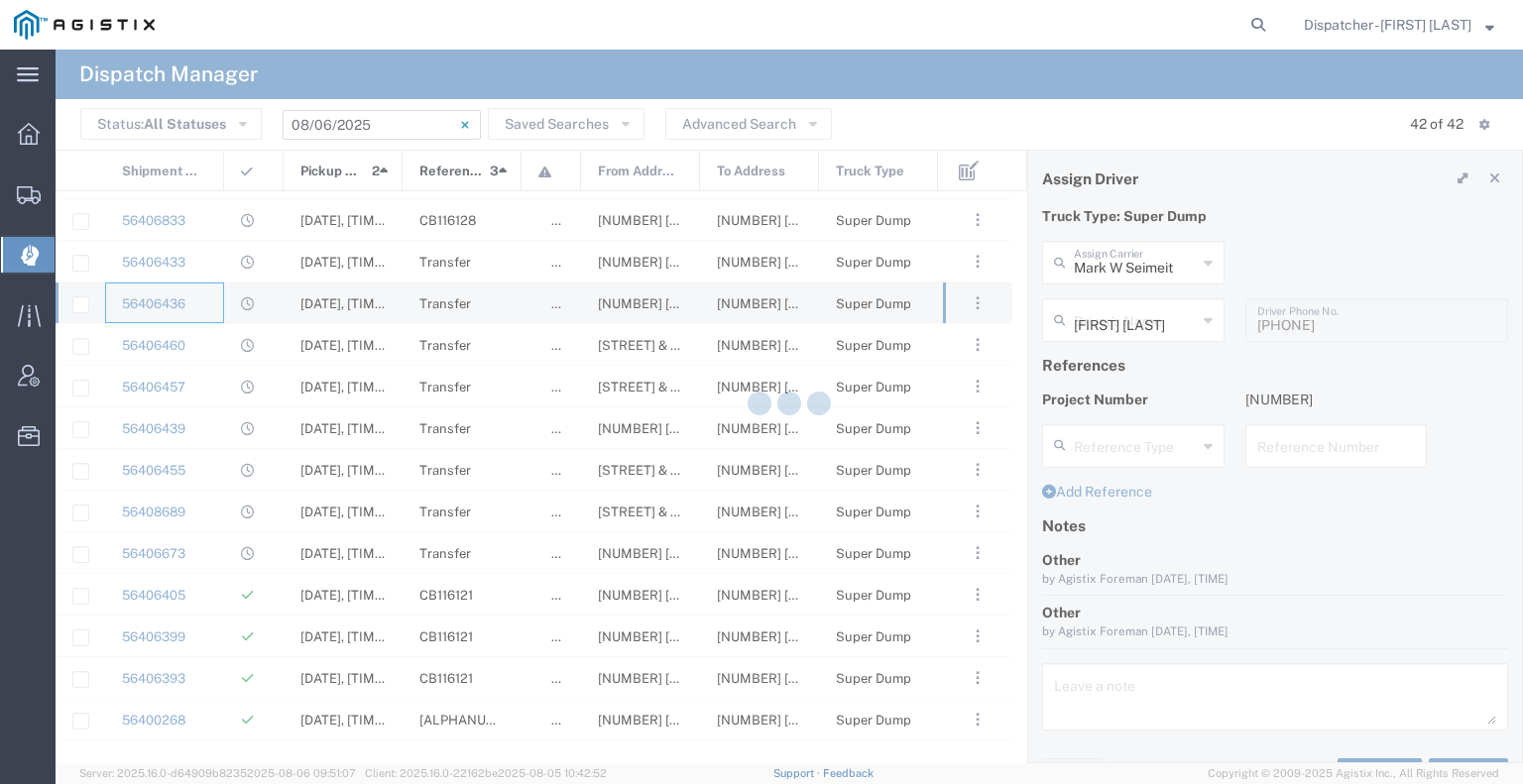 type 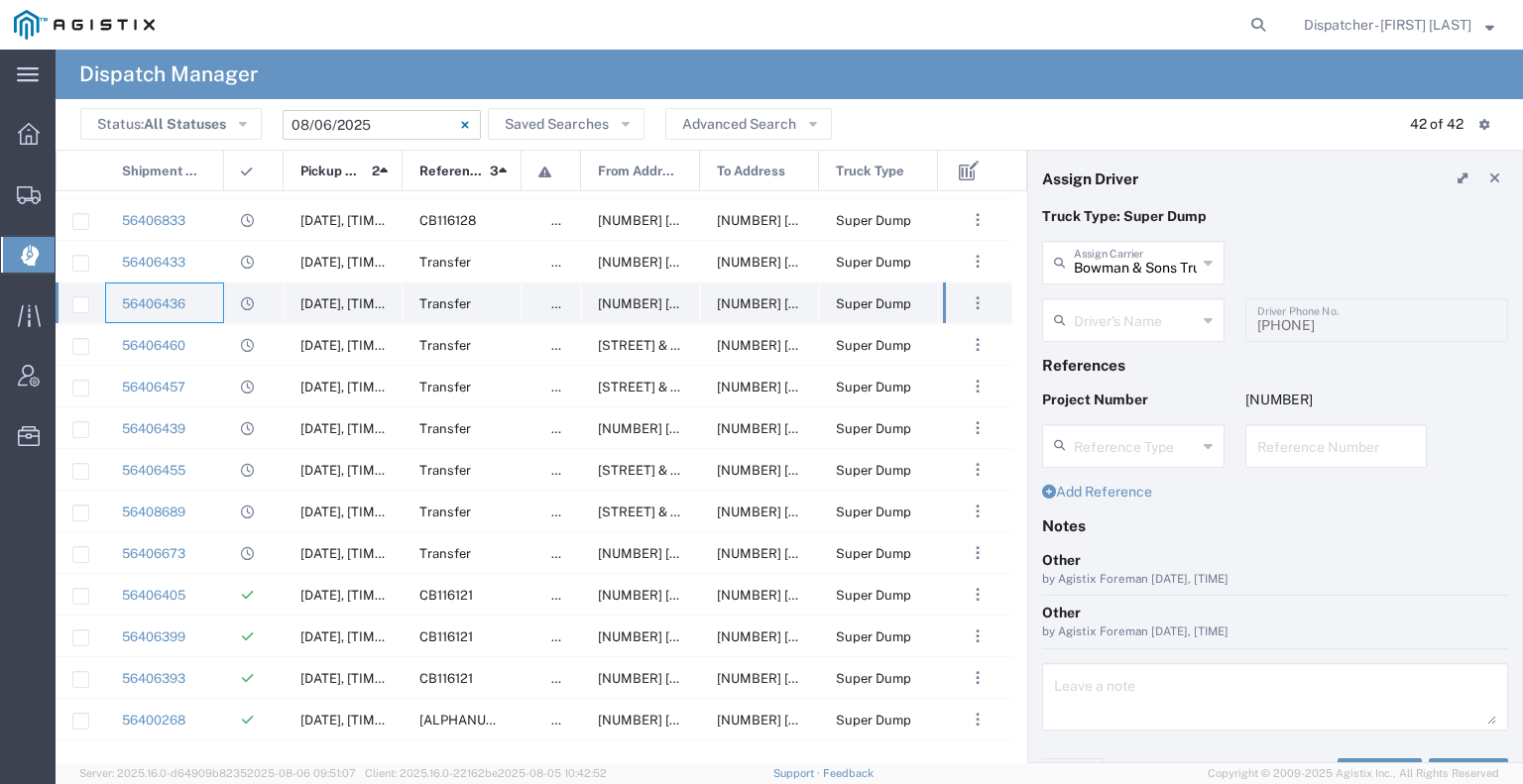 type on "[FIRST] [LAST]" 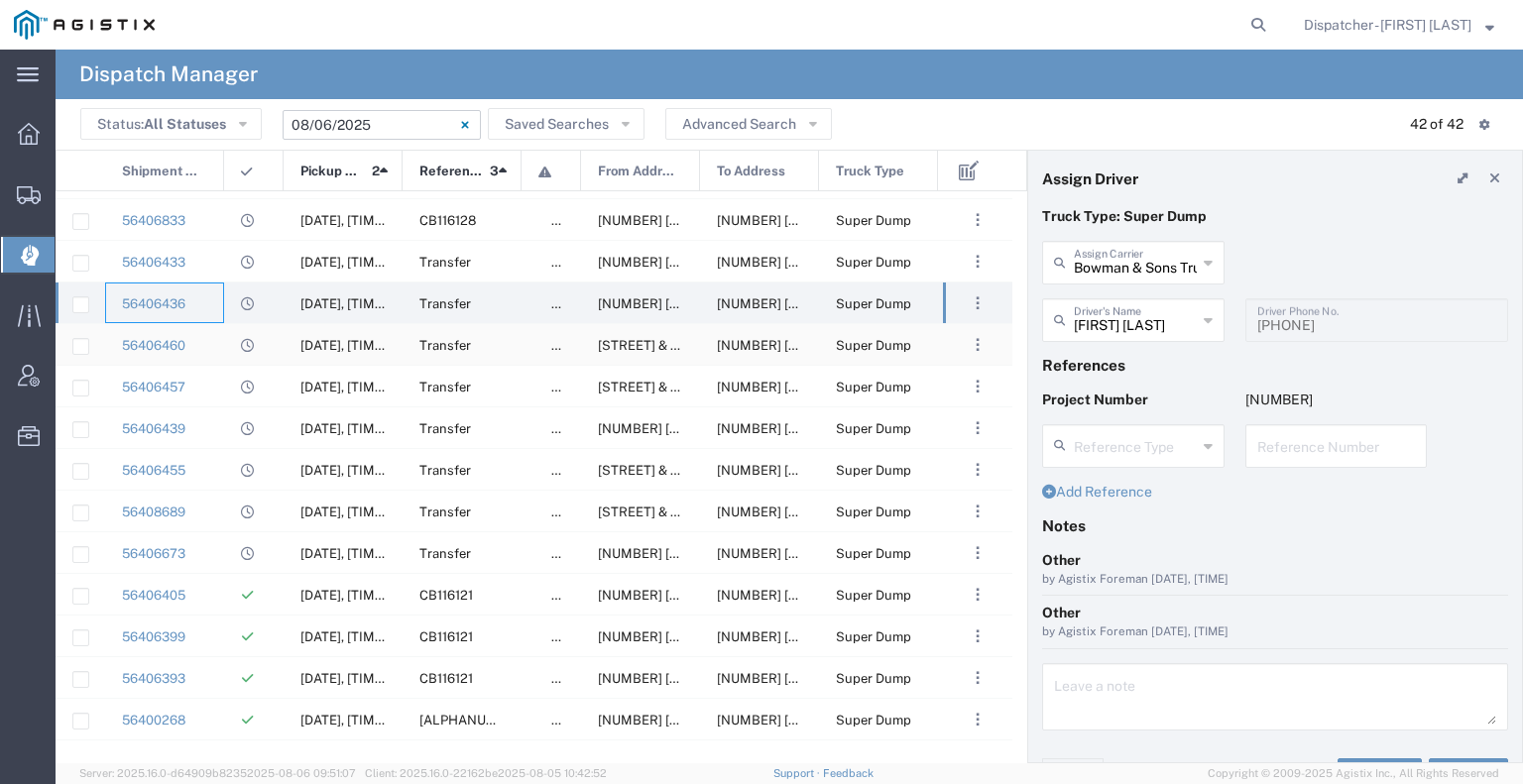 click on "56406460" 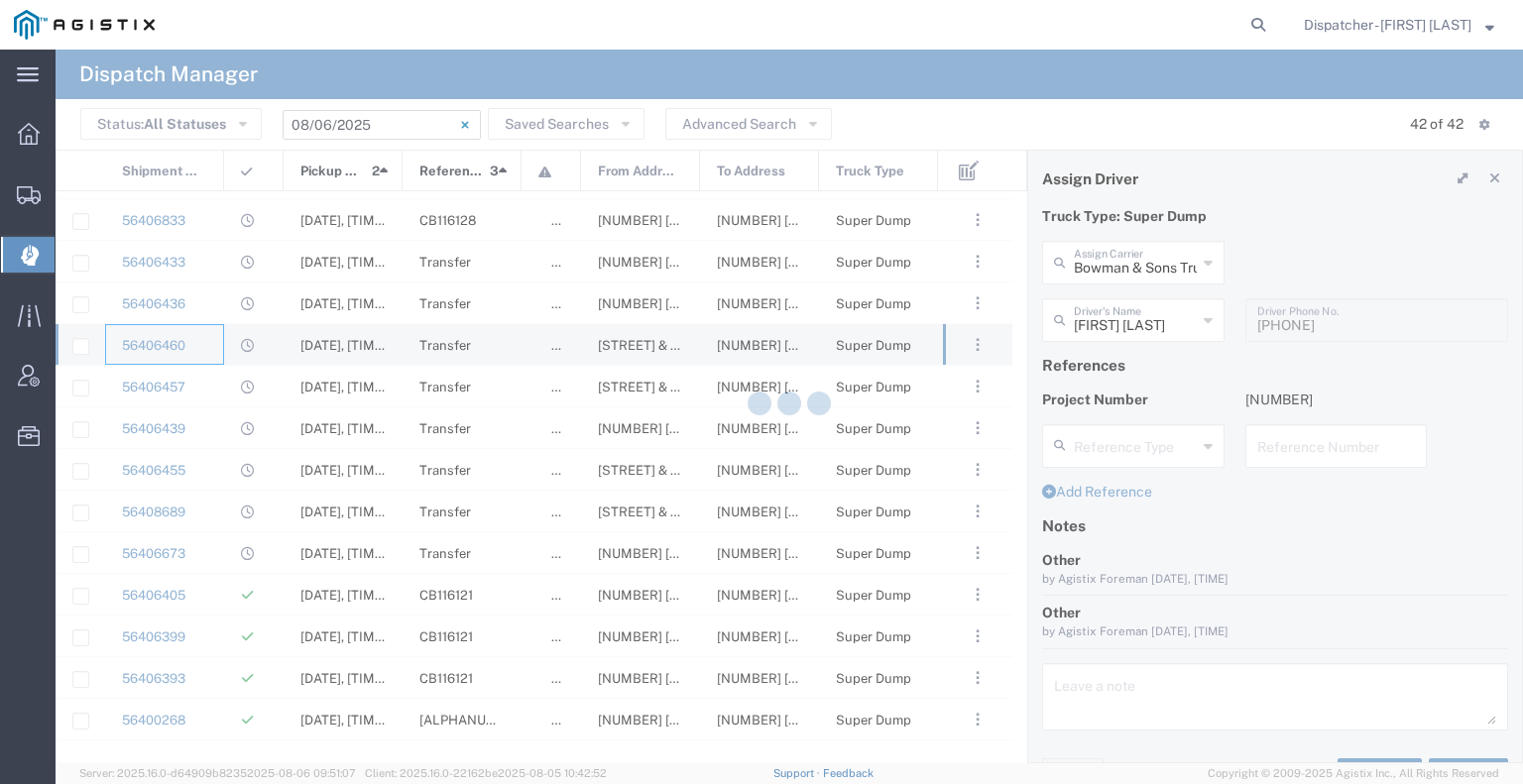 type on "[FIRST] [LAST]" 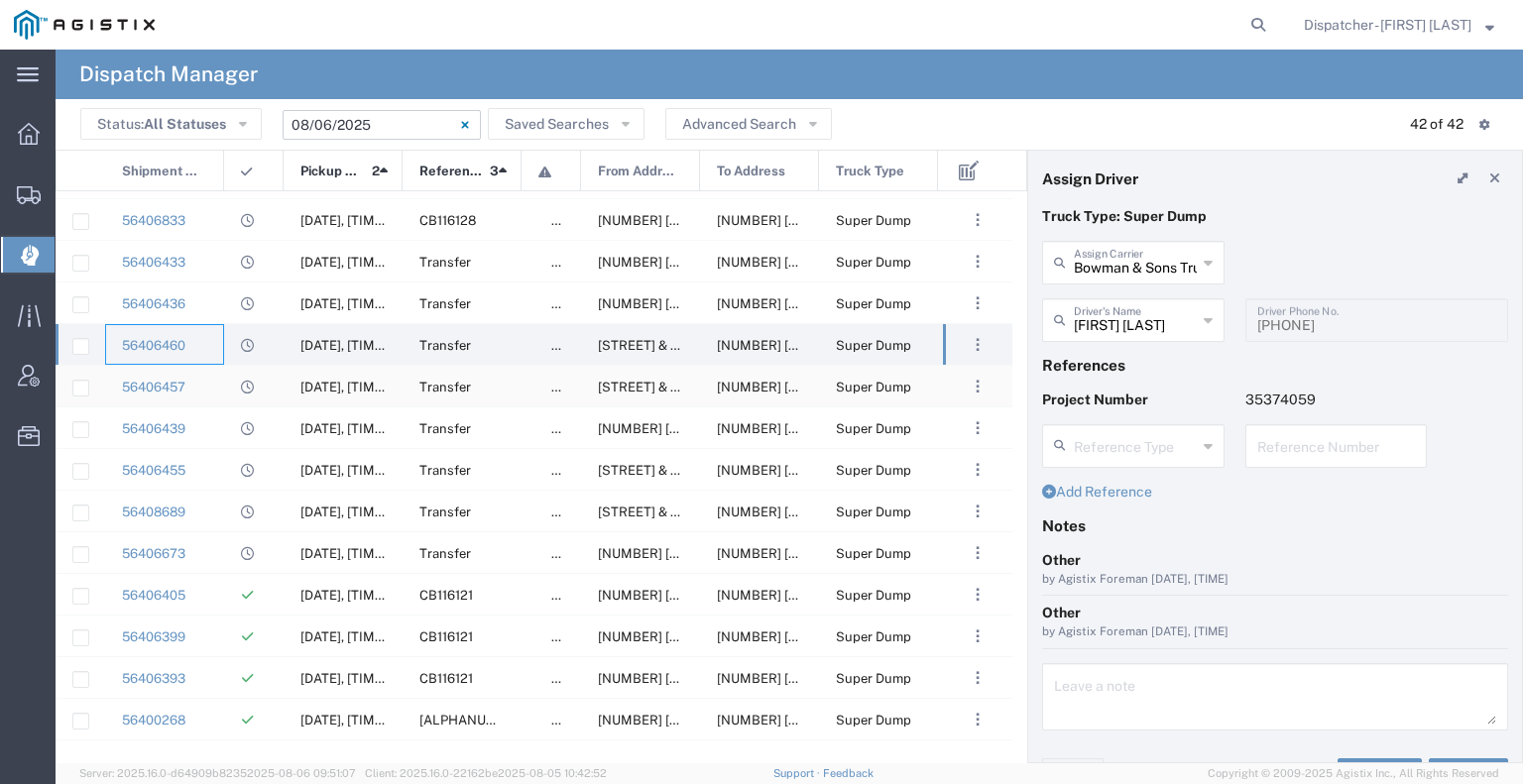 click 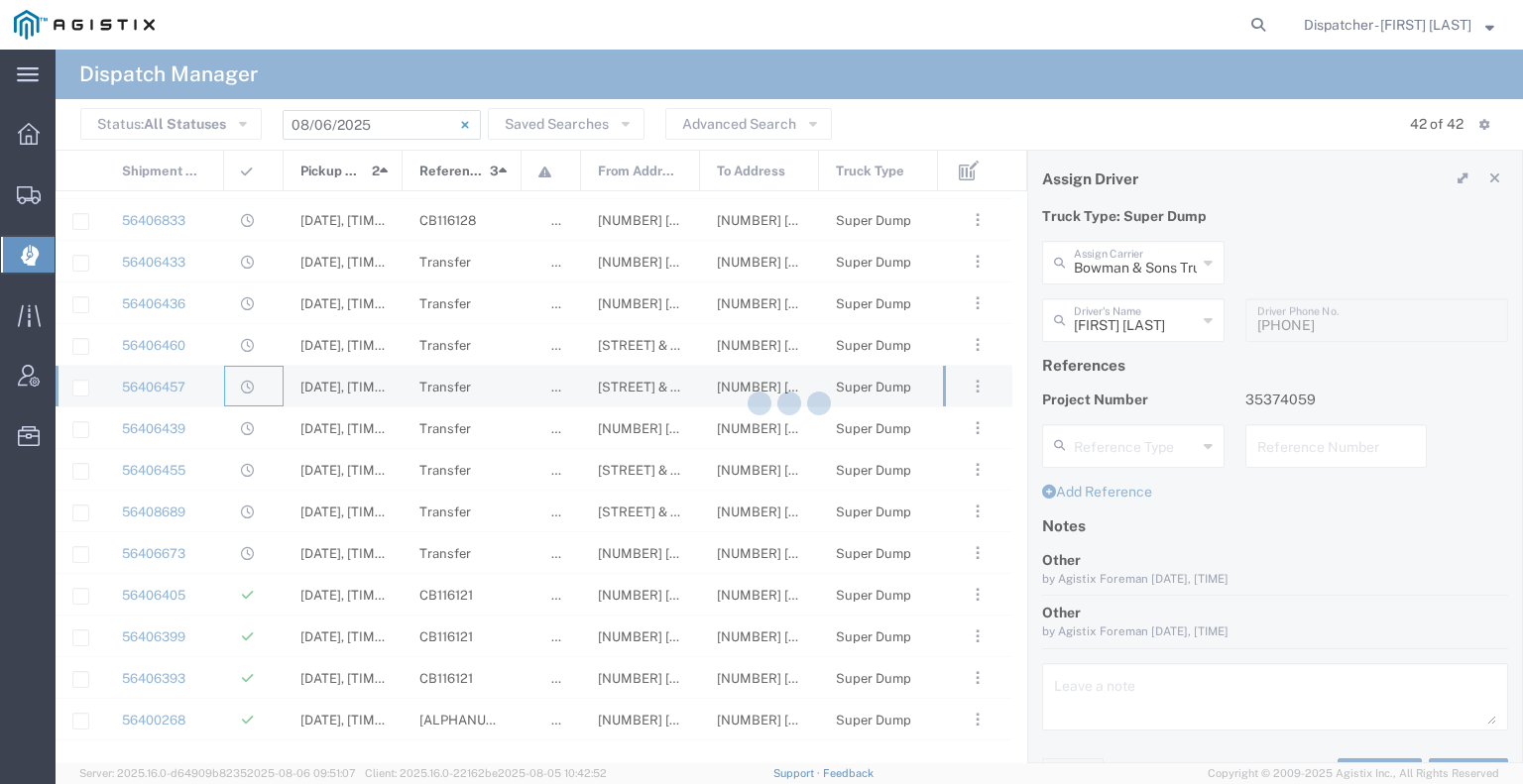 type 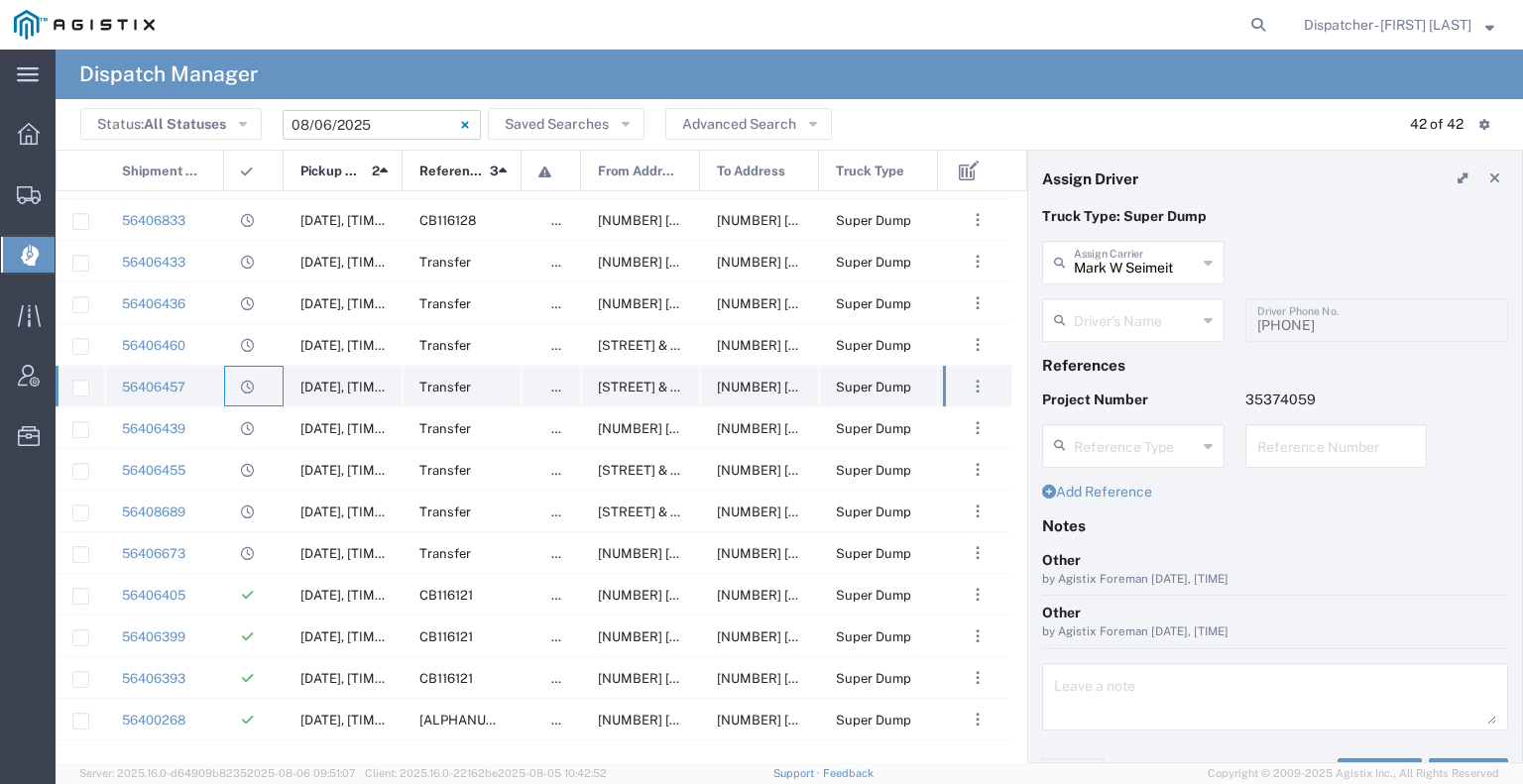 type on "Mark Semeit" 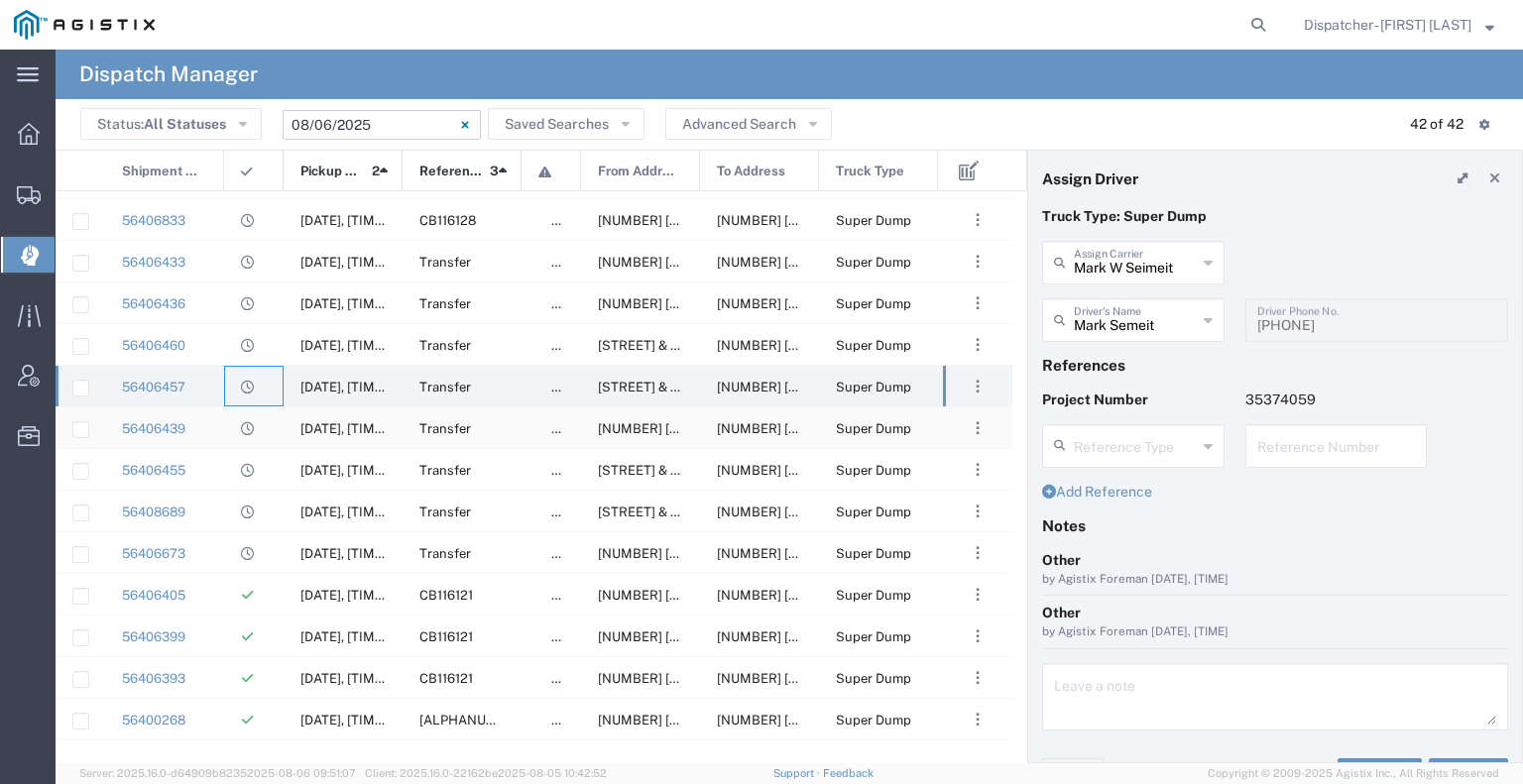 click 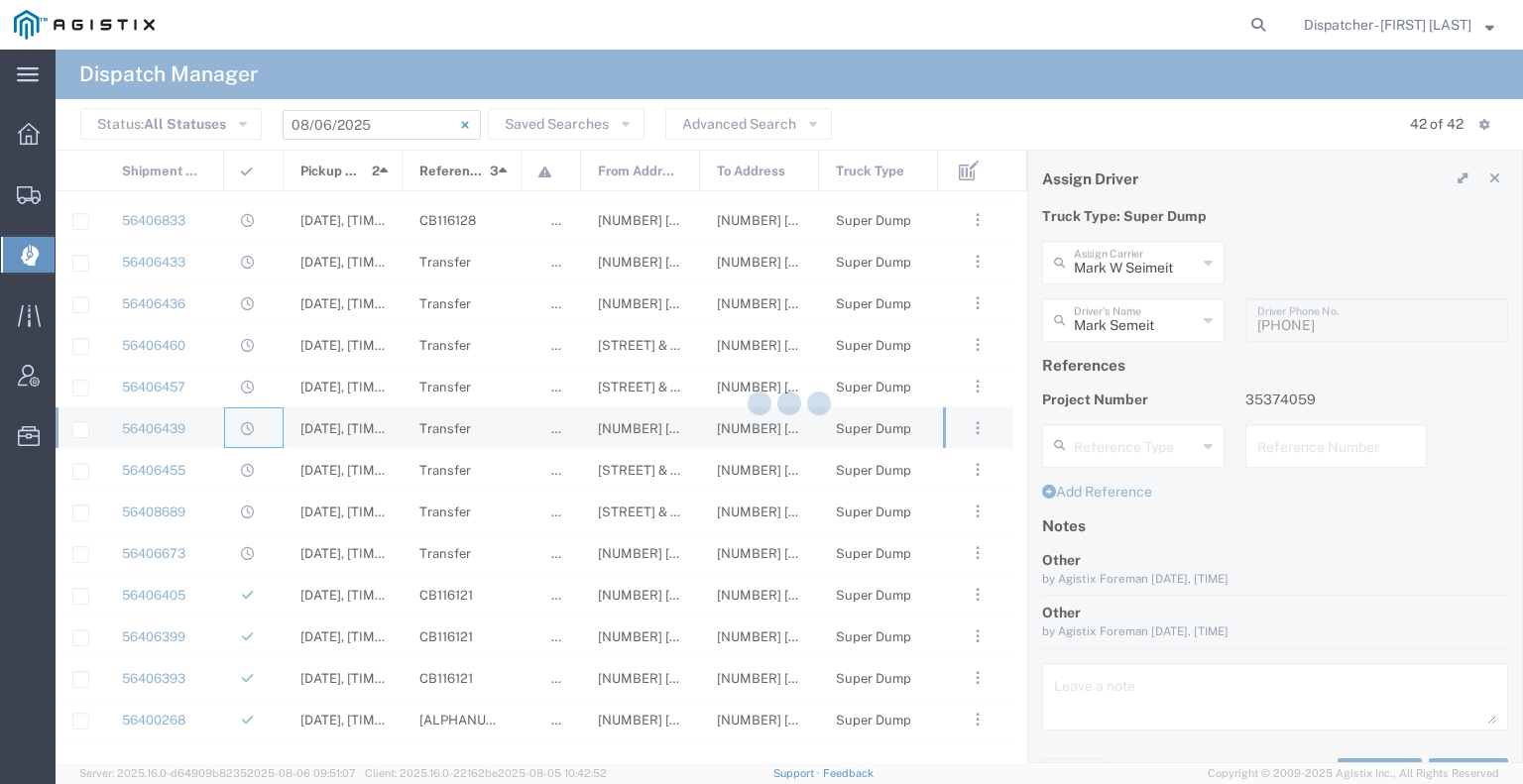 type 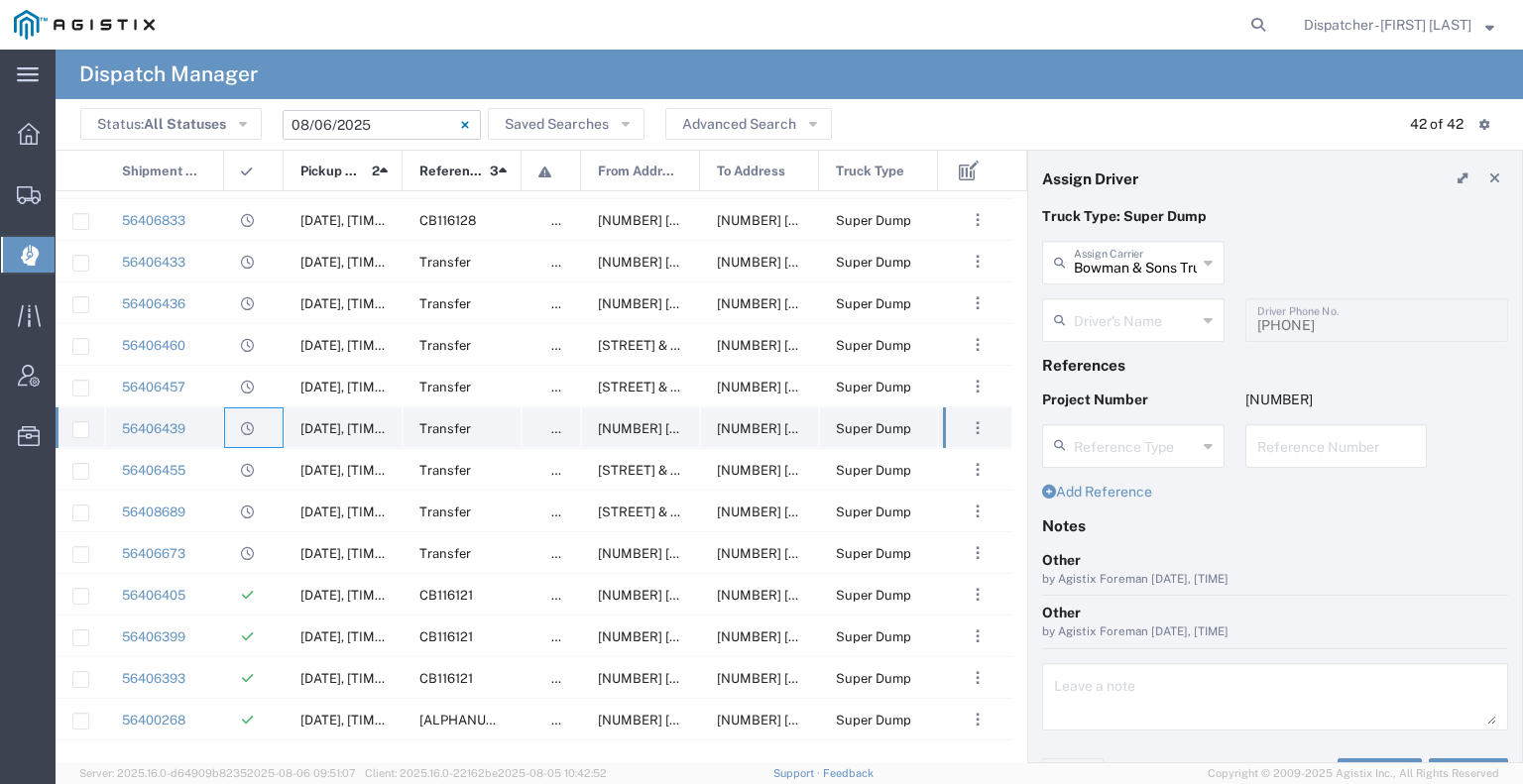 type on "[FIRST] [LAST]" 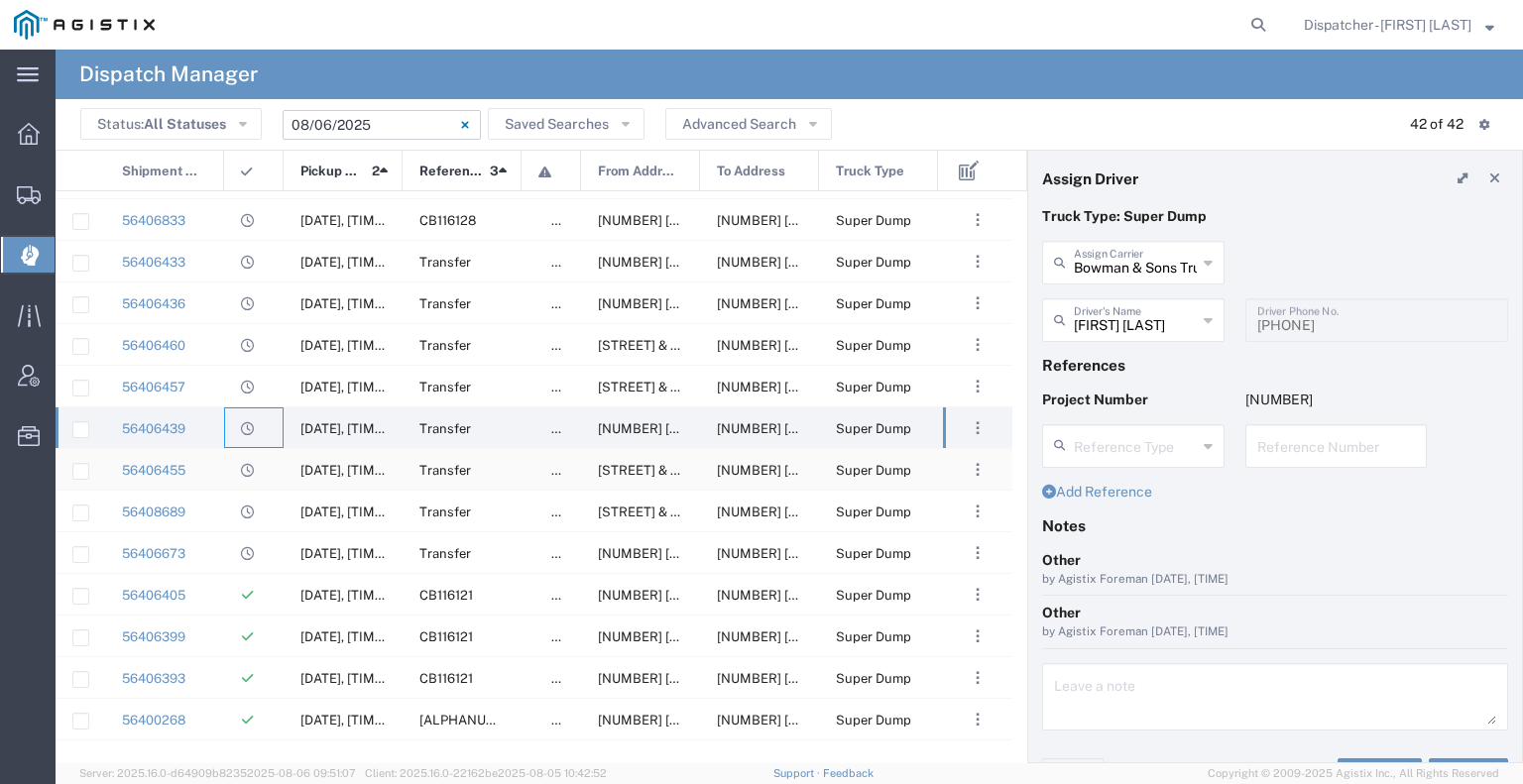 click 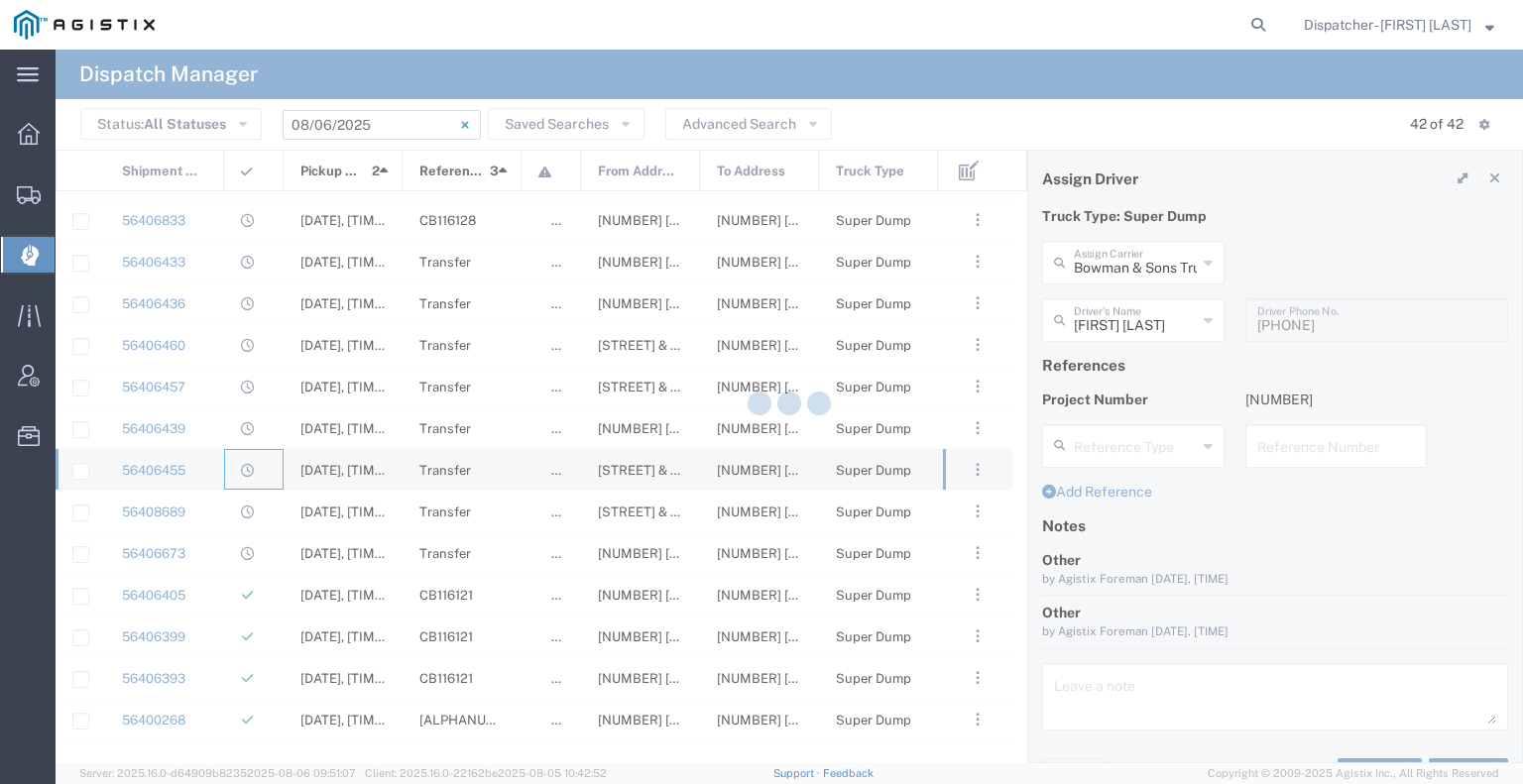 type 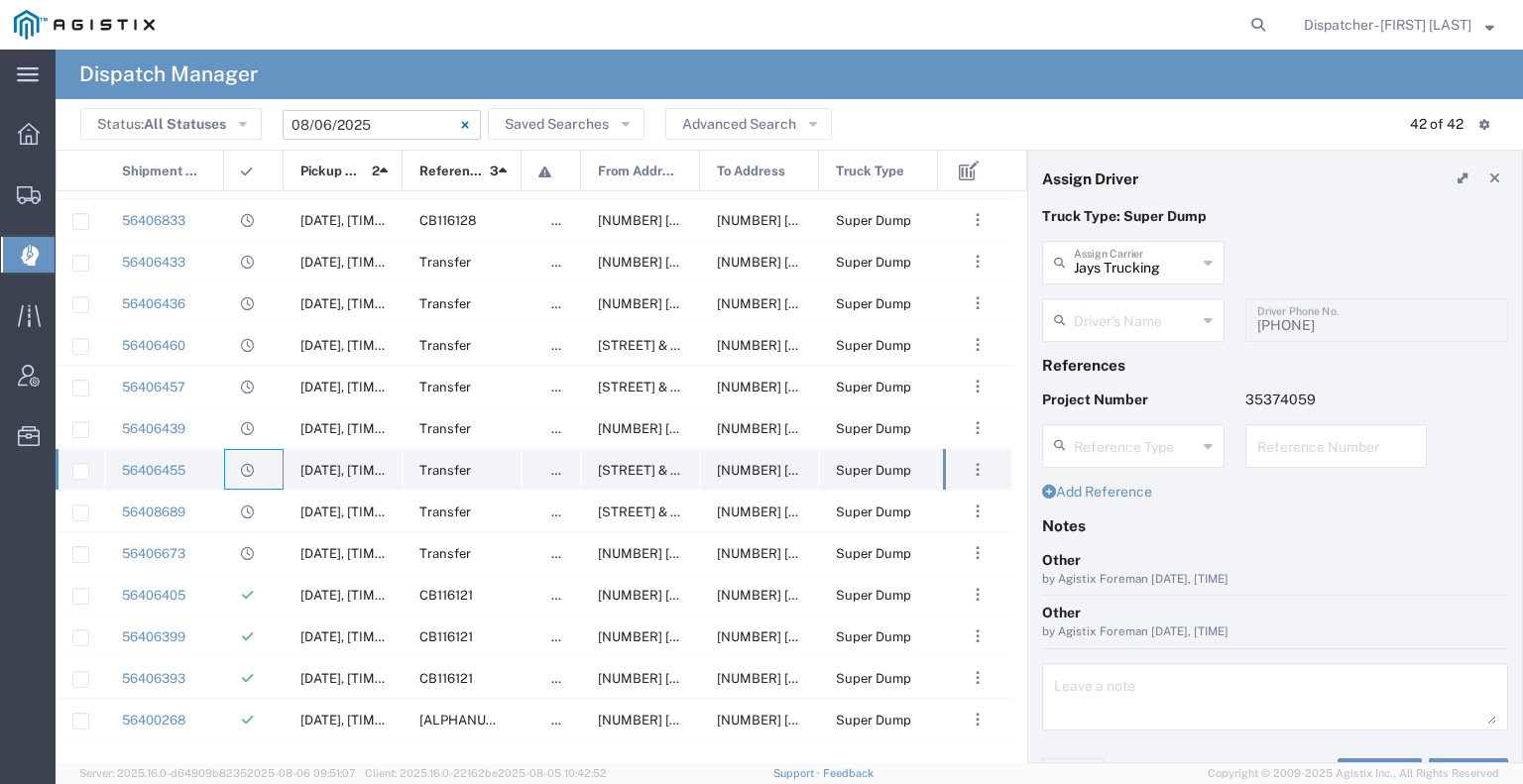type on "[FIRST] [LAST]" 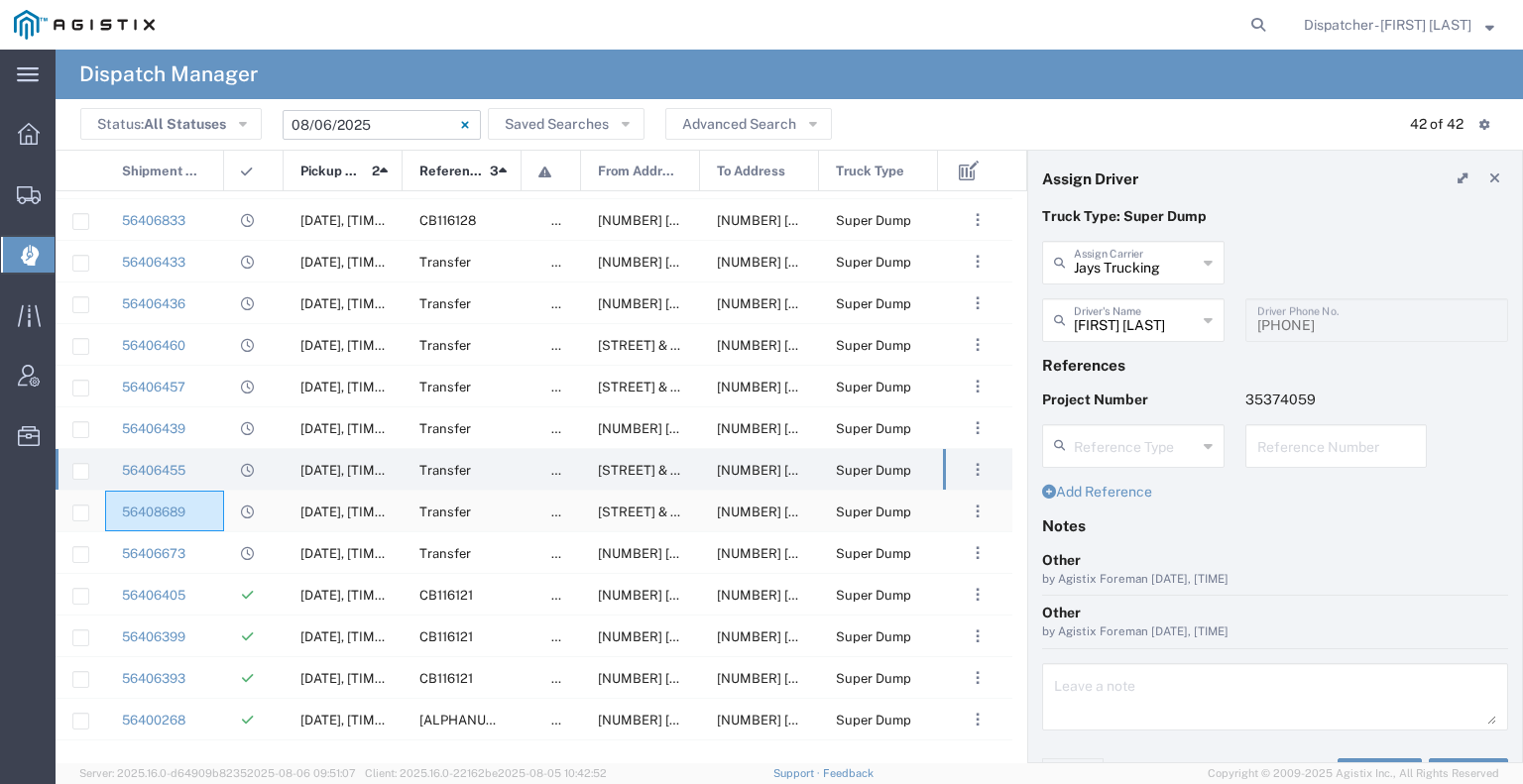 click on "56408689" 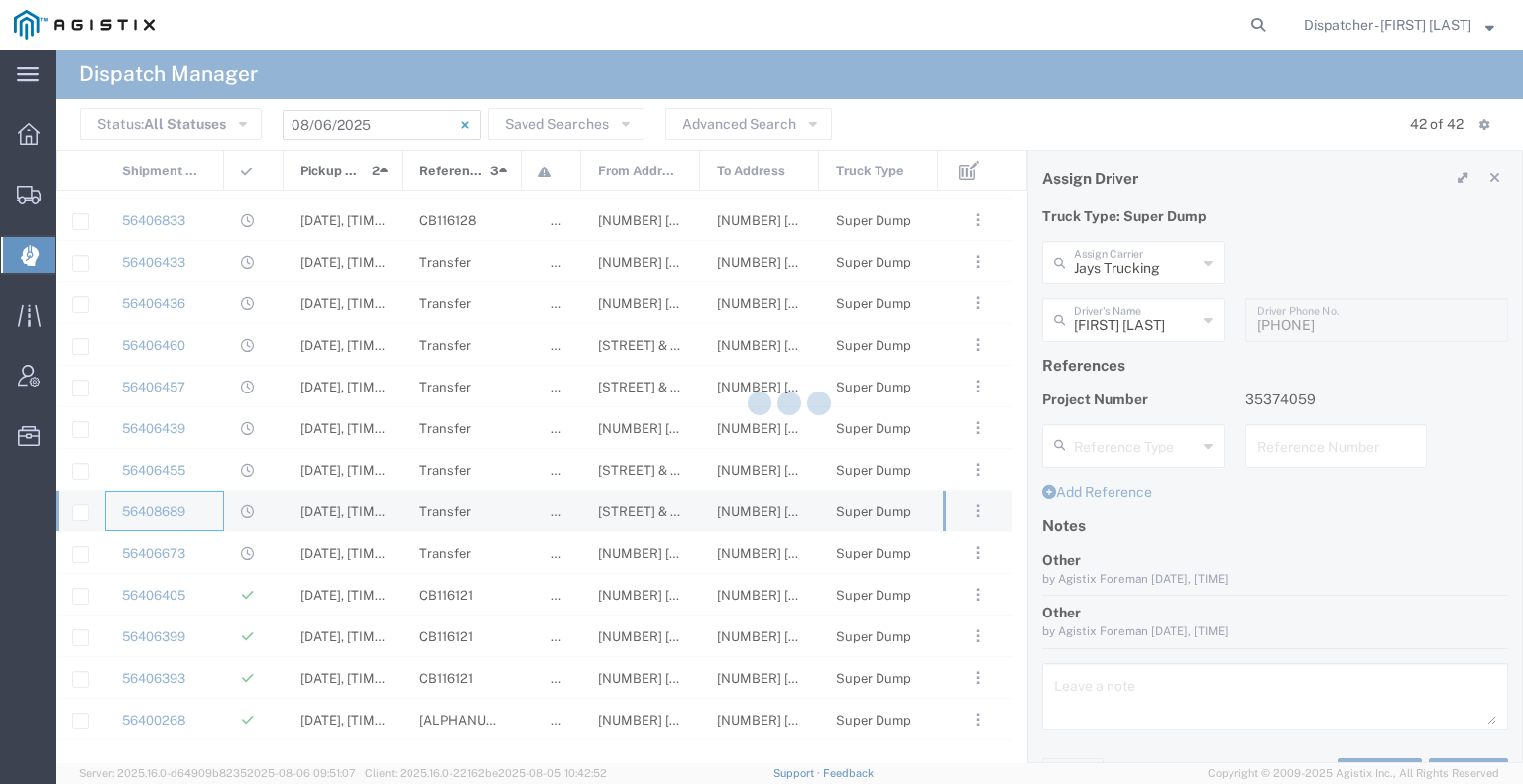 type 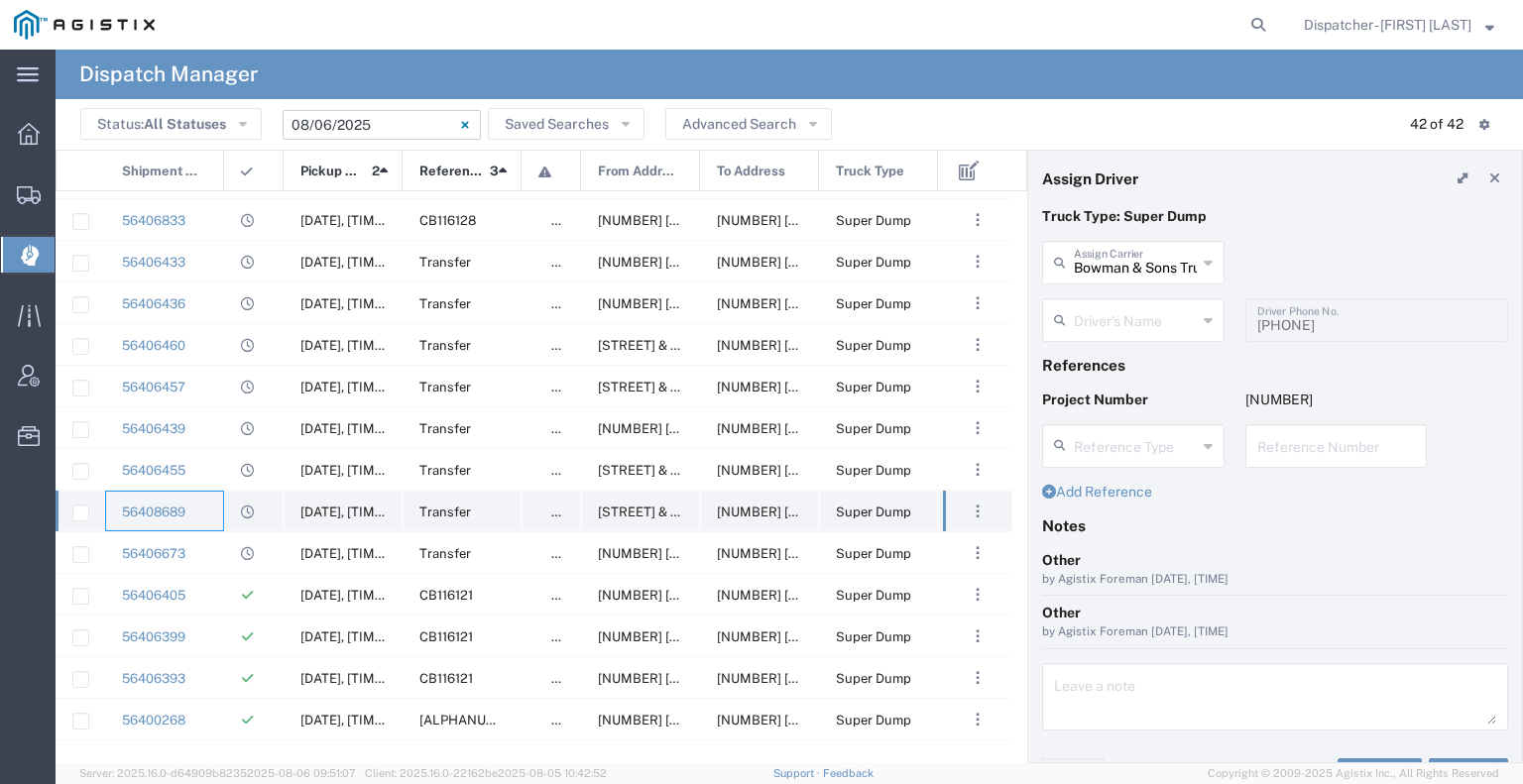 type on "[FIRST] [LAST]" 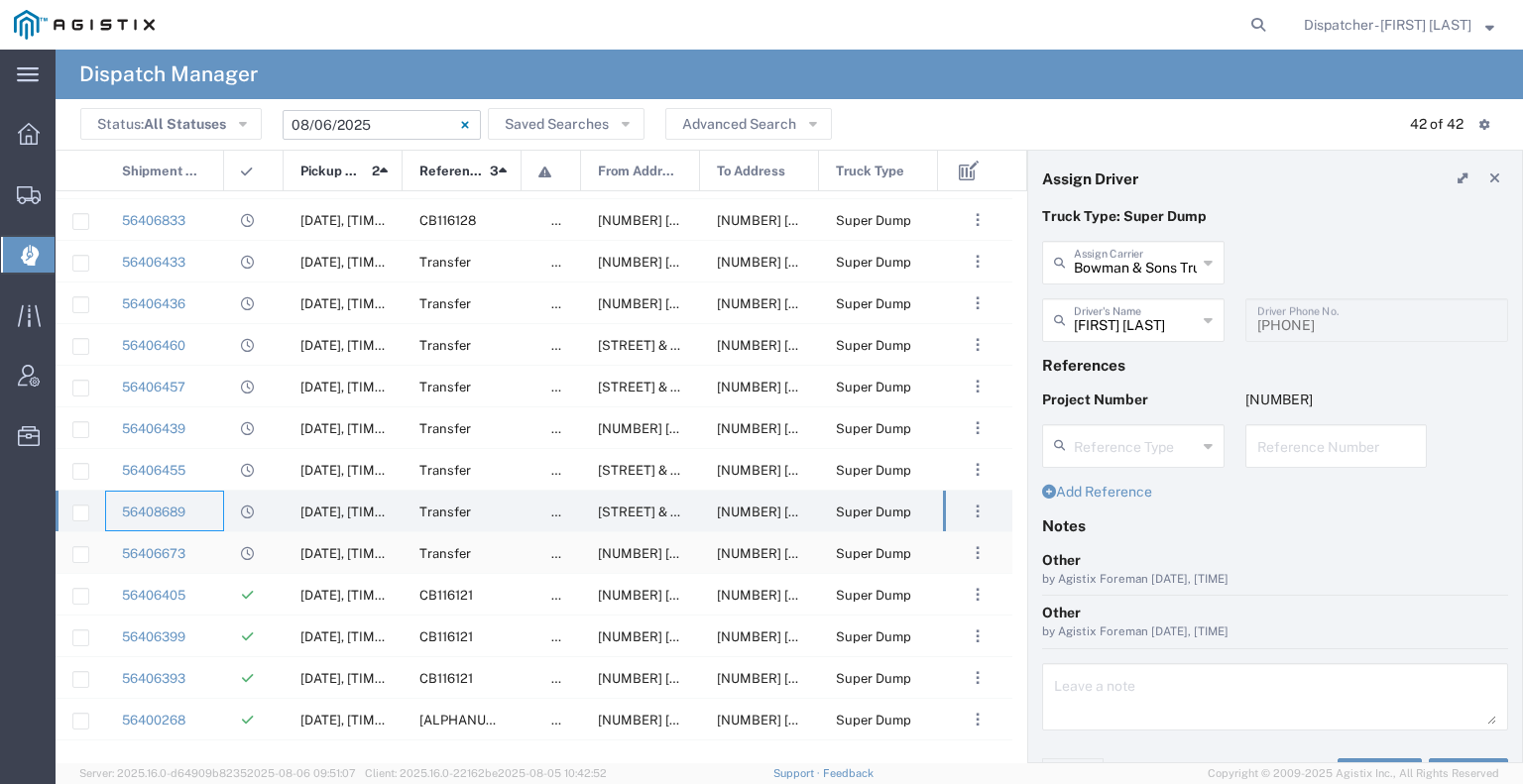 click on "56406673" 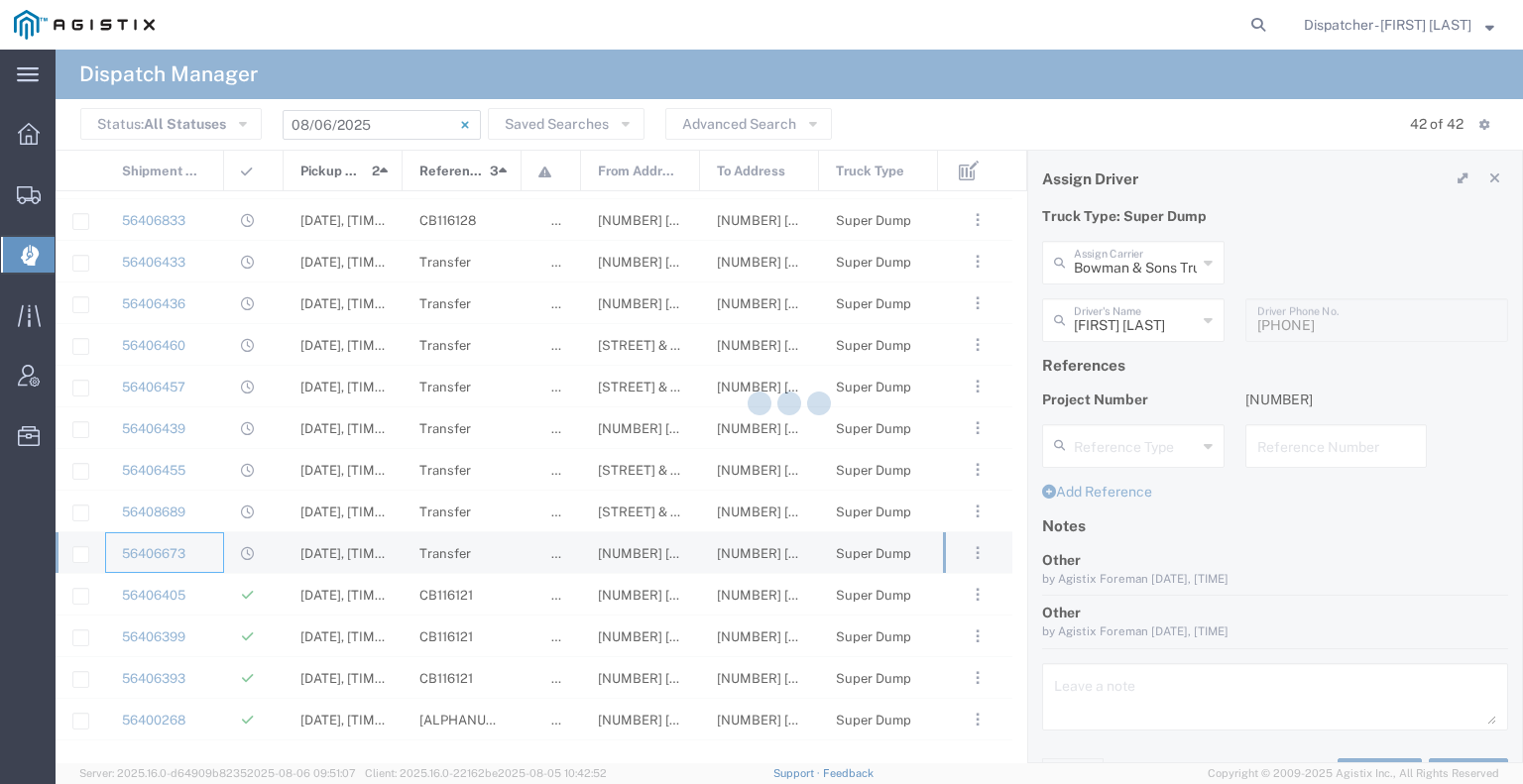 type 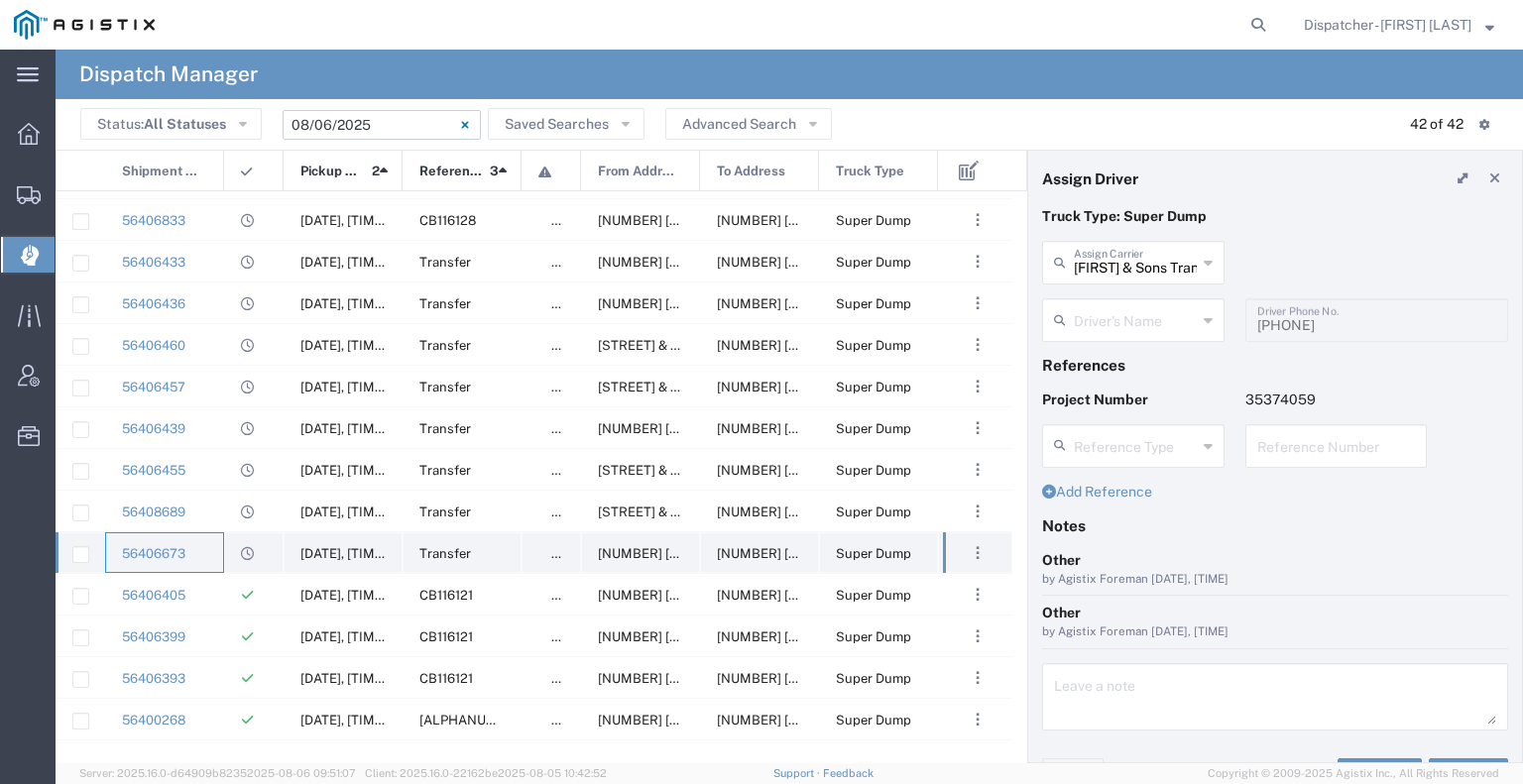 type on "[FIRST] [LAST]" 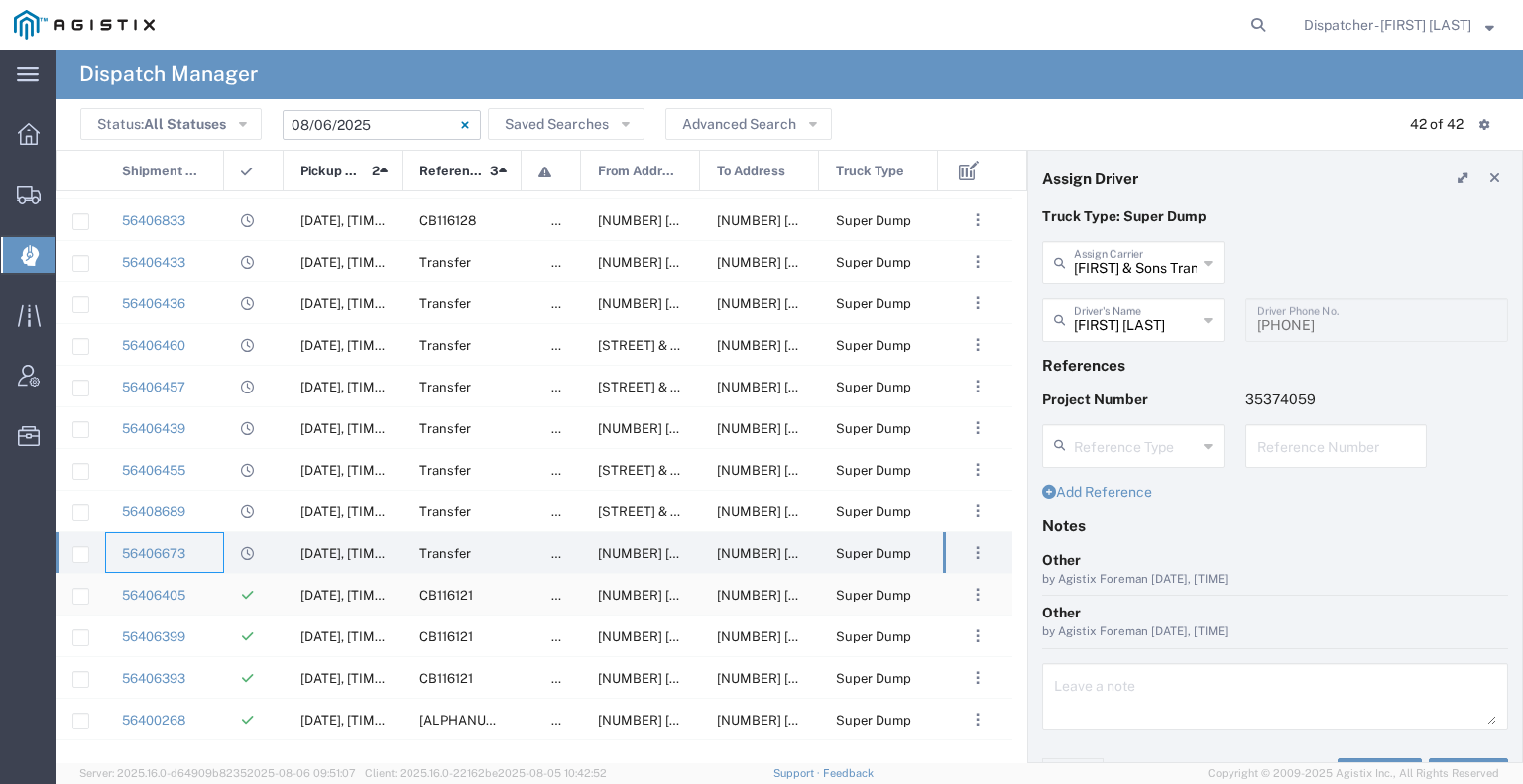 click on "56406405" 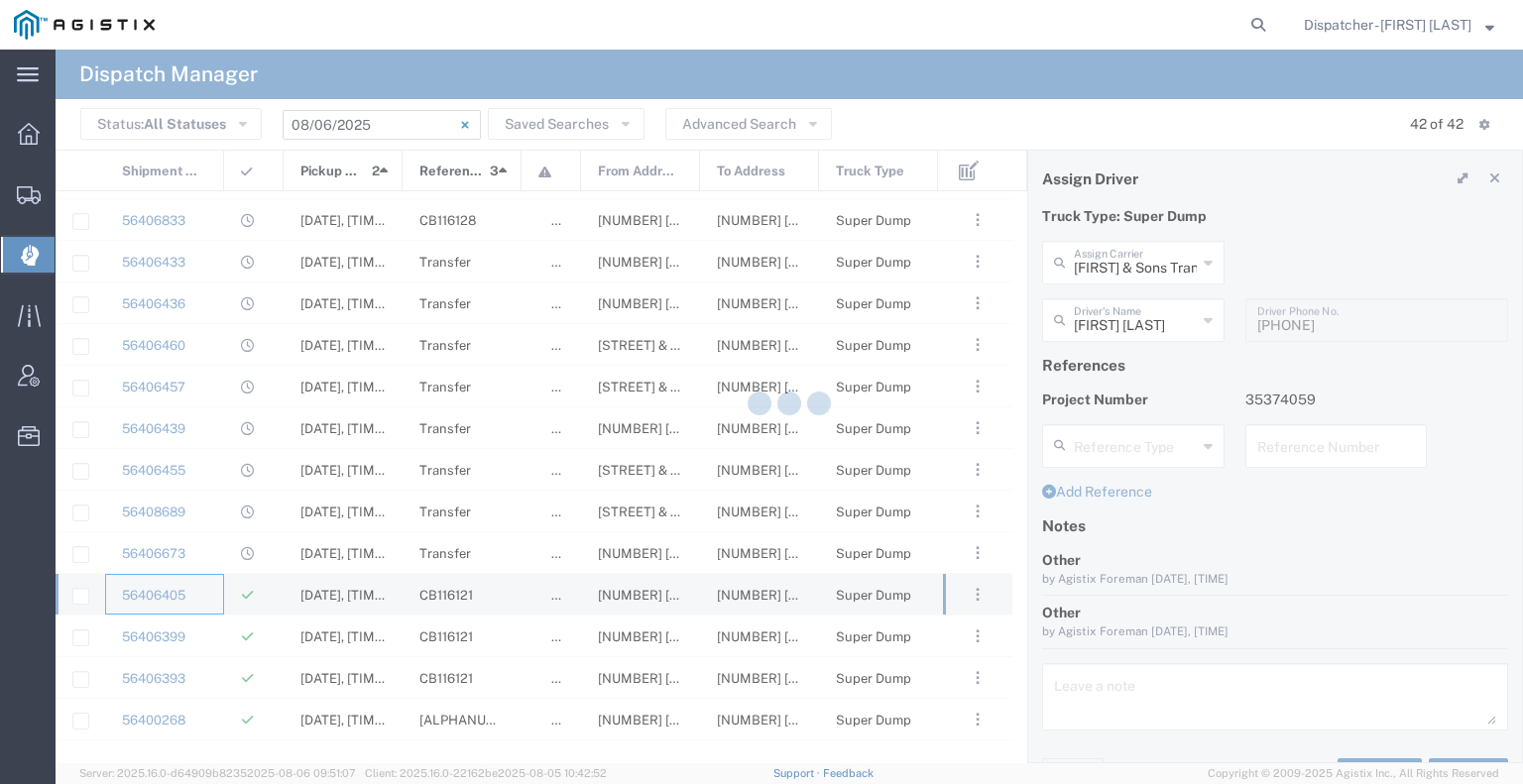type 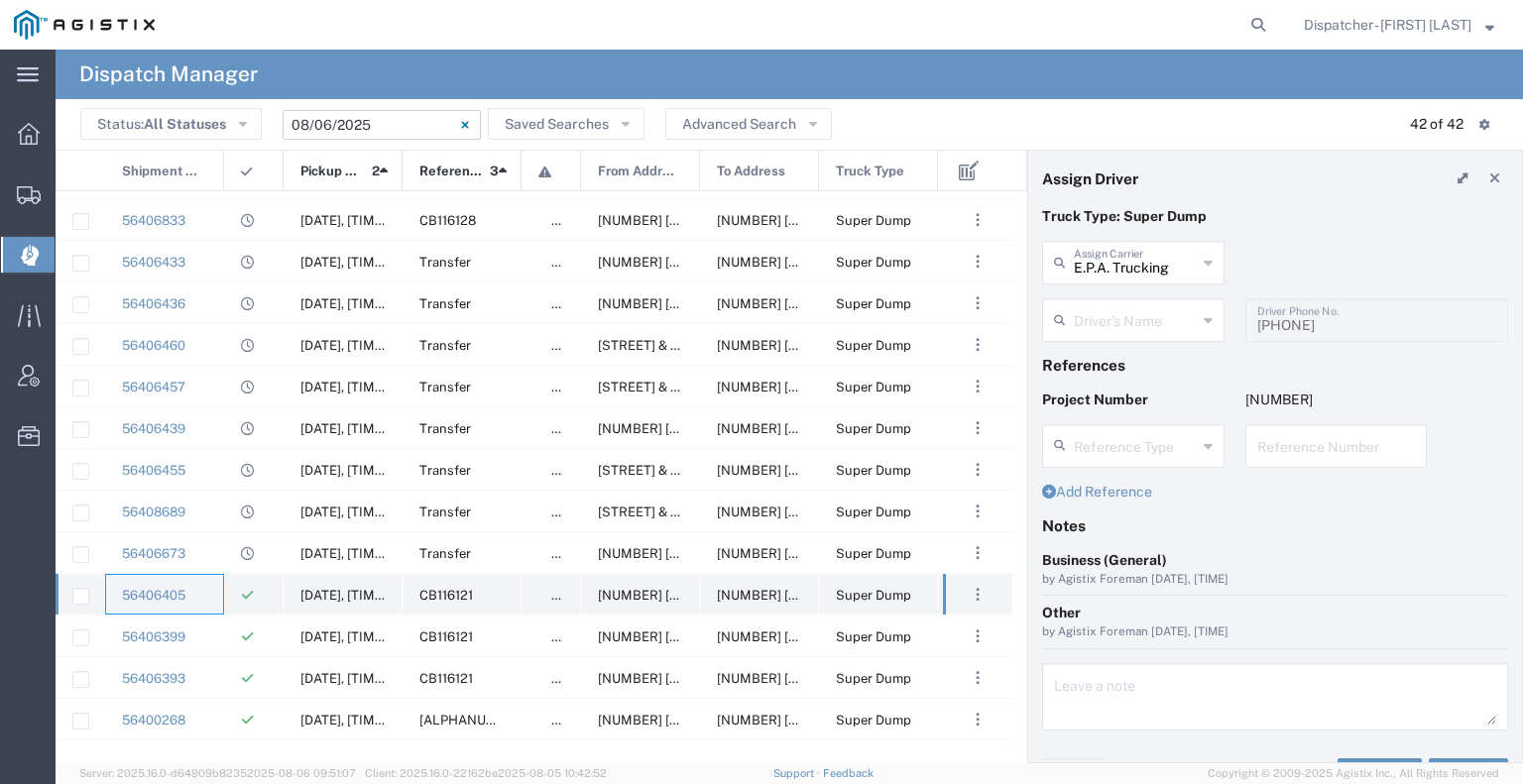 type on "Olegario Ramirez" 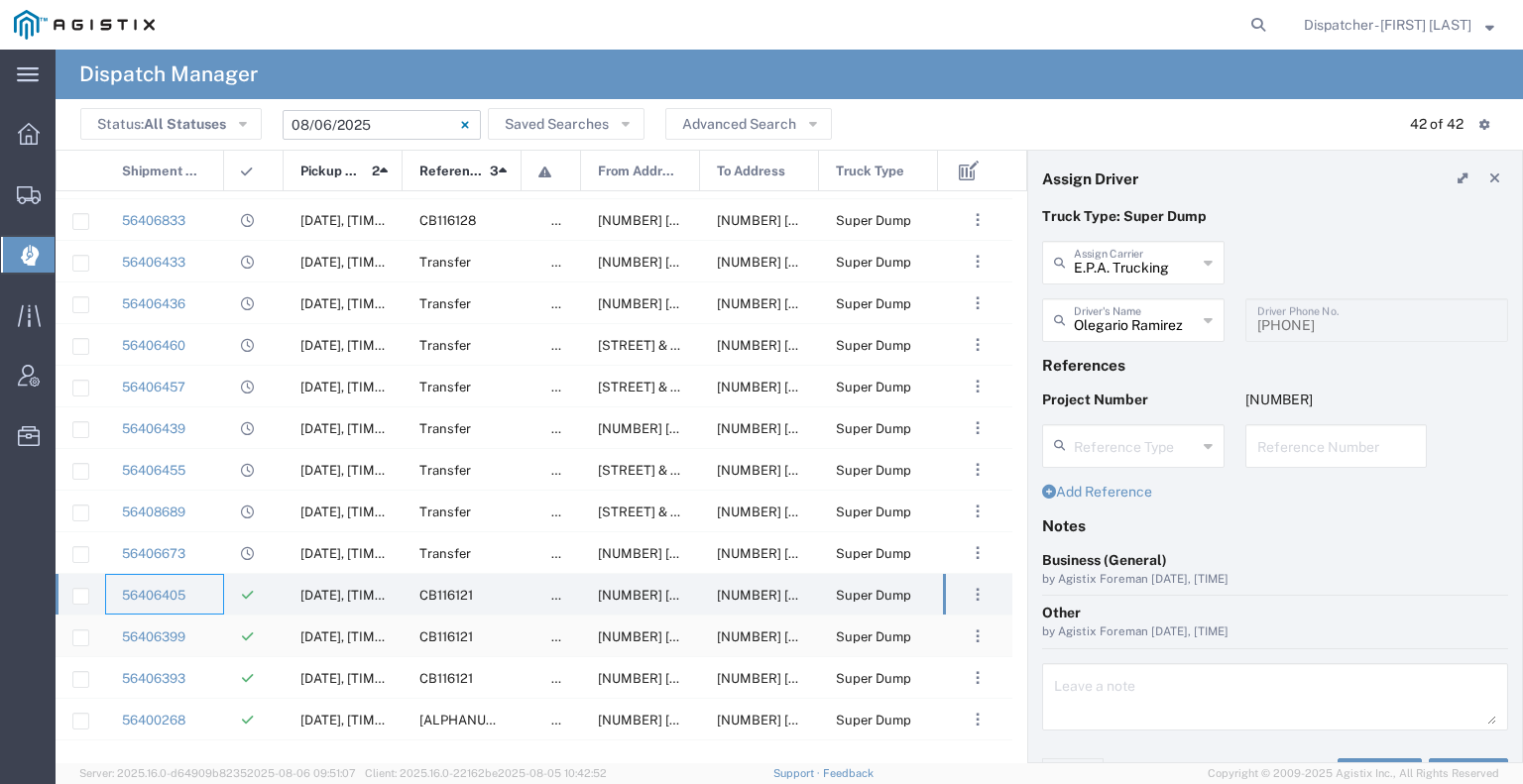 click on "56406399" 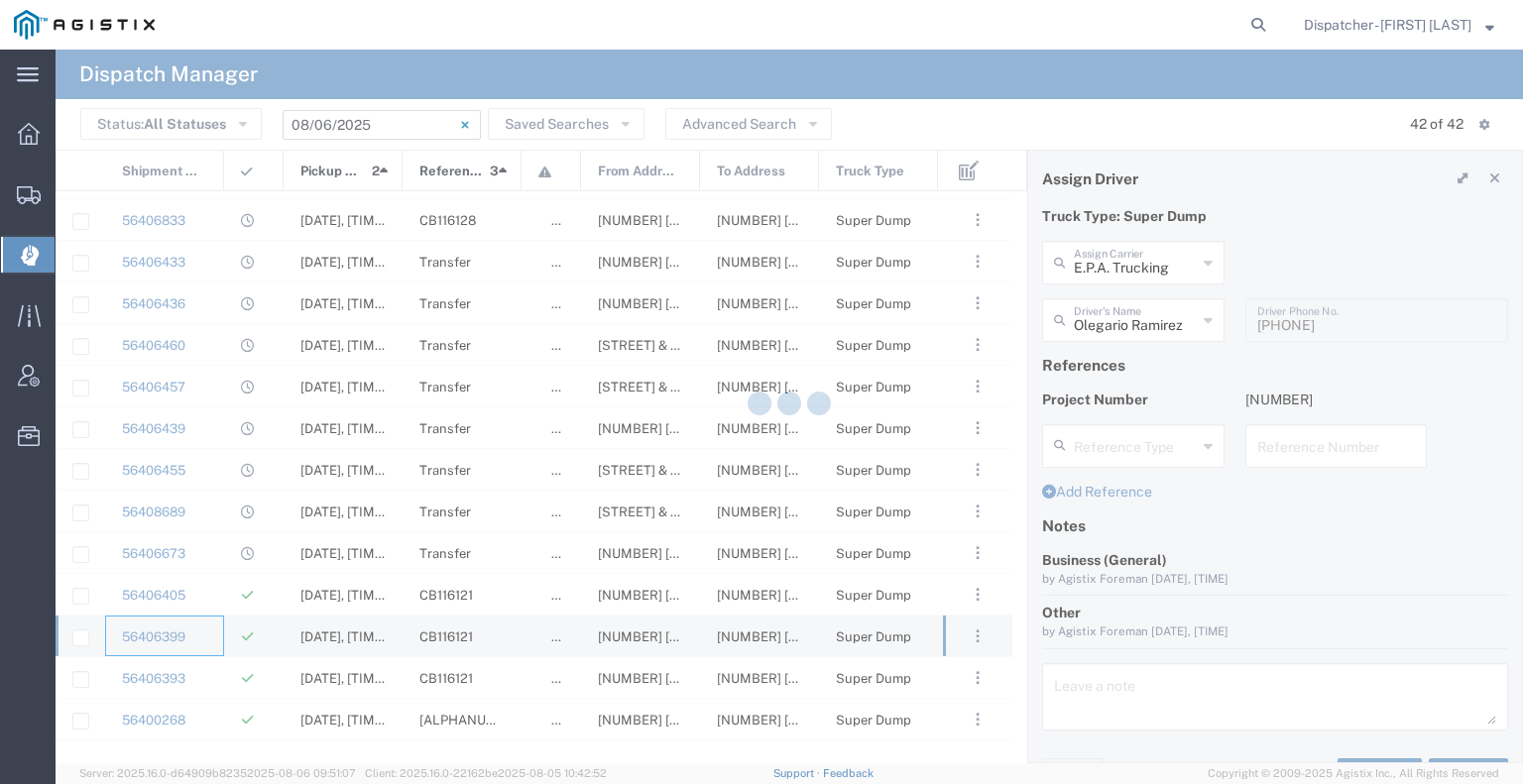 type 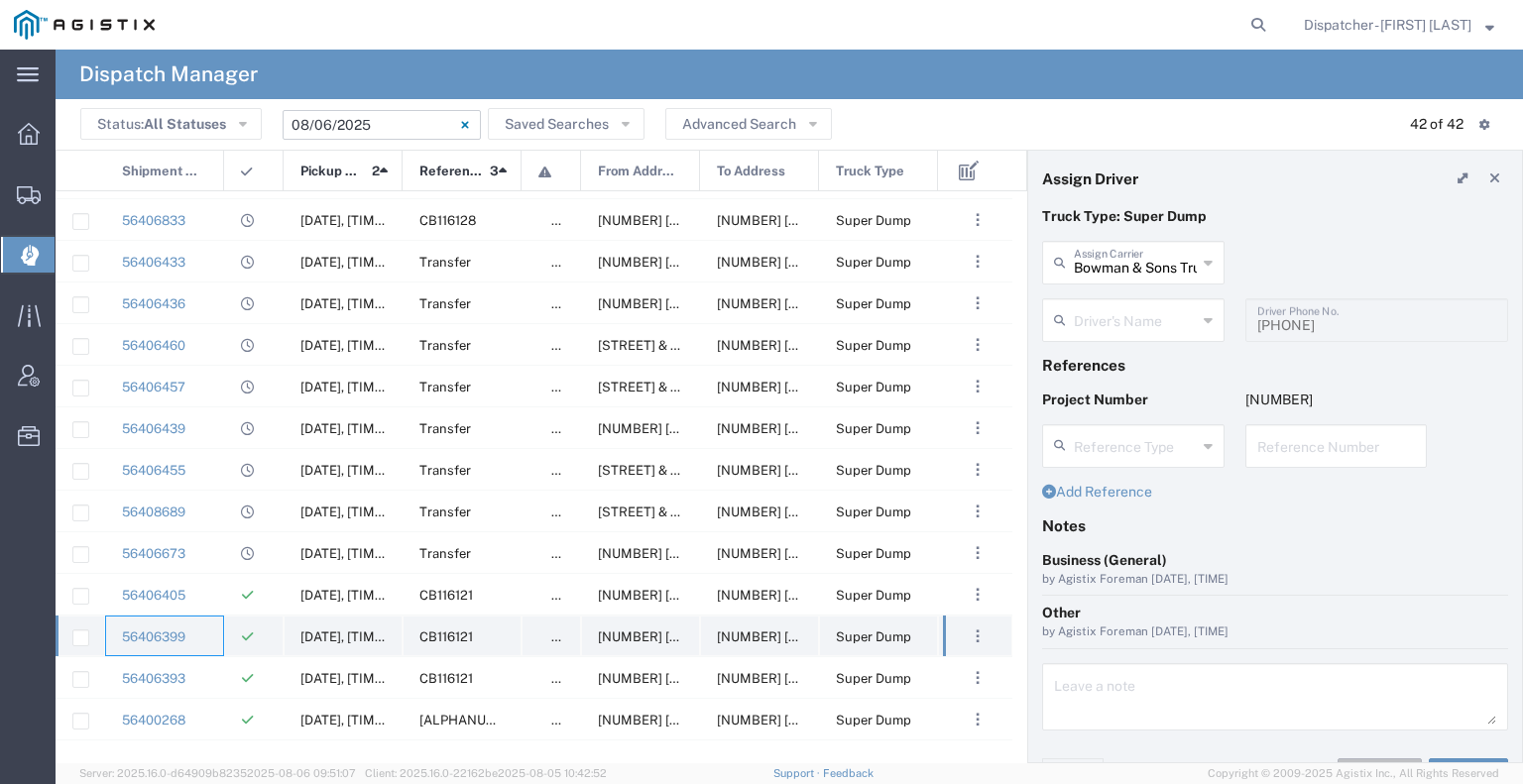 type on "[FIRST] [LAST]" 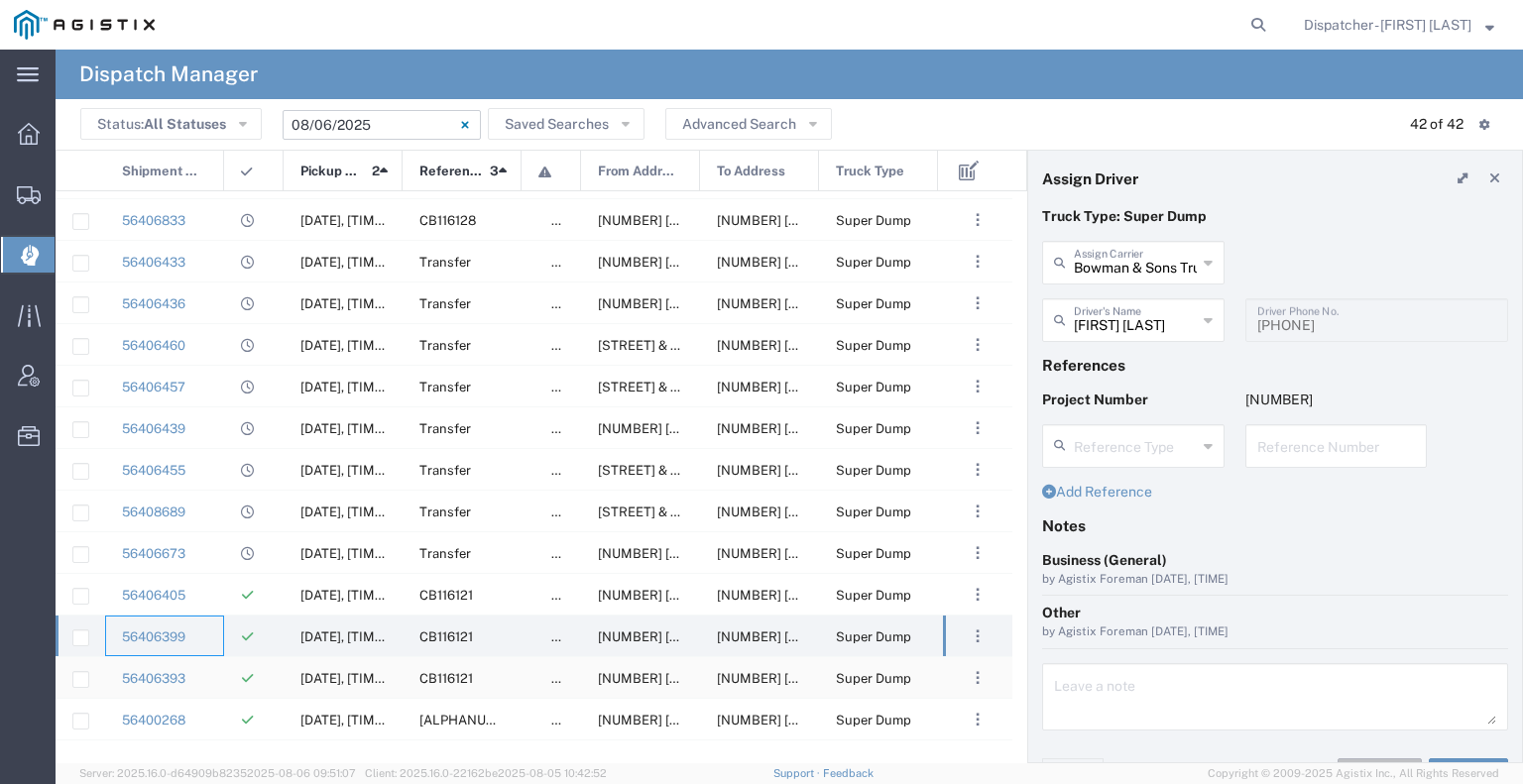 click on "56406393" 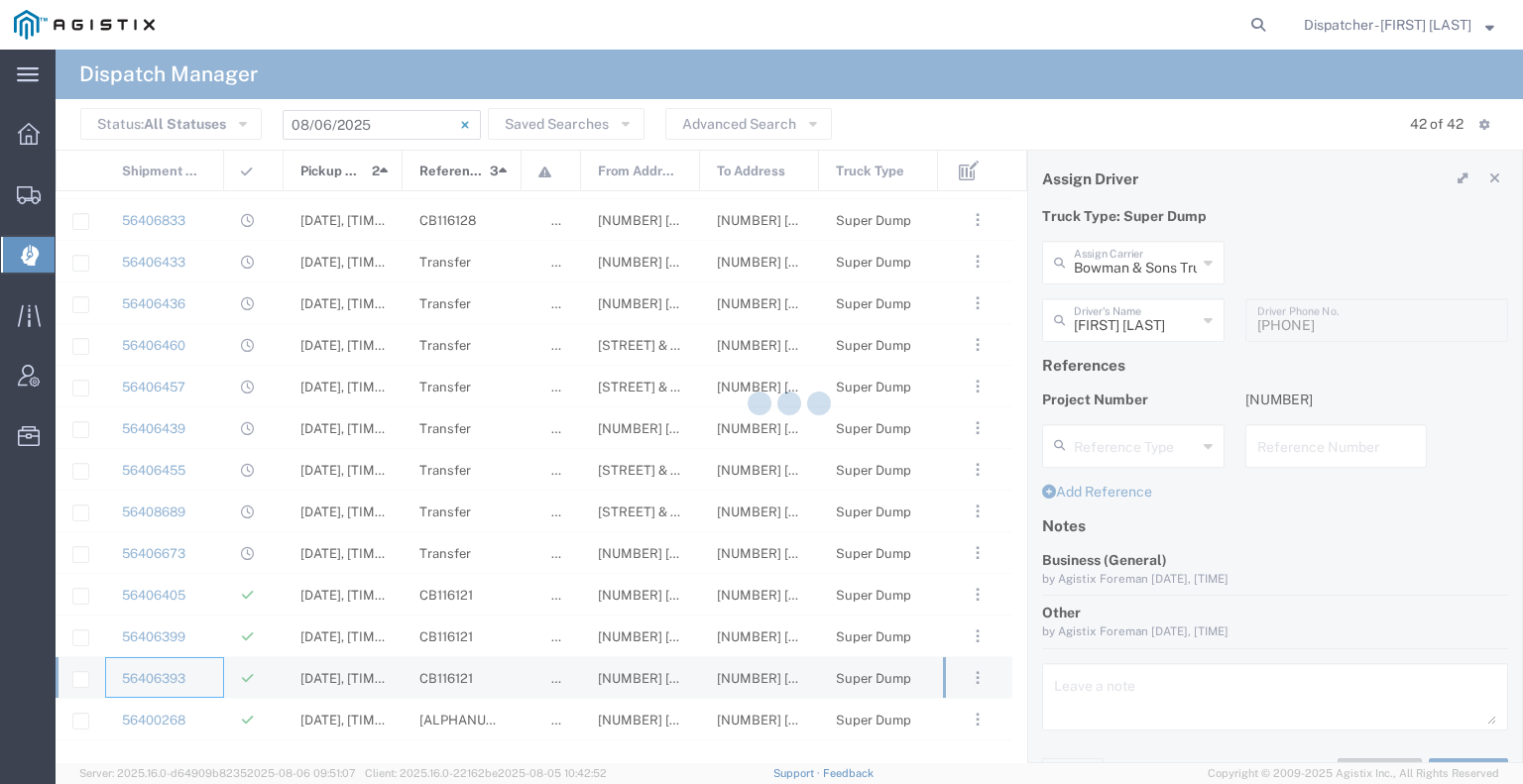 type 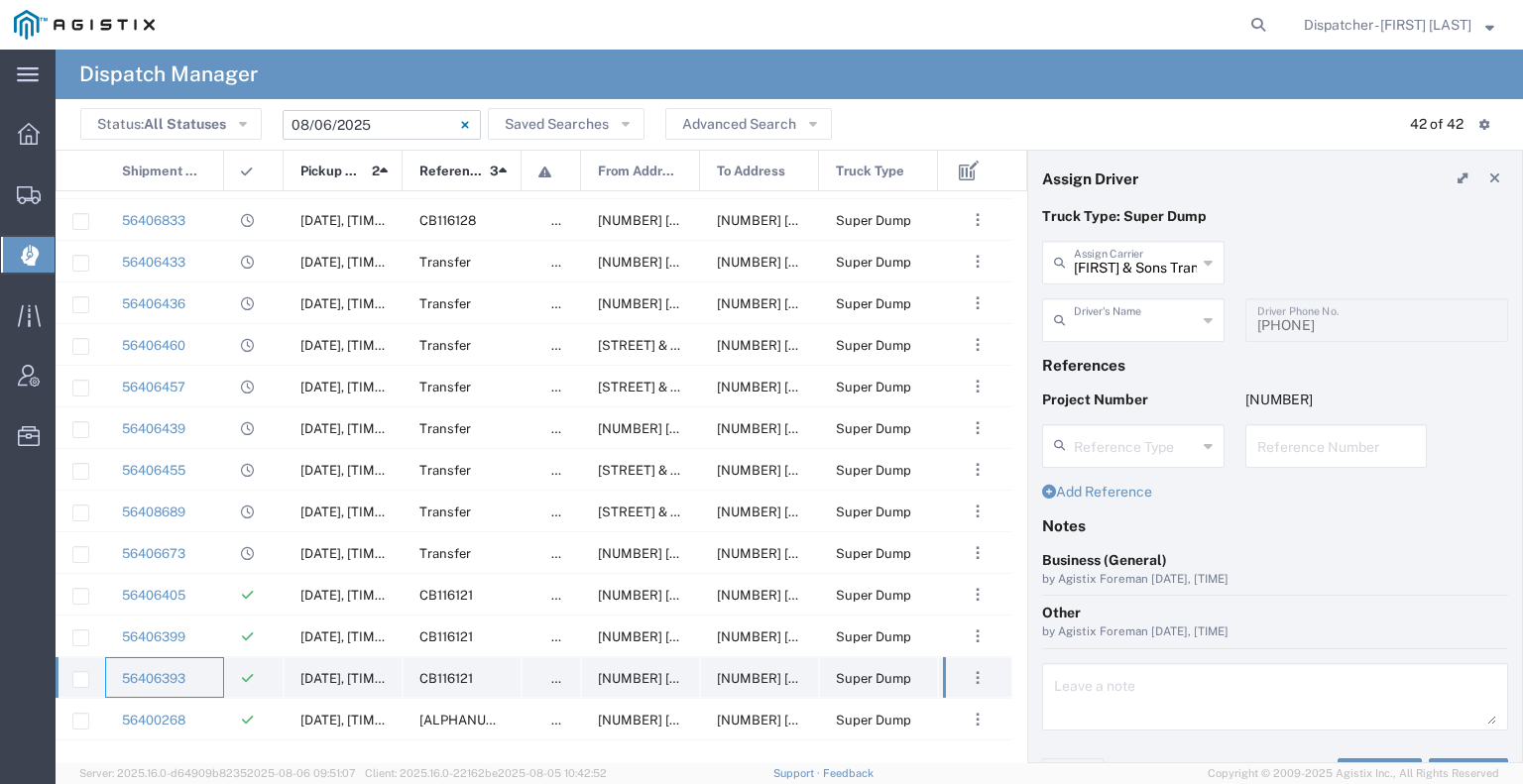 type on "[FIRST] [LAST]" 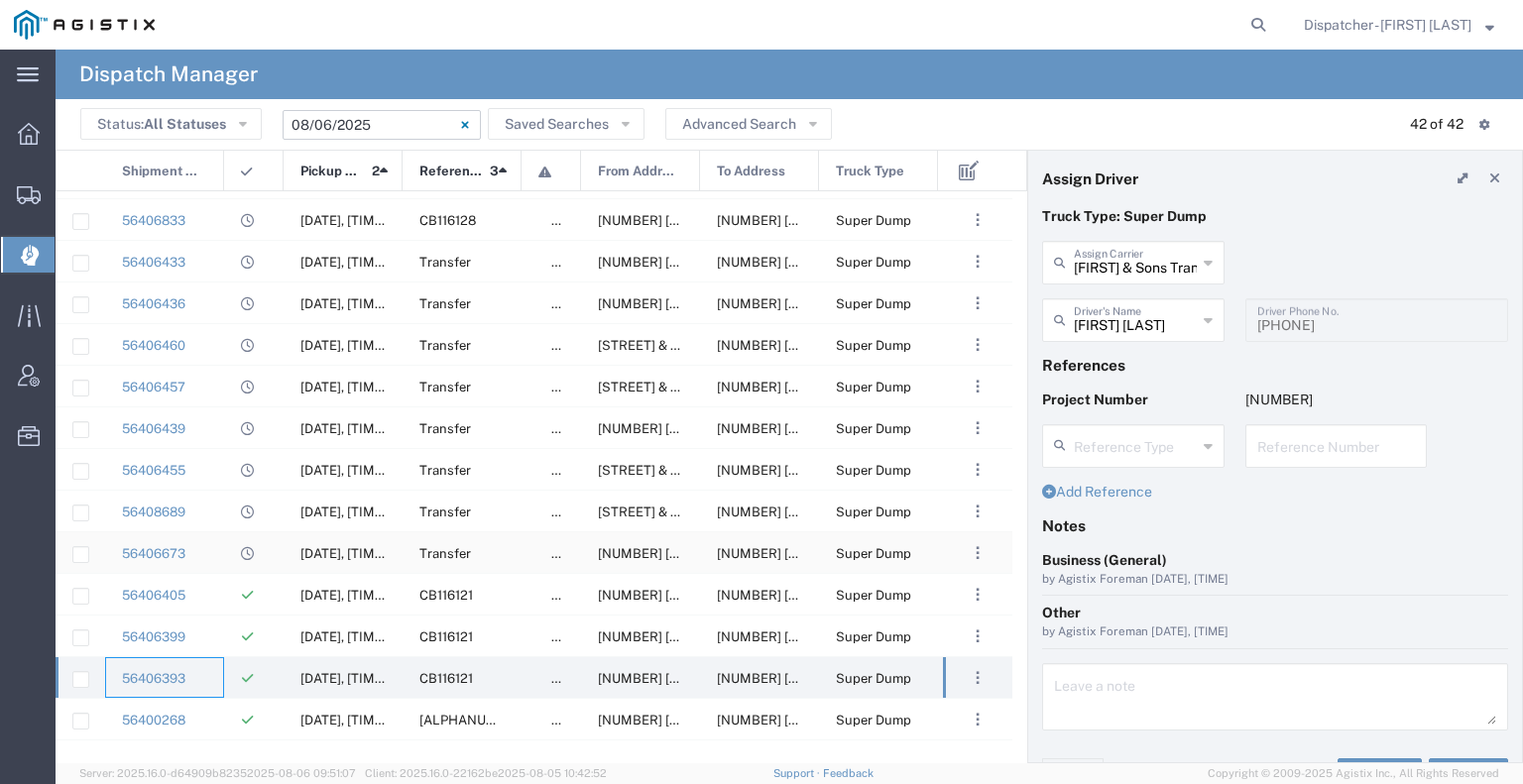 scroll, scrollTop: 1052, scrollLeft: 0, axis: vertical 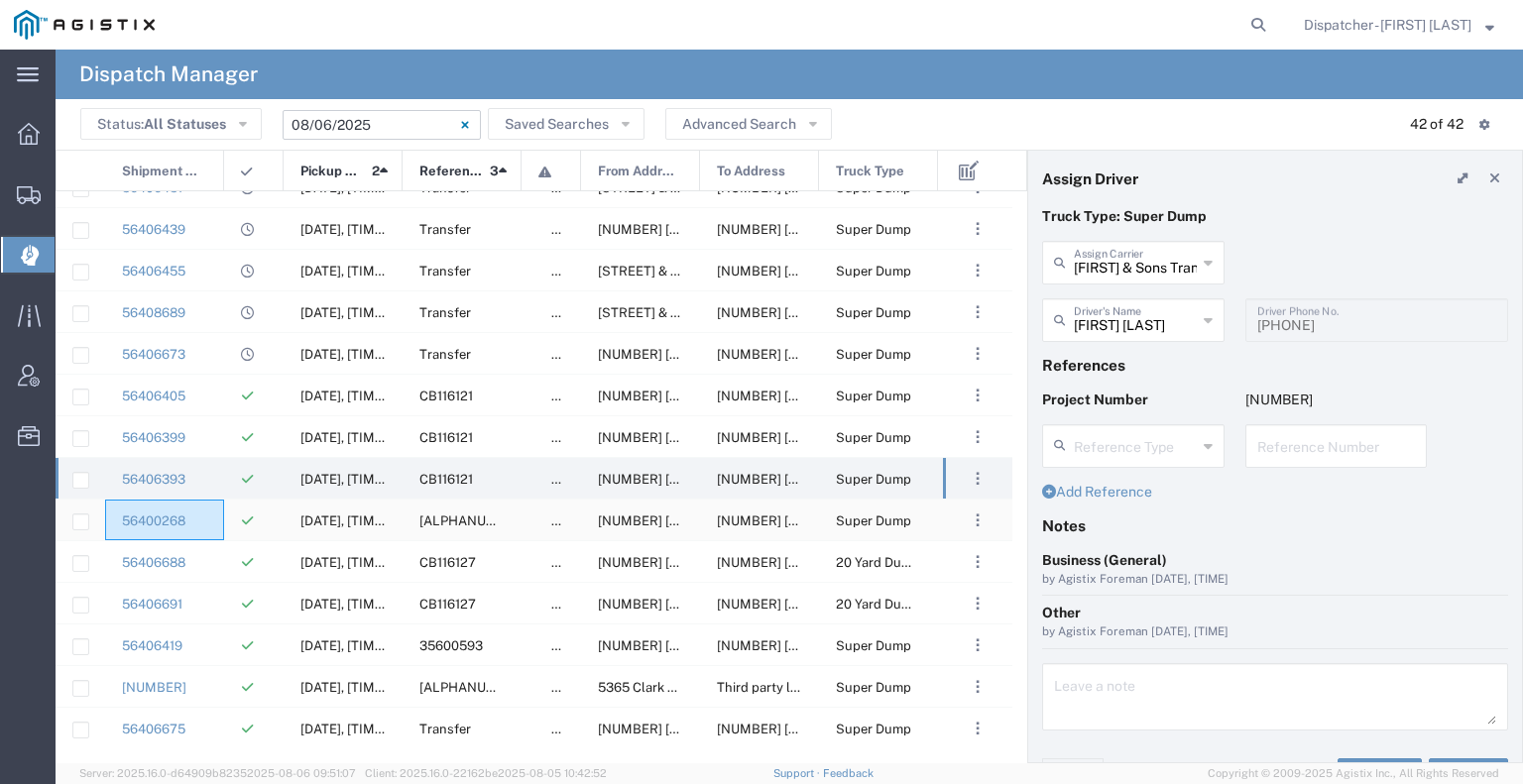 click on "56400268" 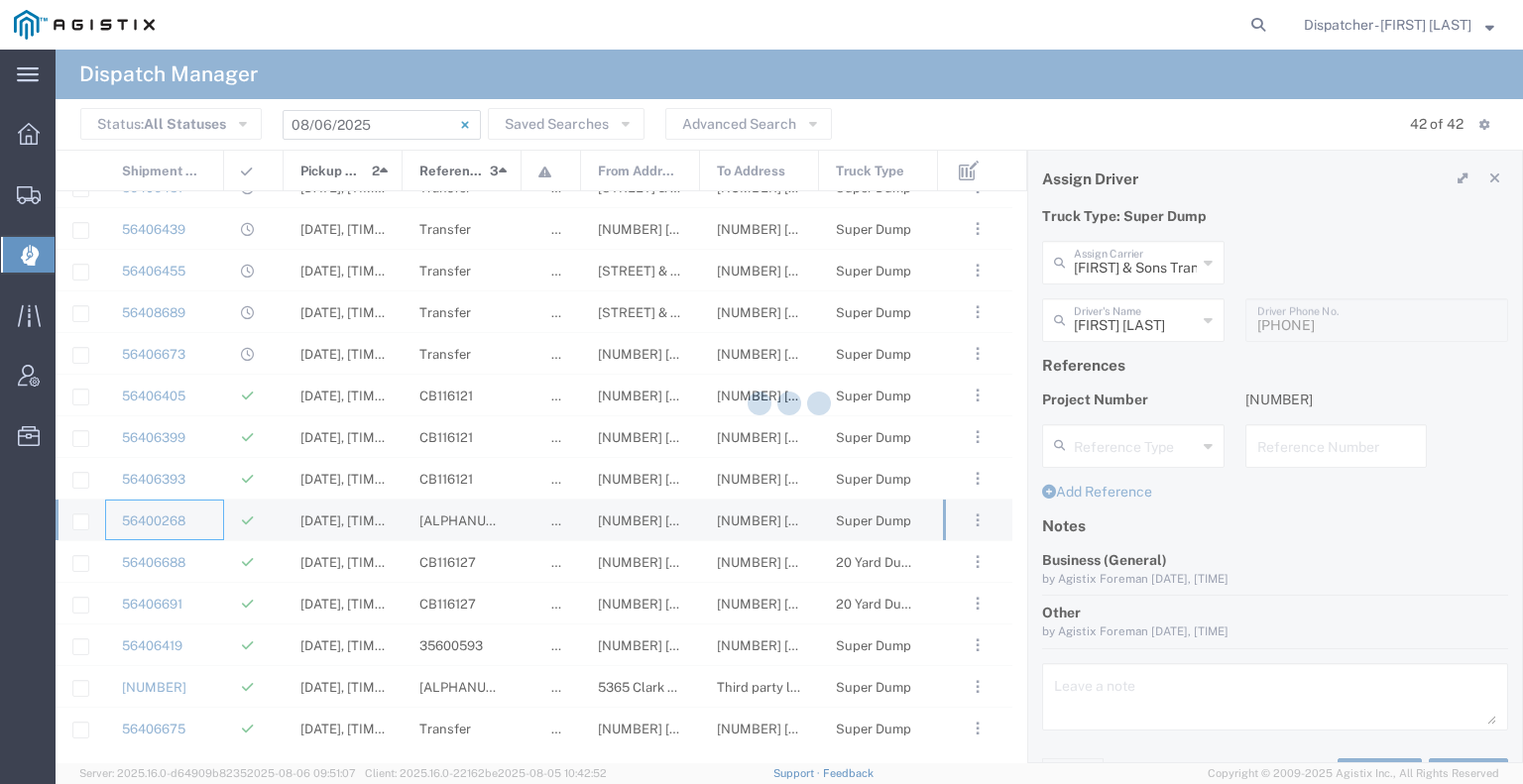 type 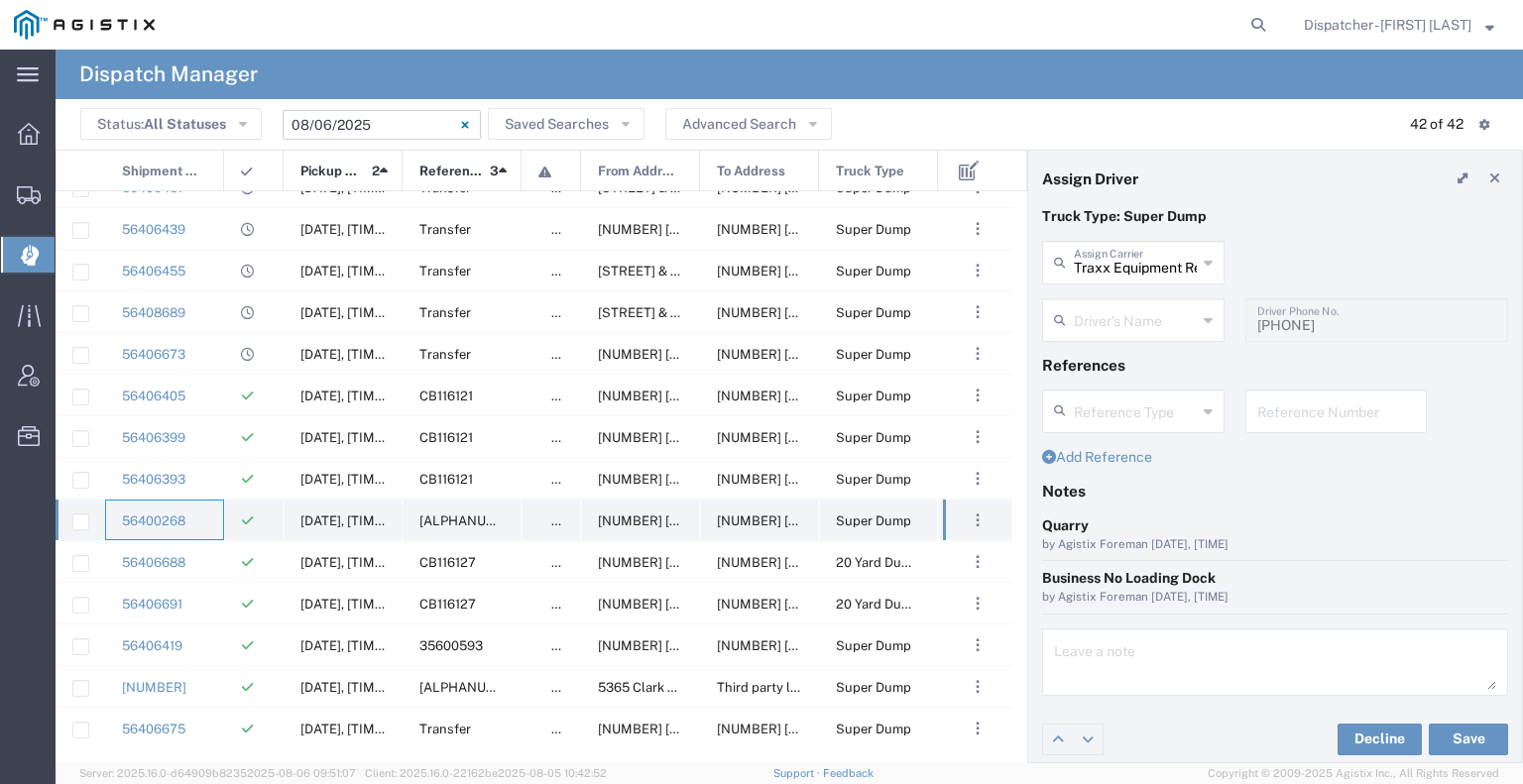 type on "[FIRST] [LAST]" 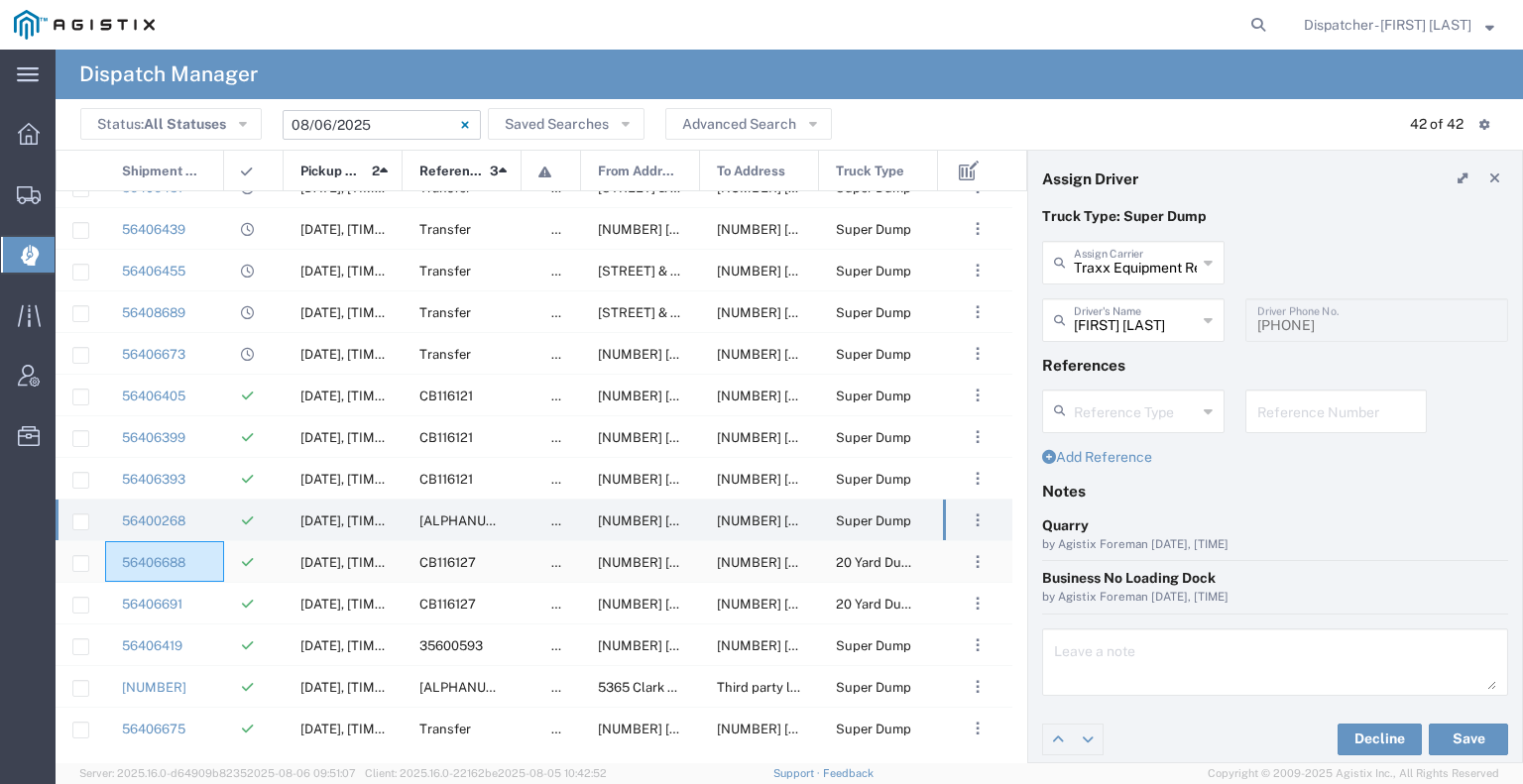 click on "56406688" 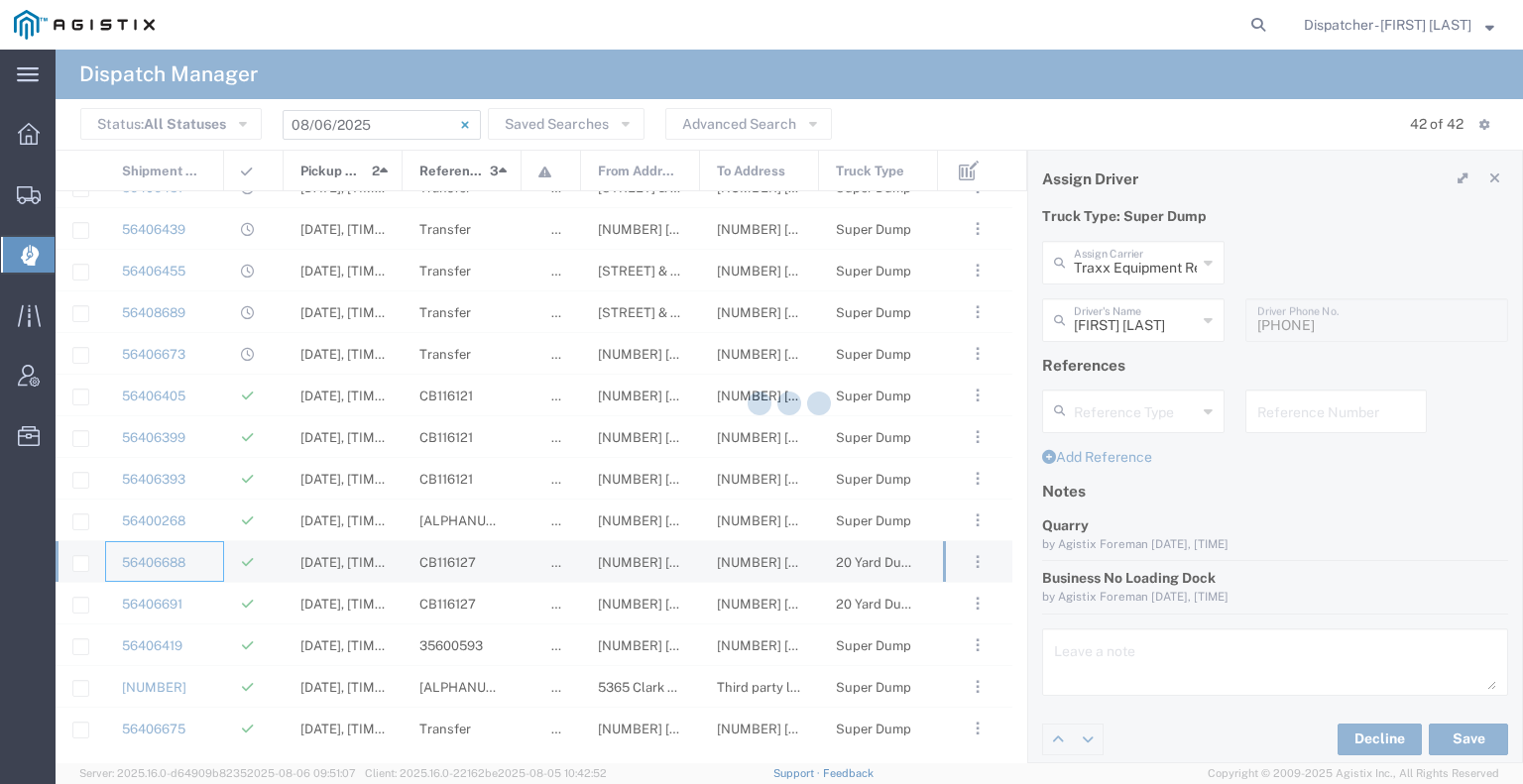 type 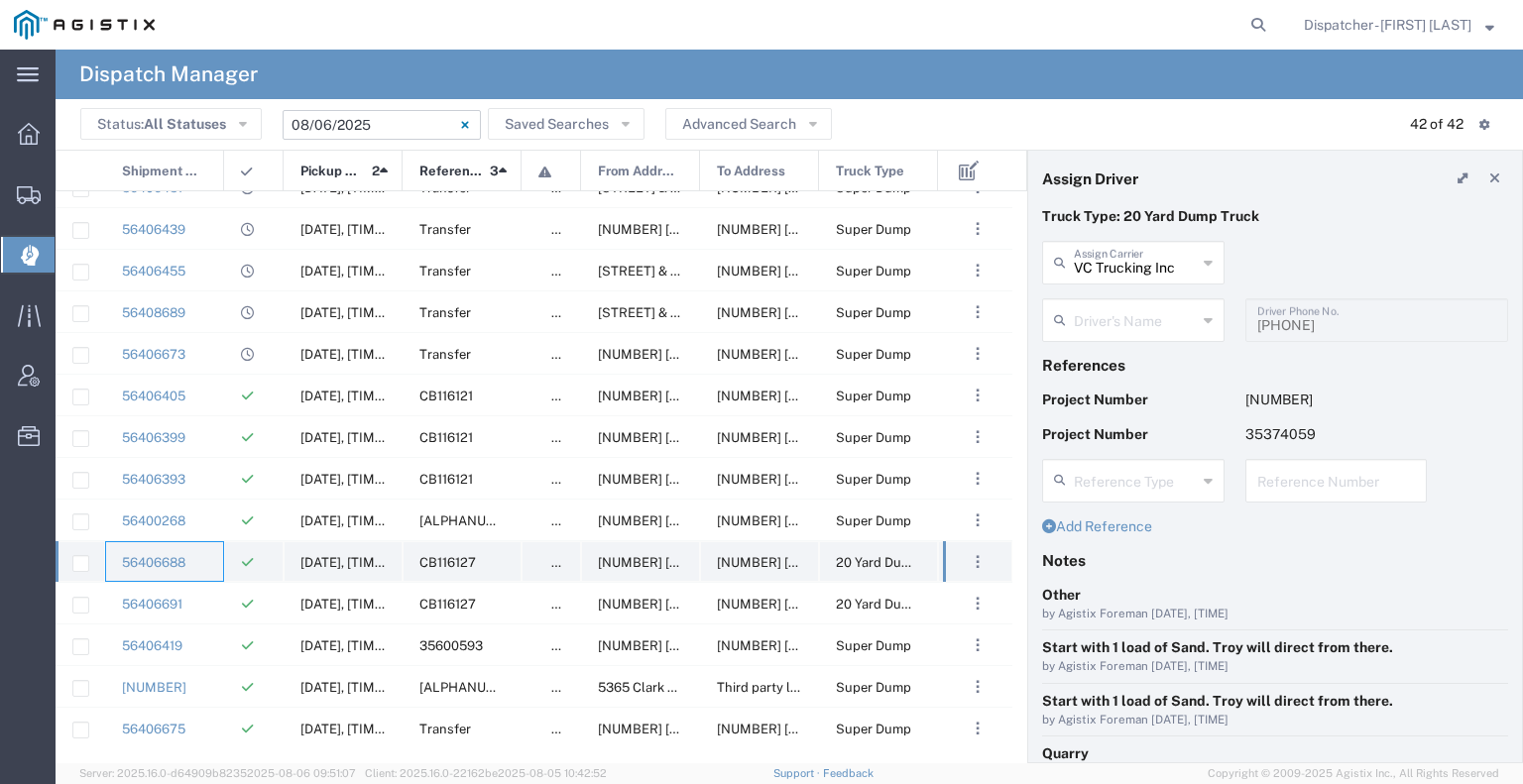 type on "[FIRST] [LAST]" 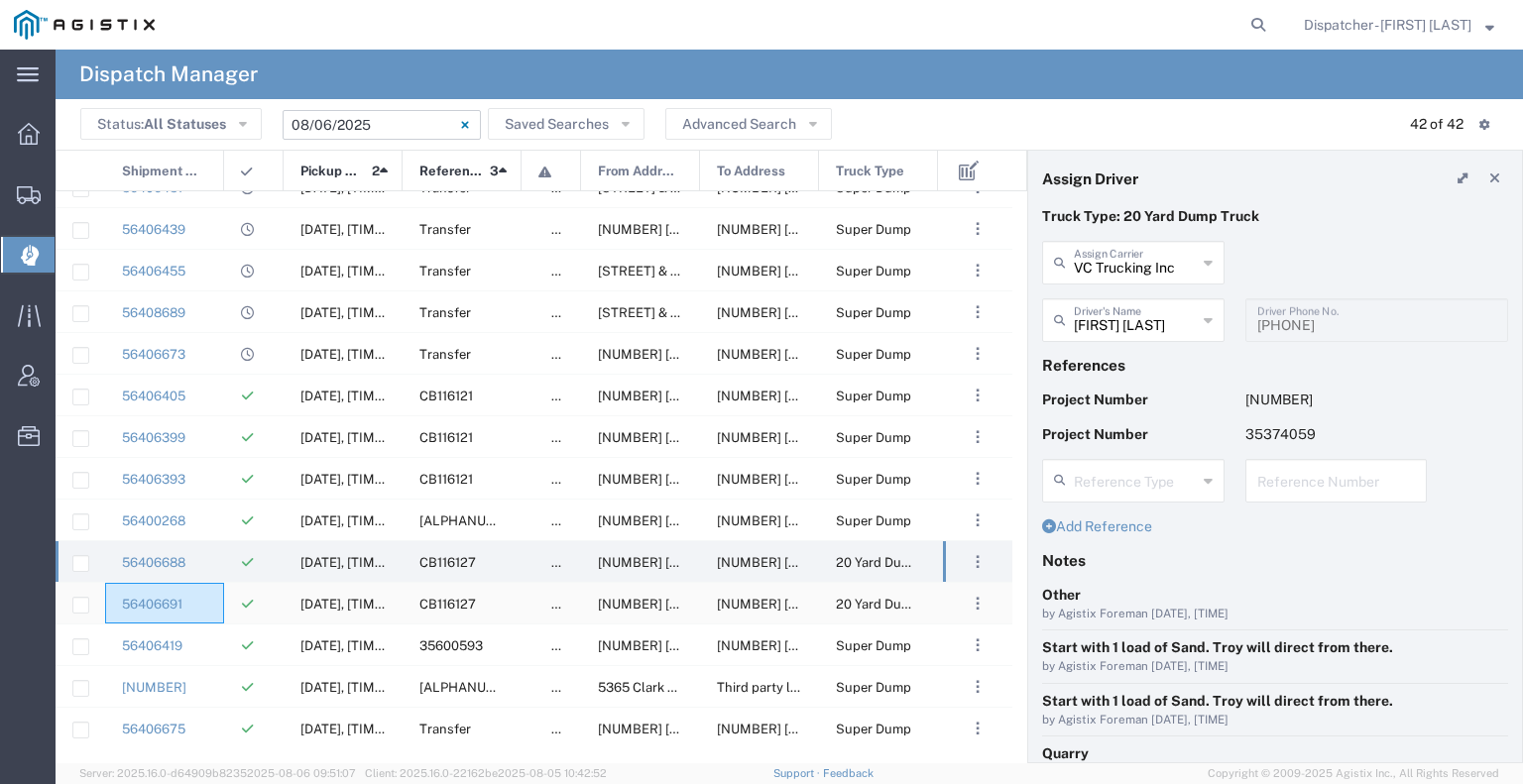 click on "56406691" 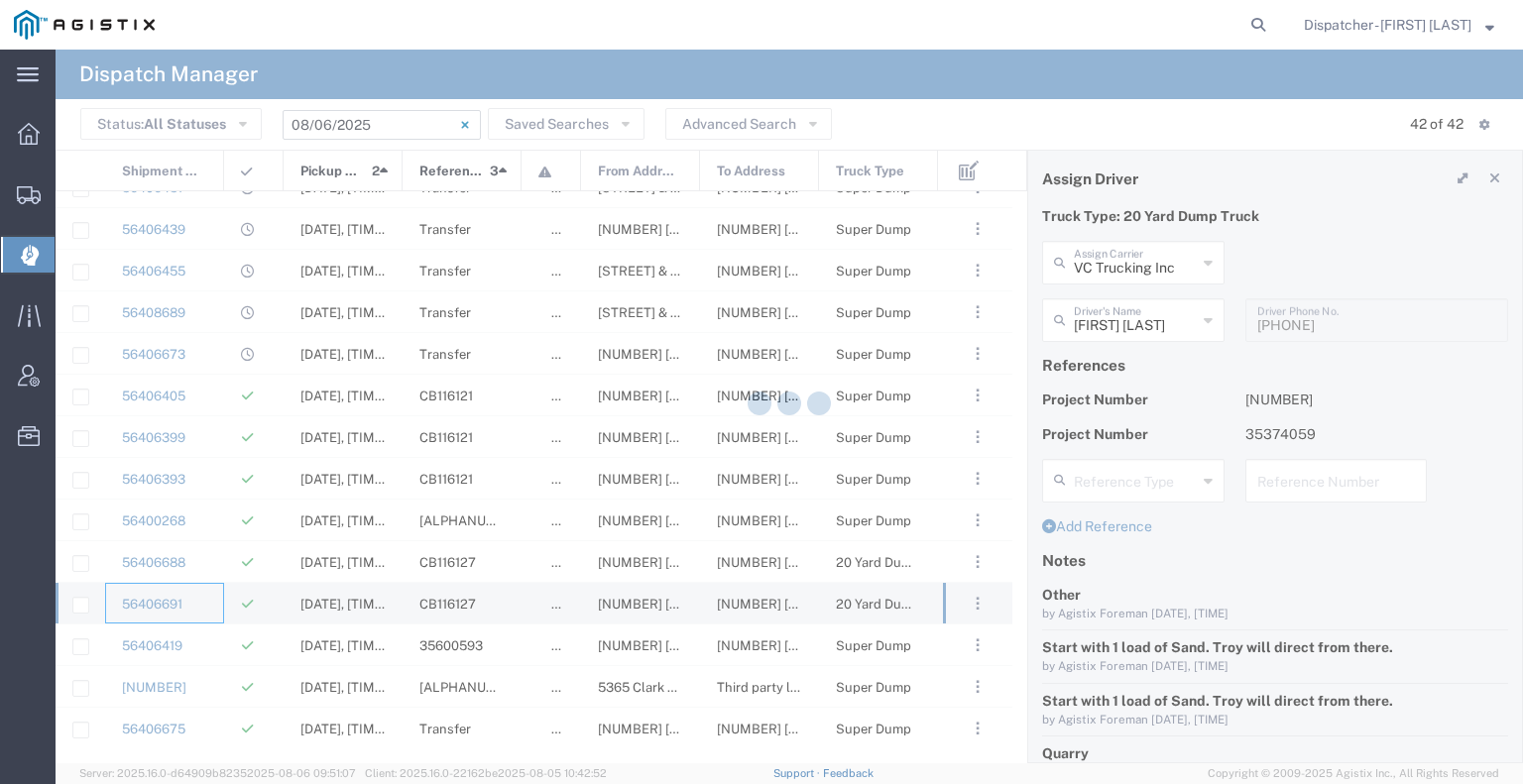 type 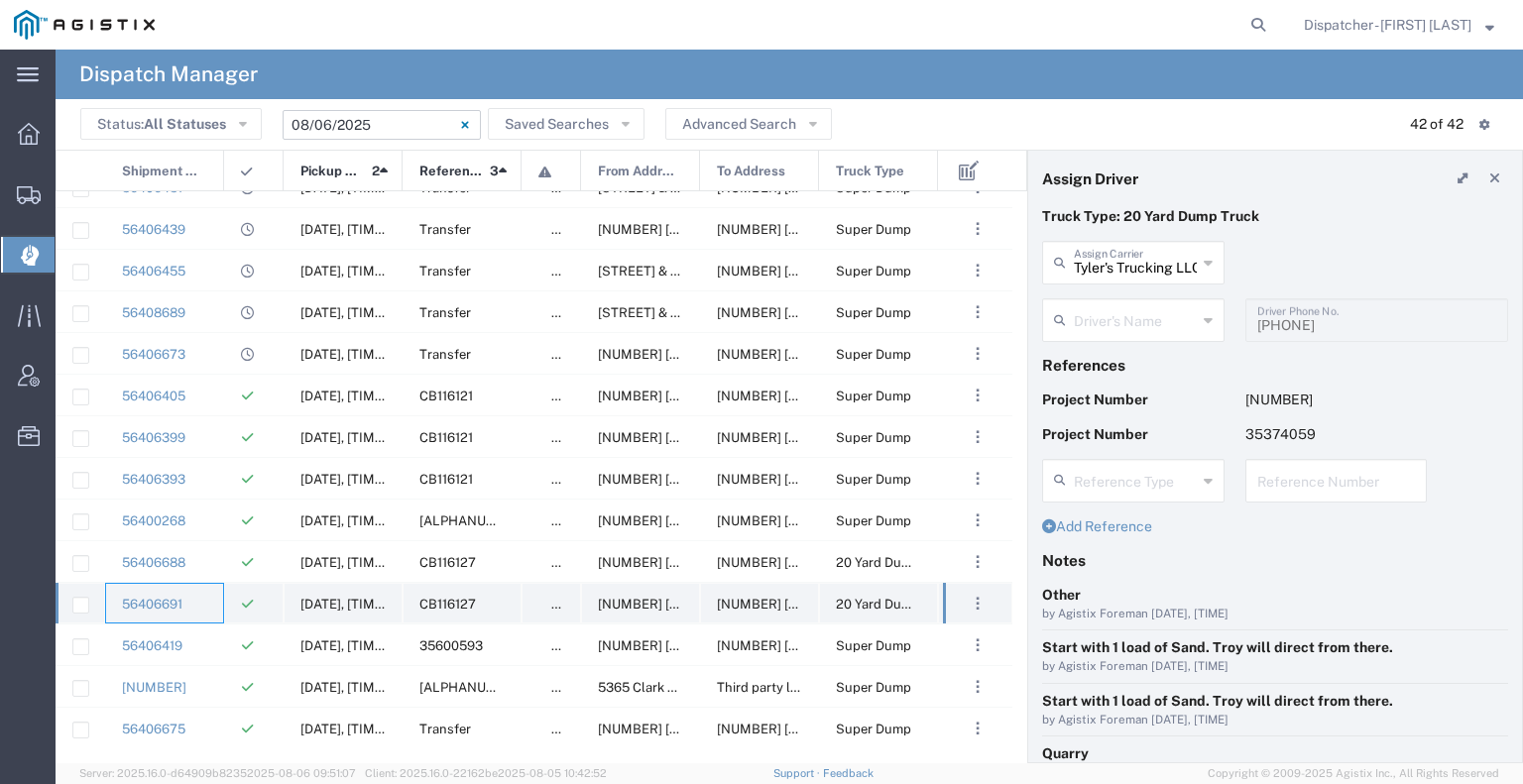 type on "[FIRST] [LAST]" 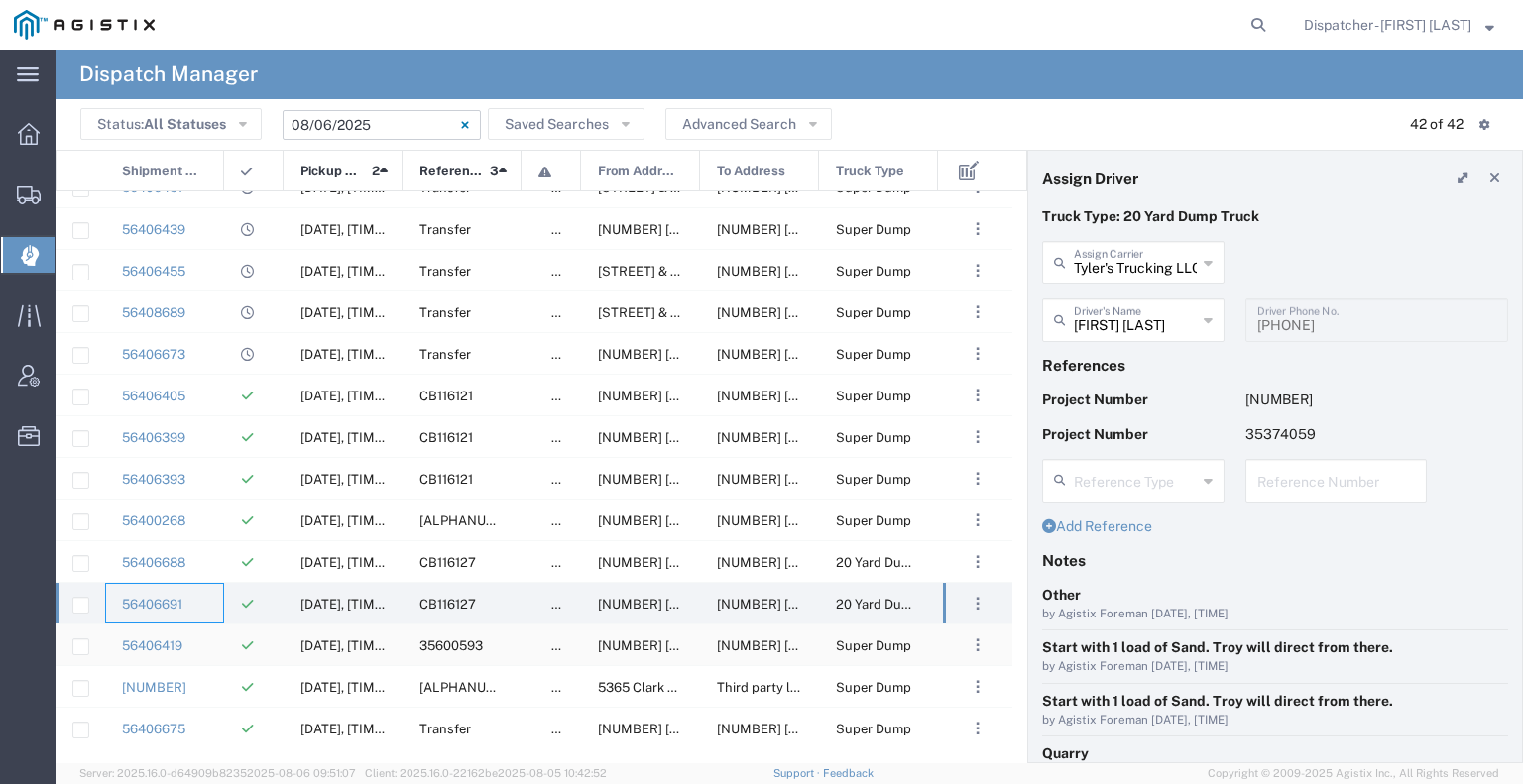 click on "56406419" 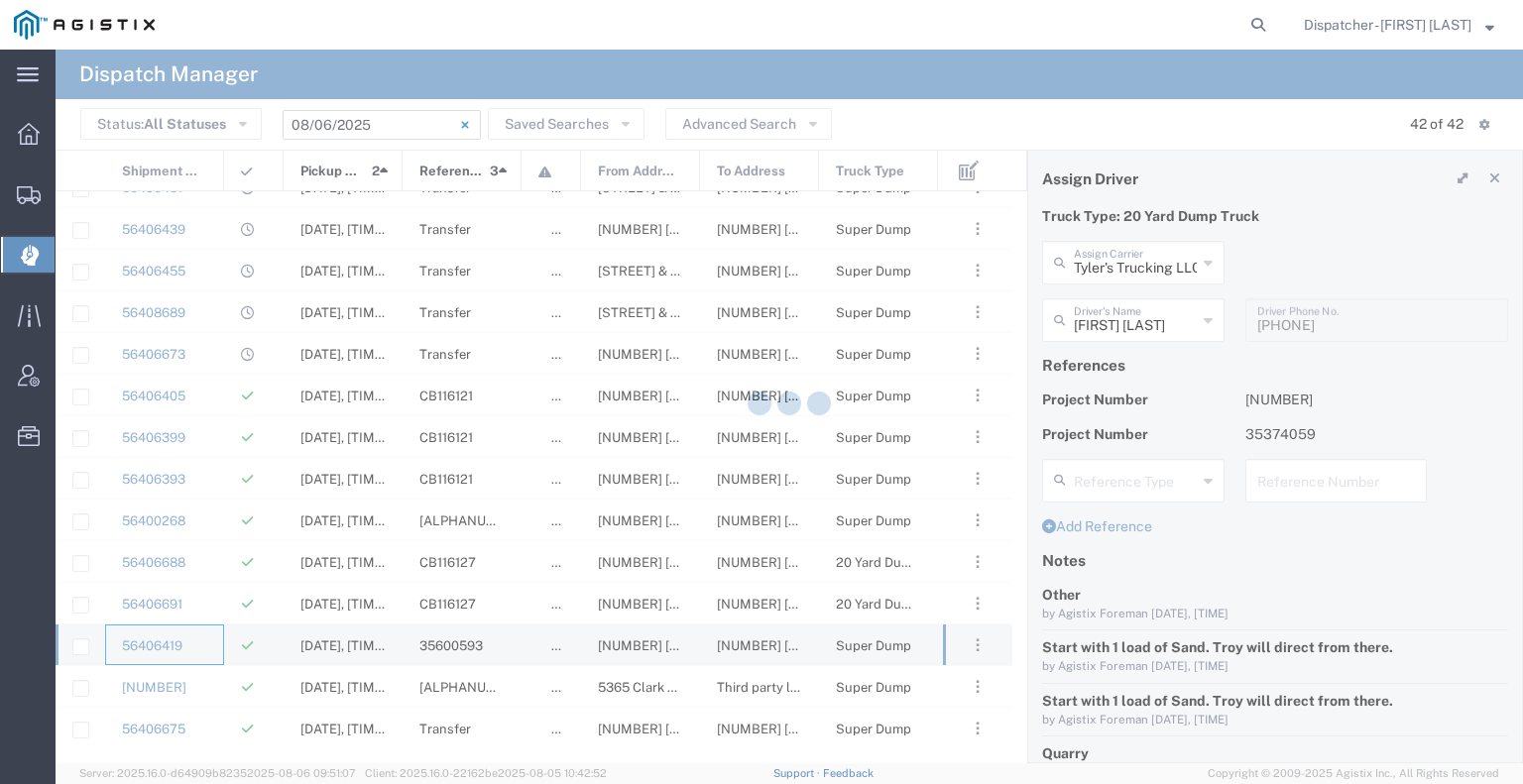 type 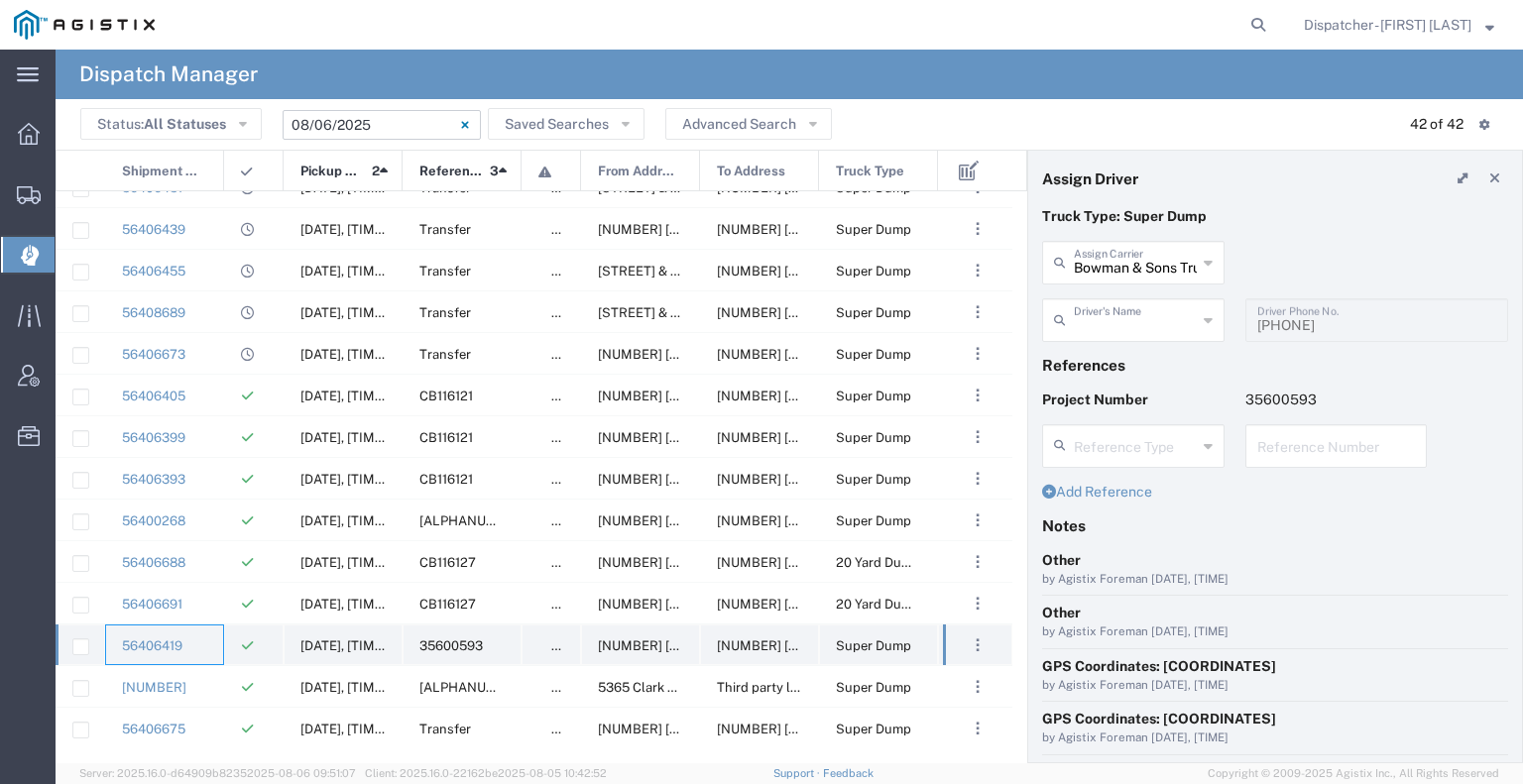 type on "Bryan Schmidt" 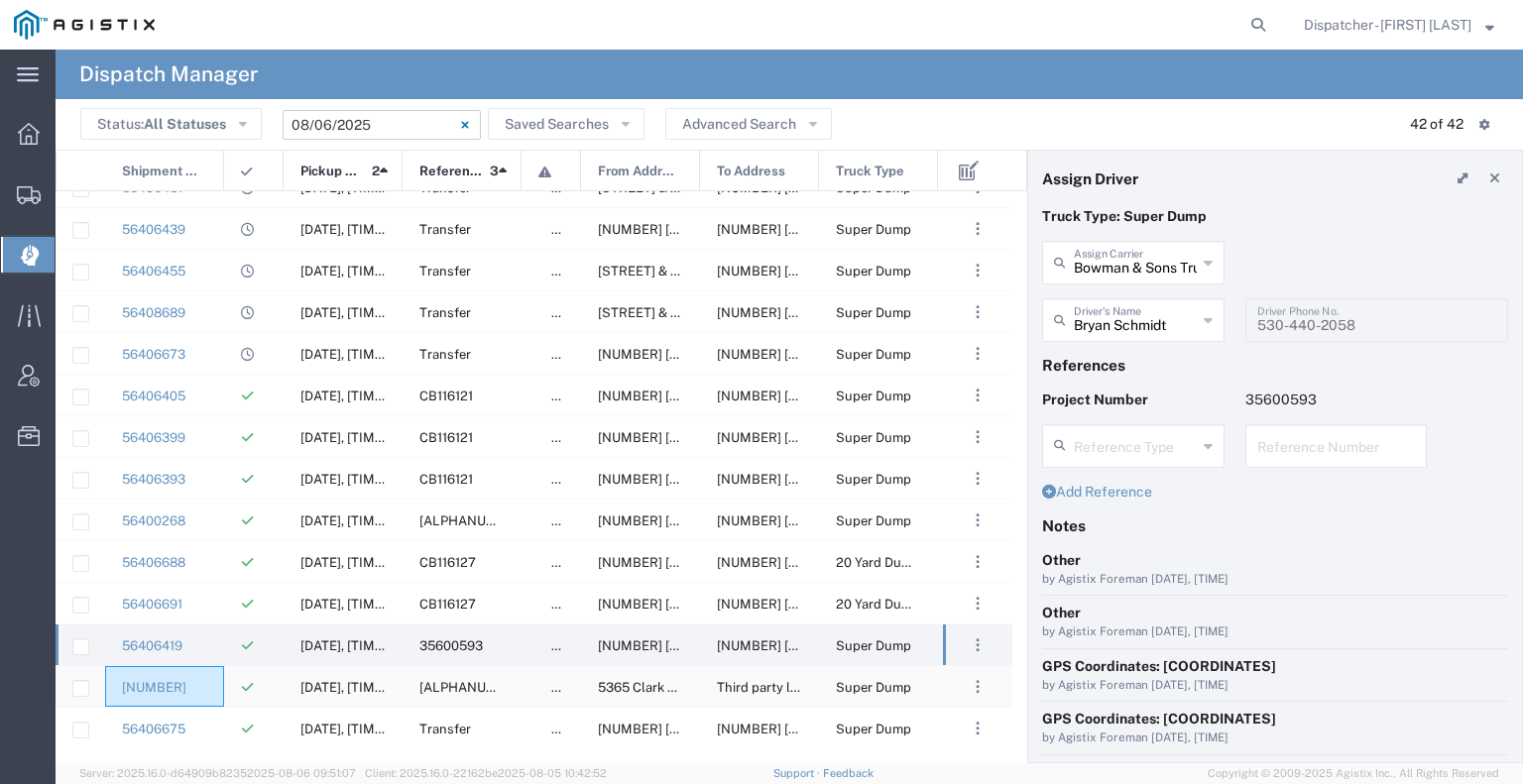 click on "[NUMBER]" 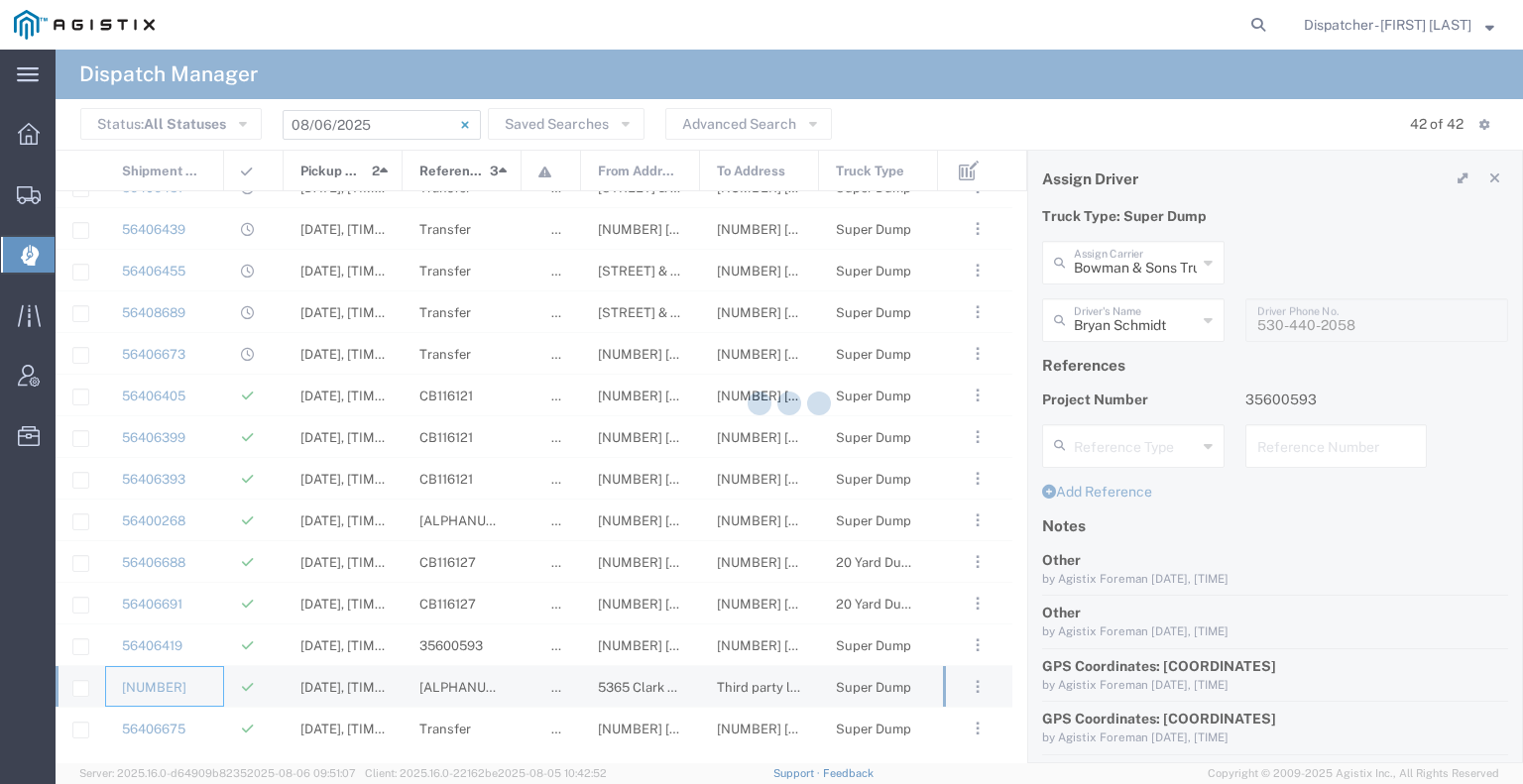 type on "Aqil Khan" 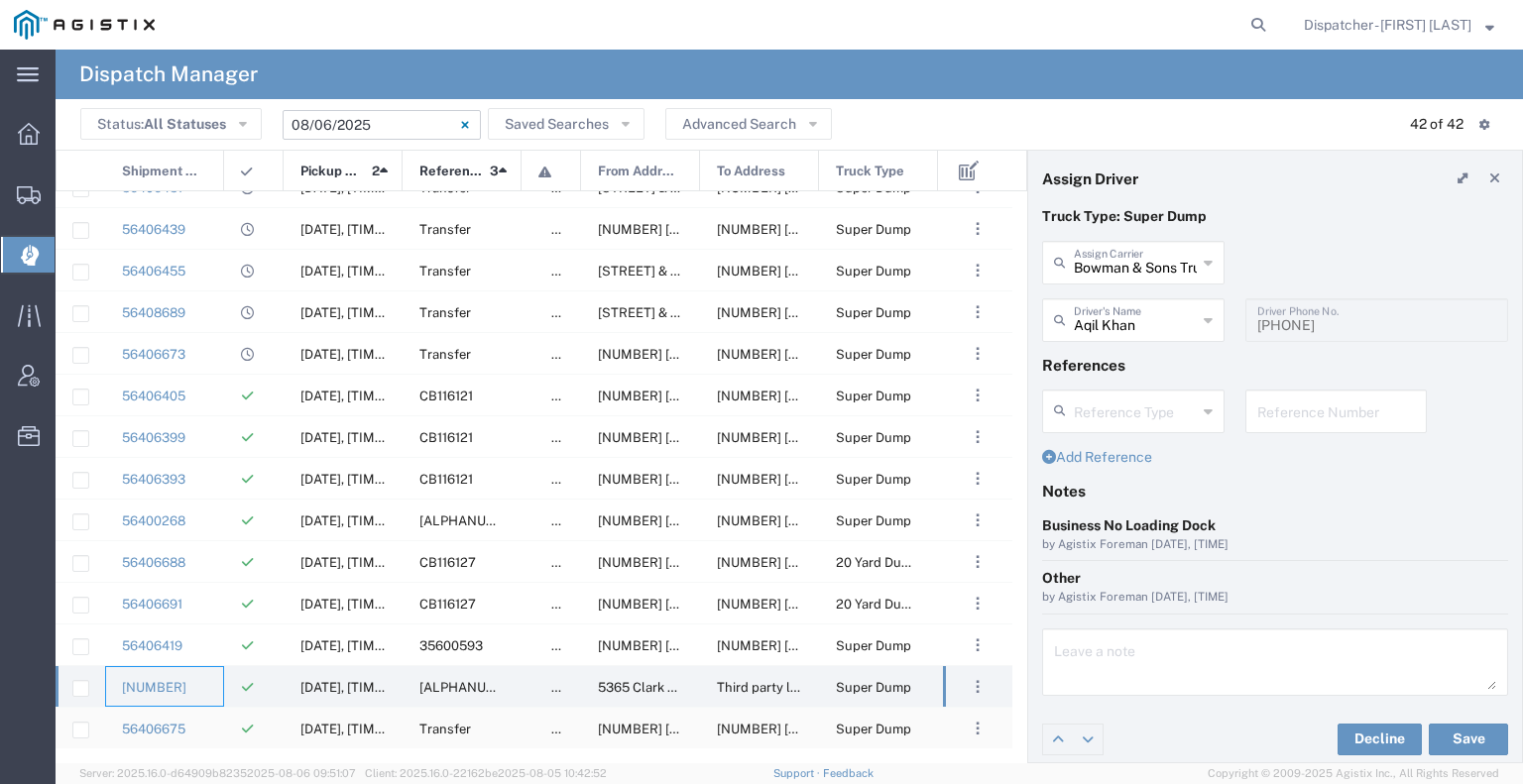 click on "56406675" 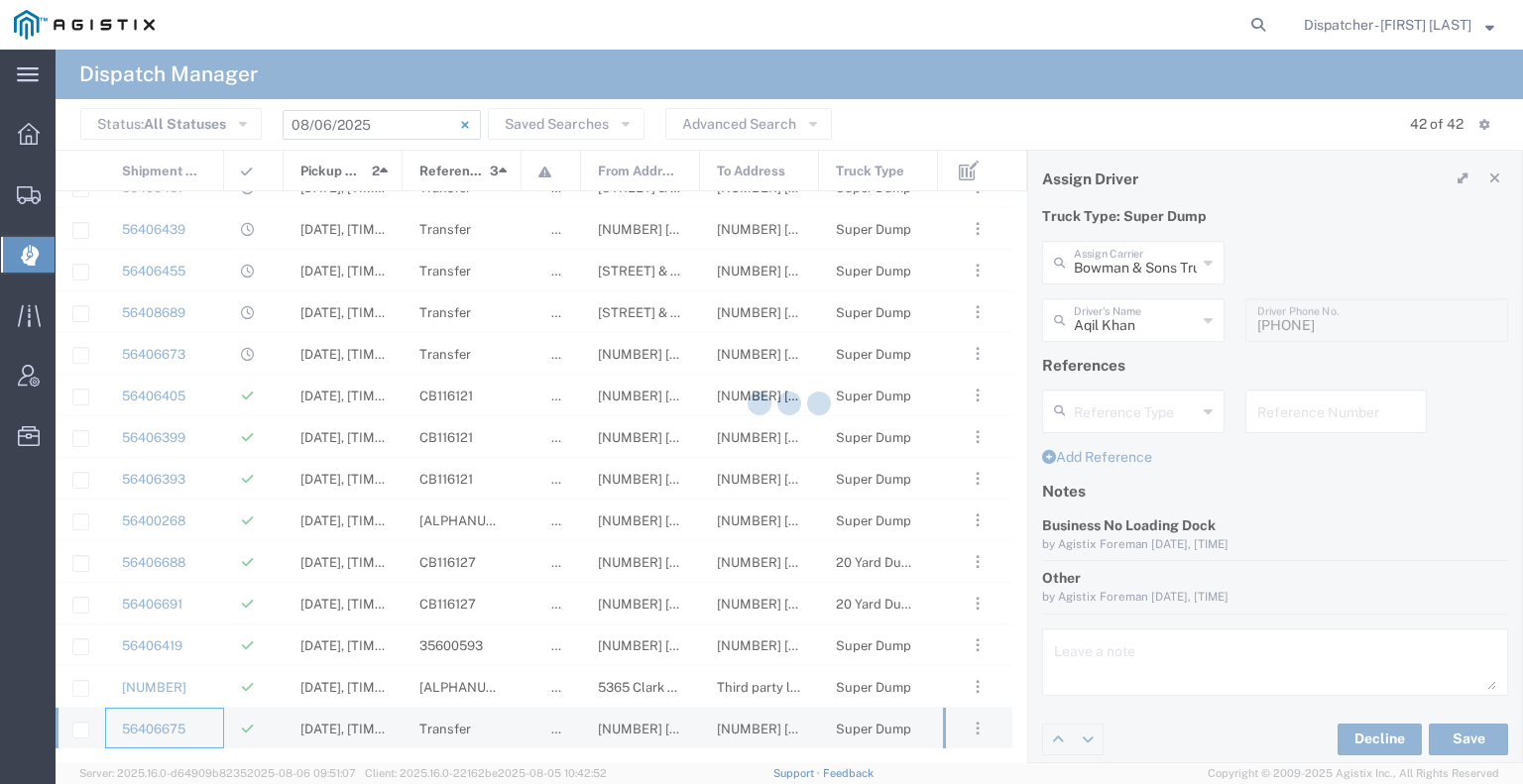 type 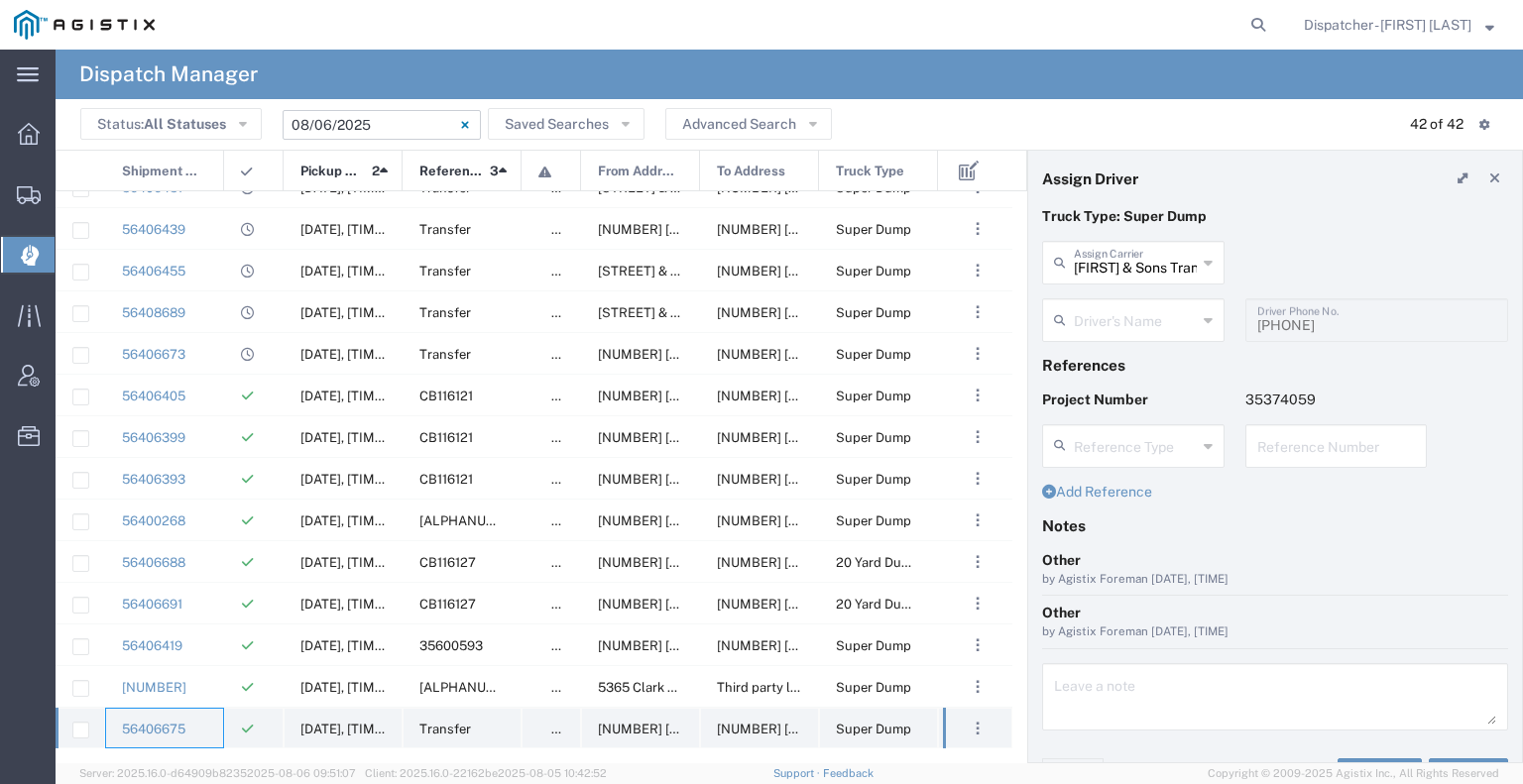 type on "[FIRST] [LAST]" 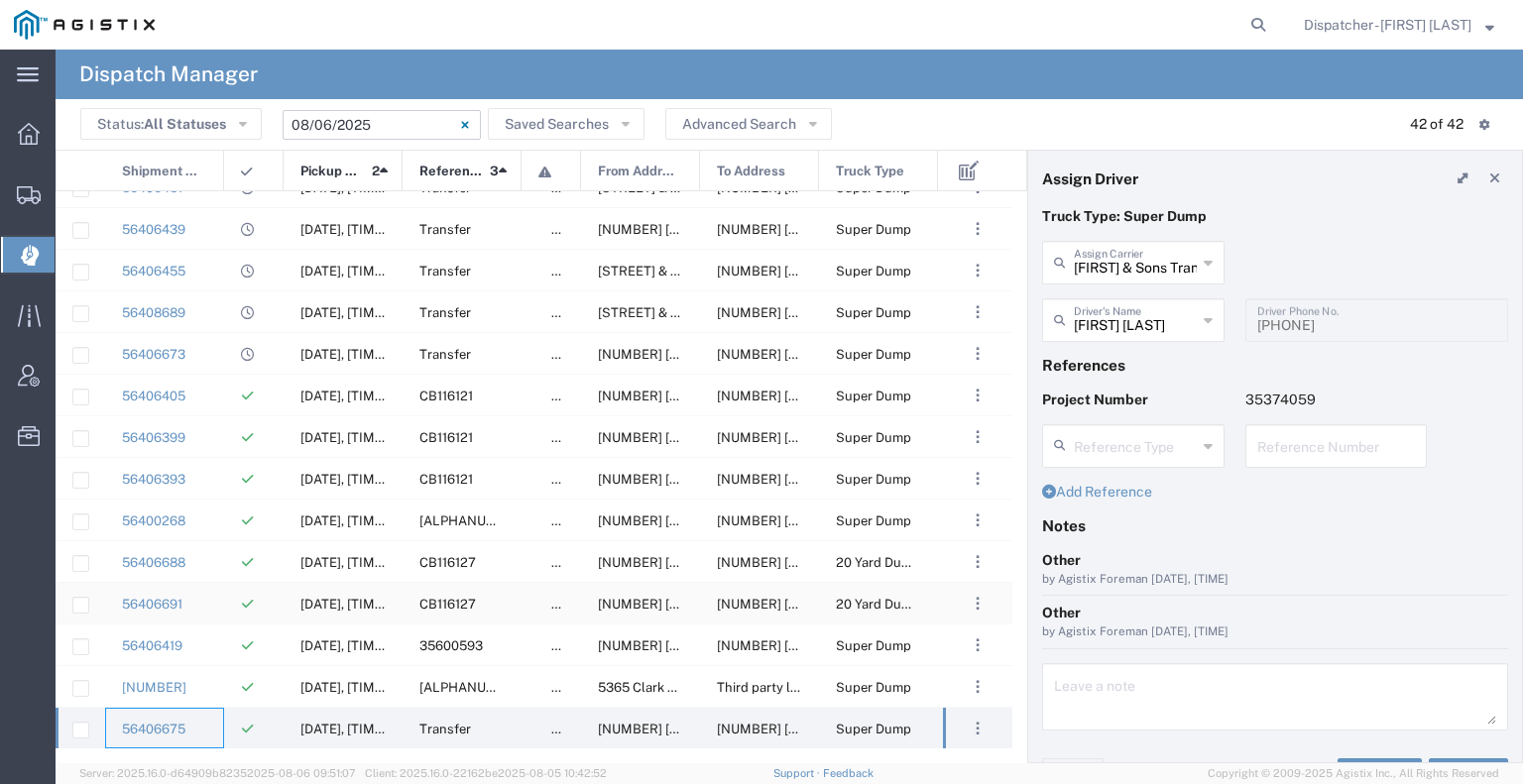 scroll, scrollTop: 1086, scrollLeft: 0, axis: vertical 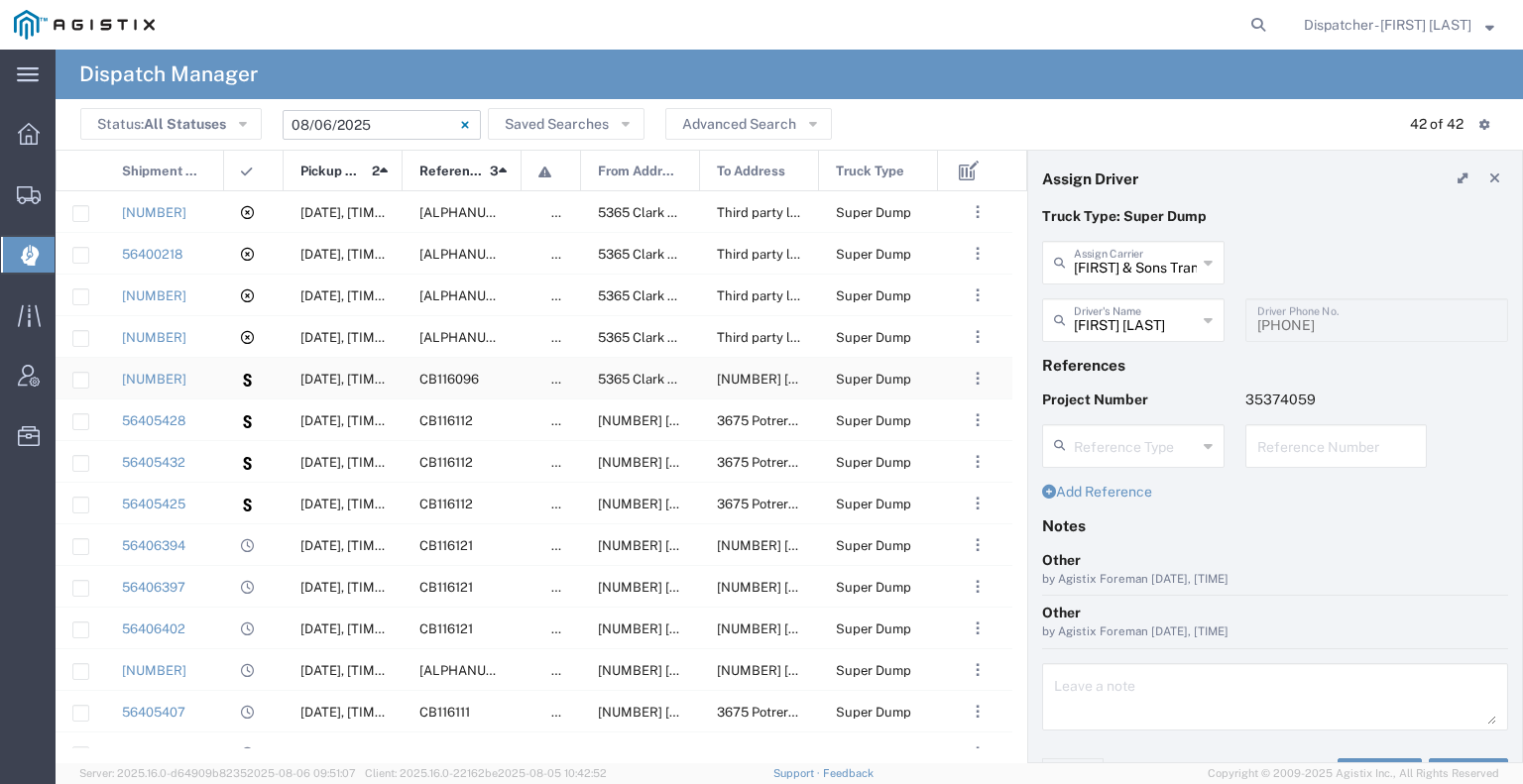 click on "[NUMBER]" 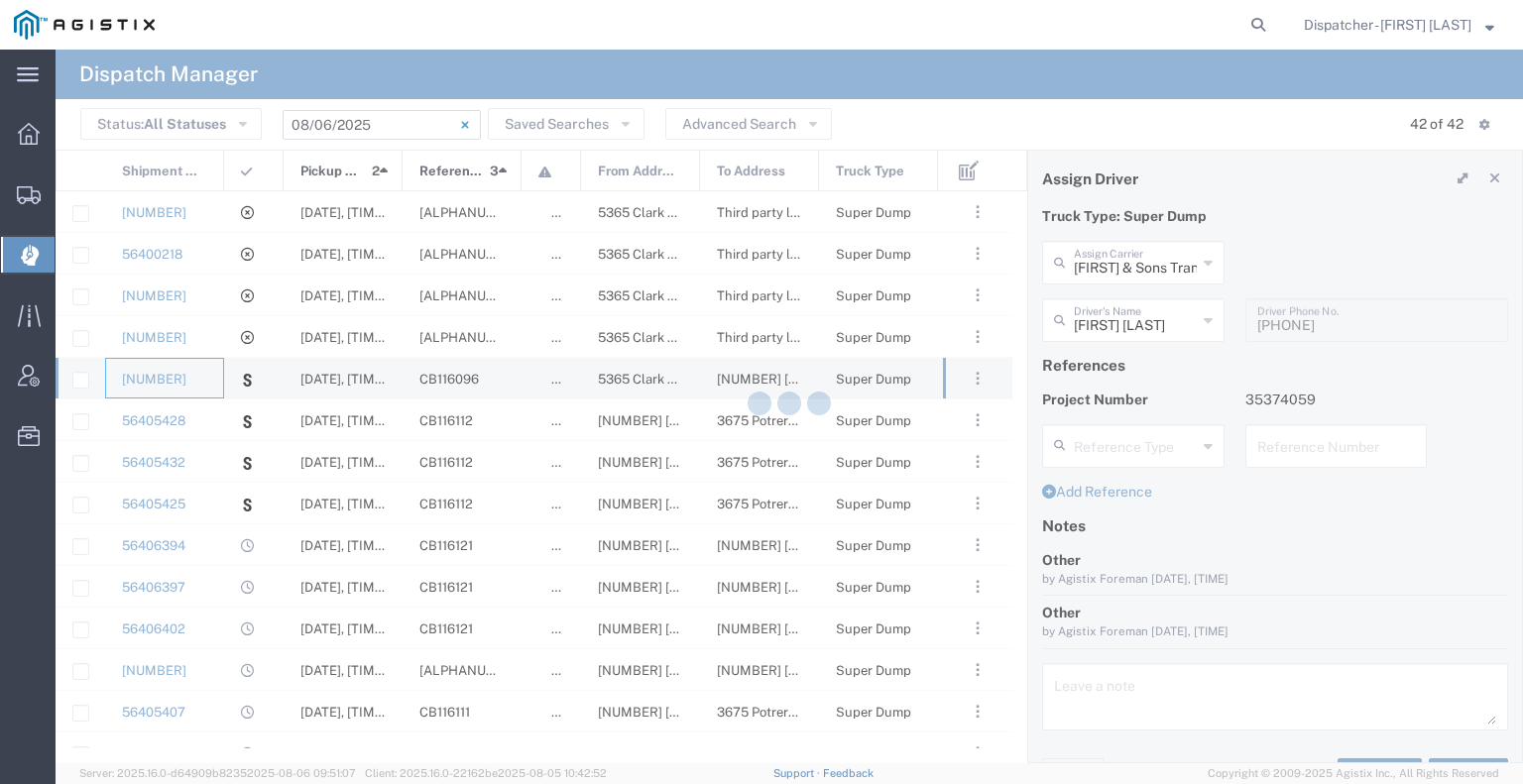 type 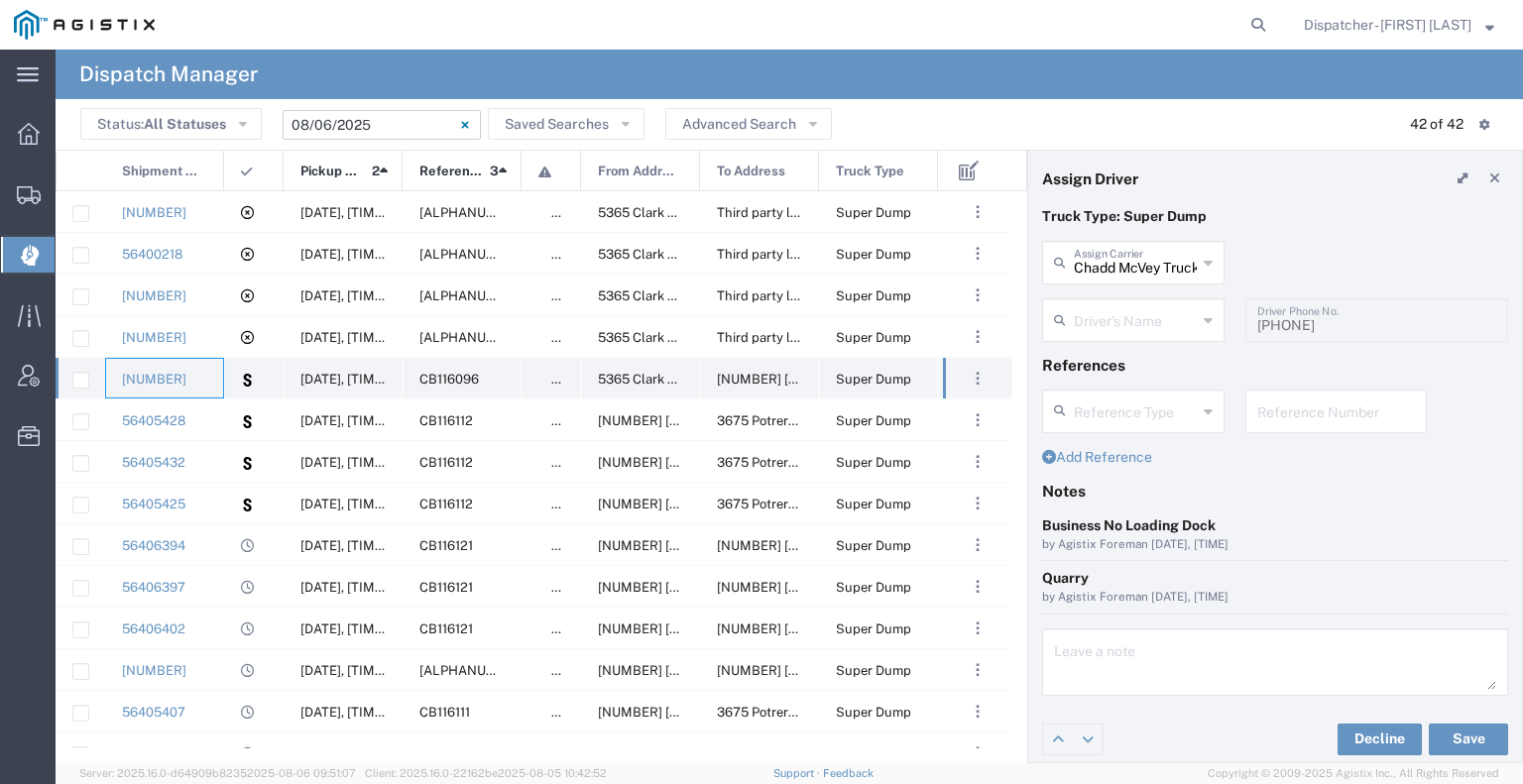 type 